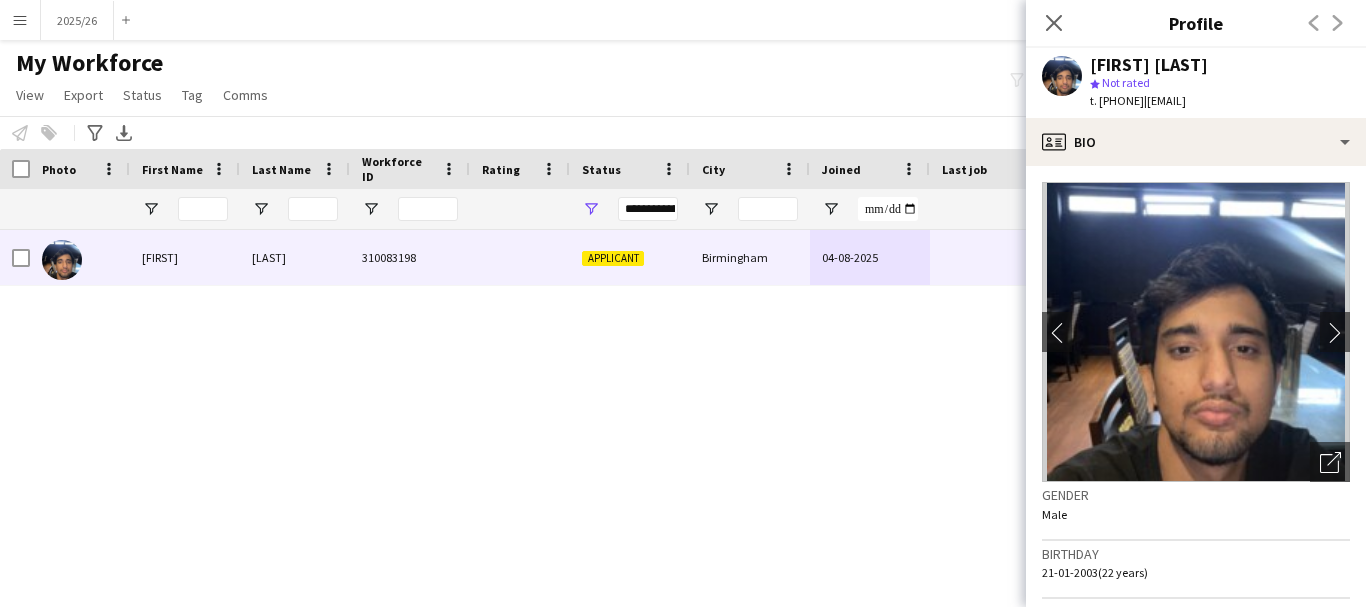 scroll, scrollTop: 0, scrollLeft: 0, axis: both 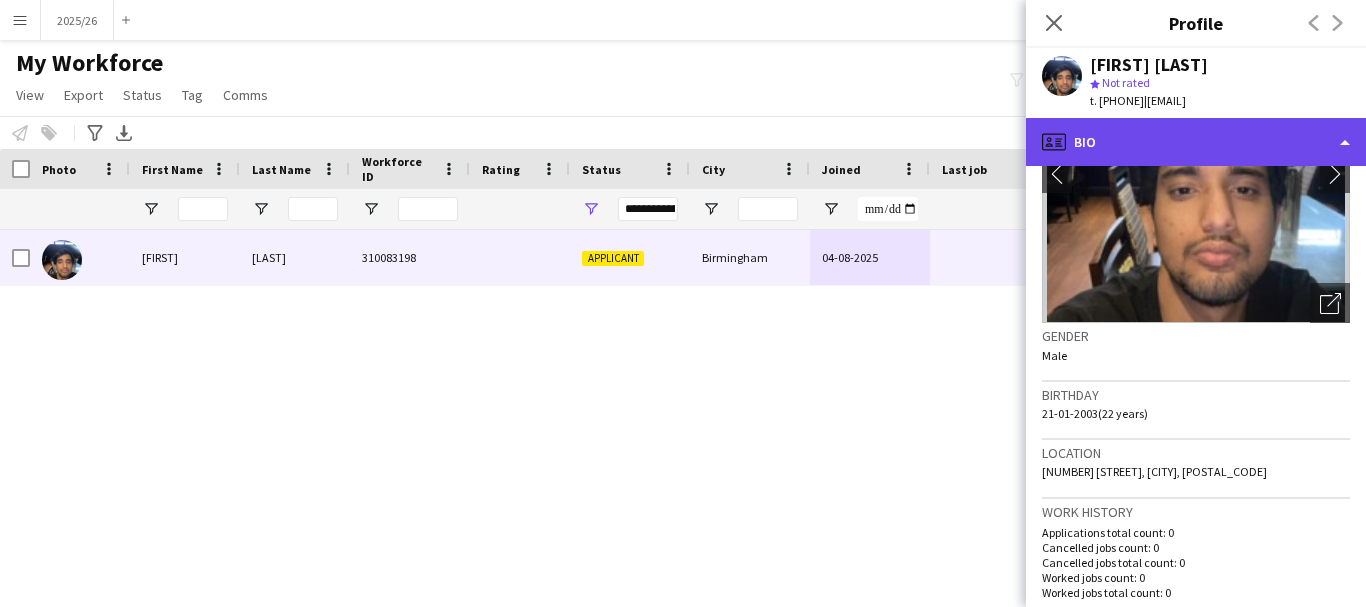 click on "profile
Bio" 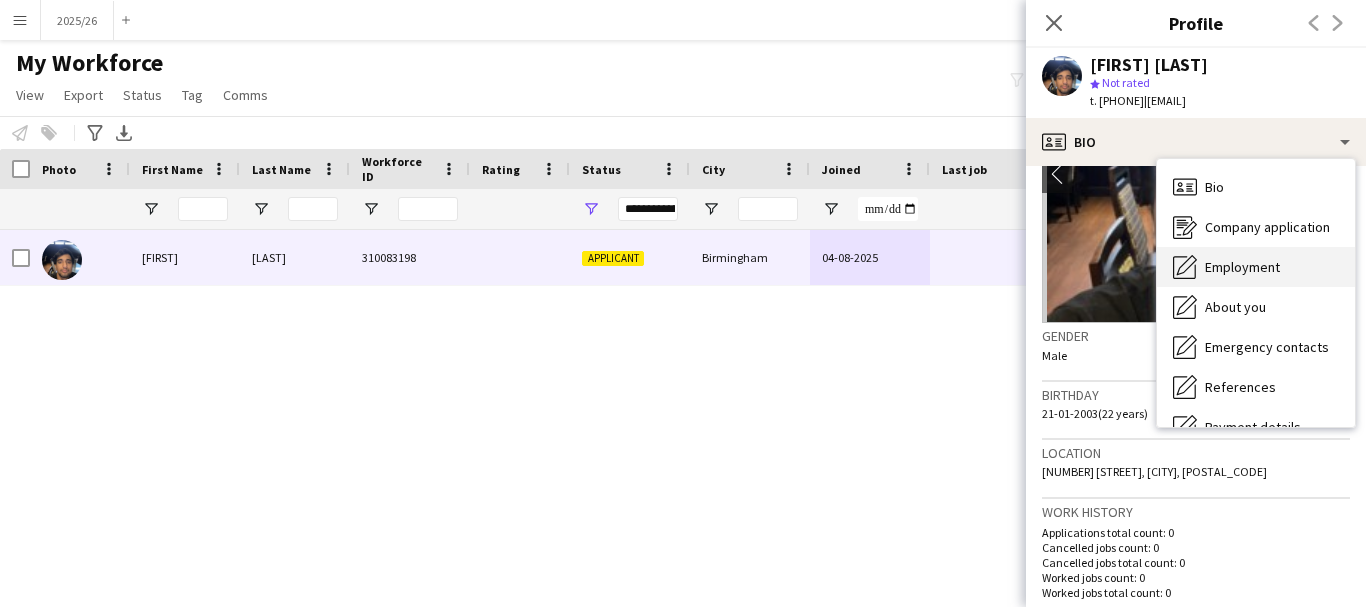 click on "Employment
Employment" at bounding box center (1256, 267) 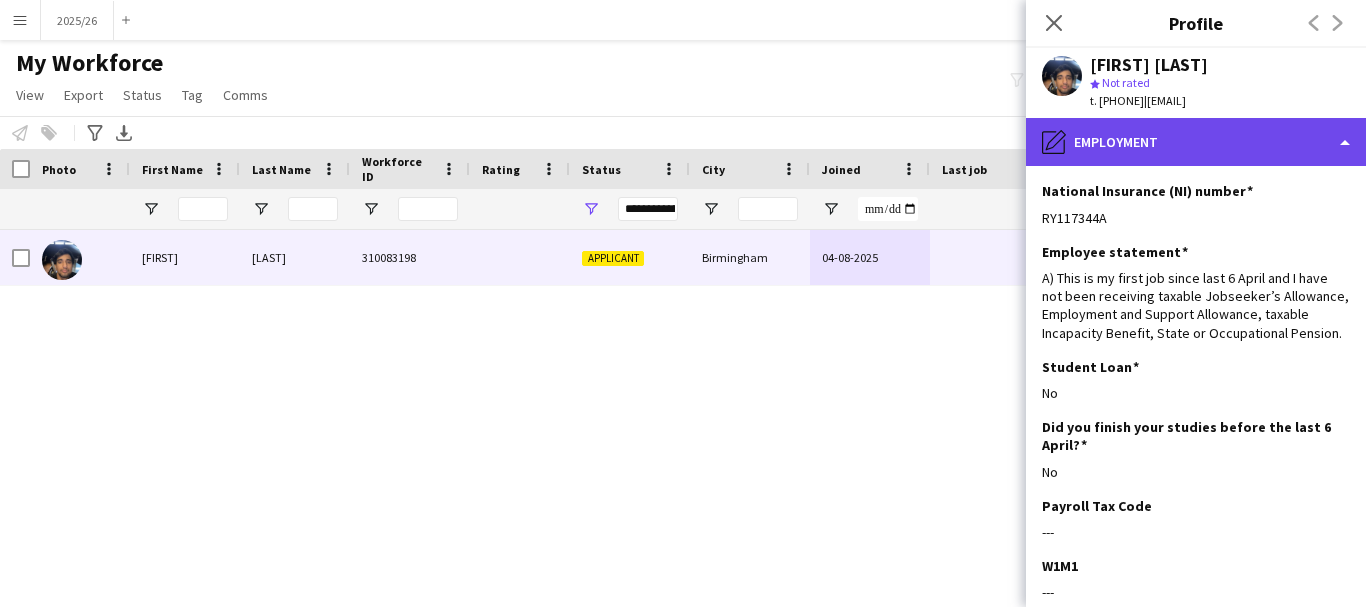 click on "pencil4
Employment" 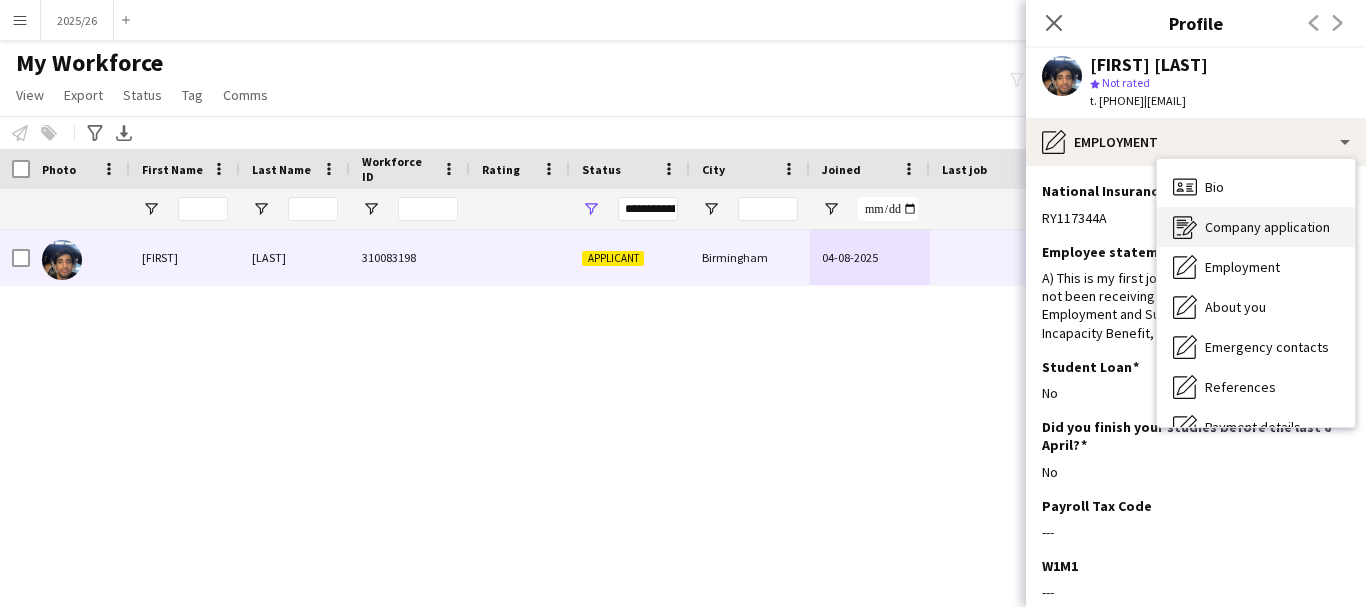 click on "Company application" at bounding box center [1267, 227] 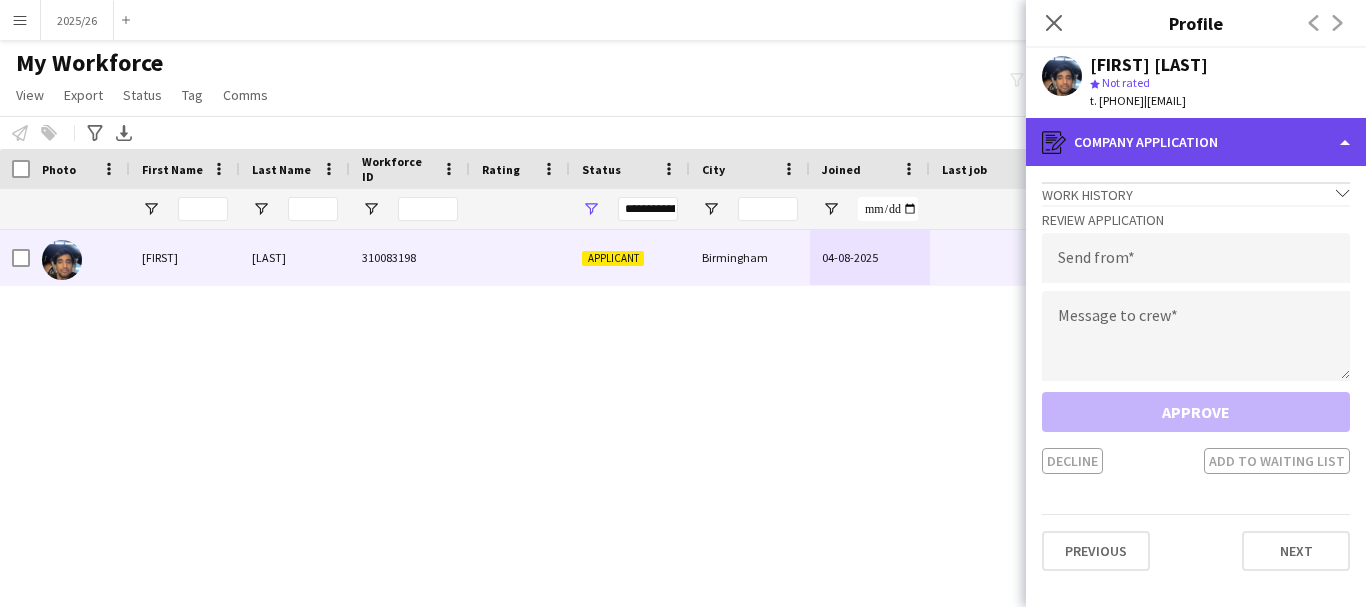 click on "register
Company application" 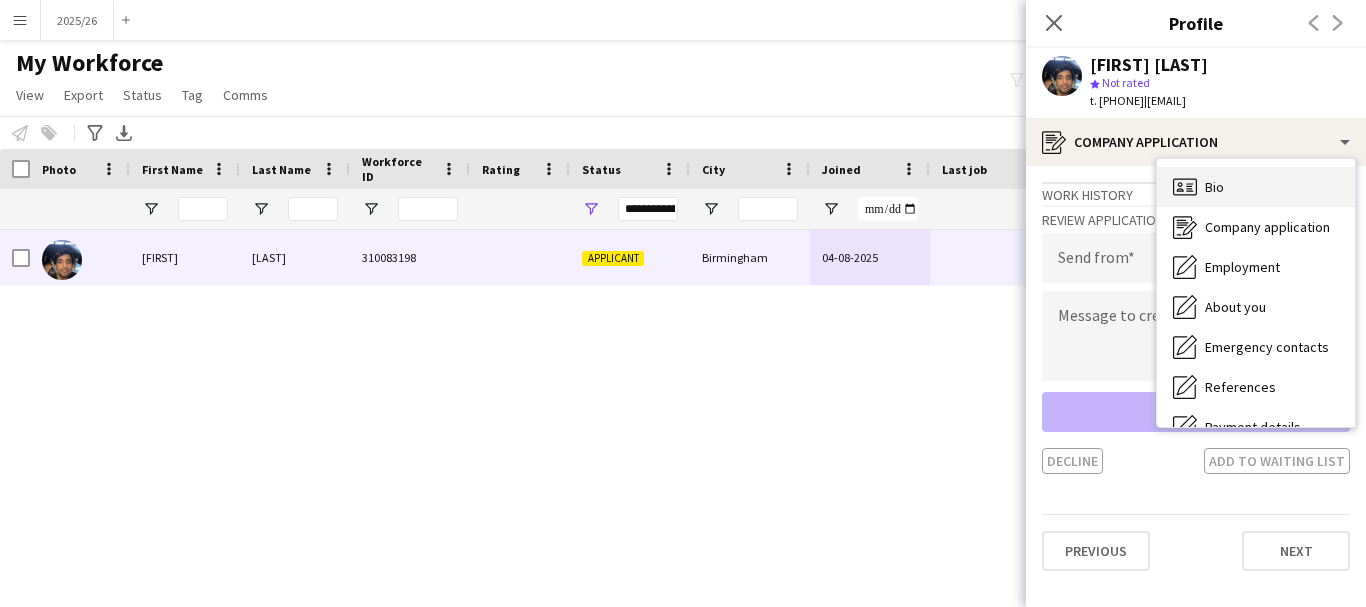 click on "Bio
Bio" at bounding box center [1256, 187] 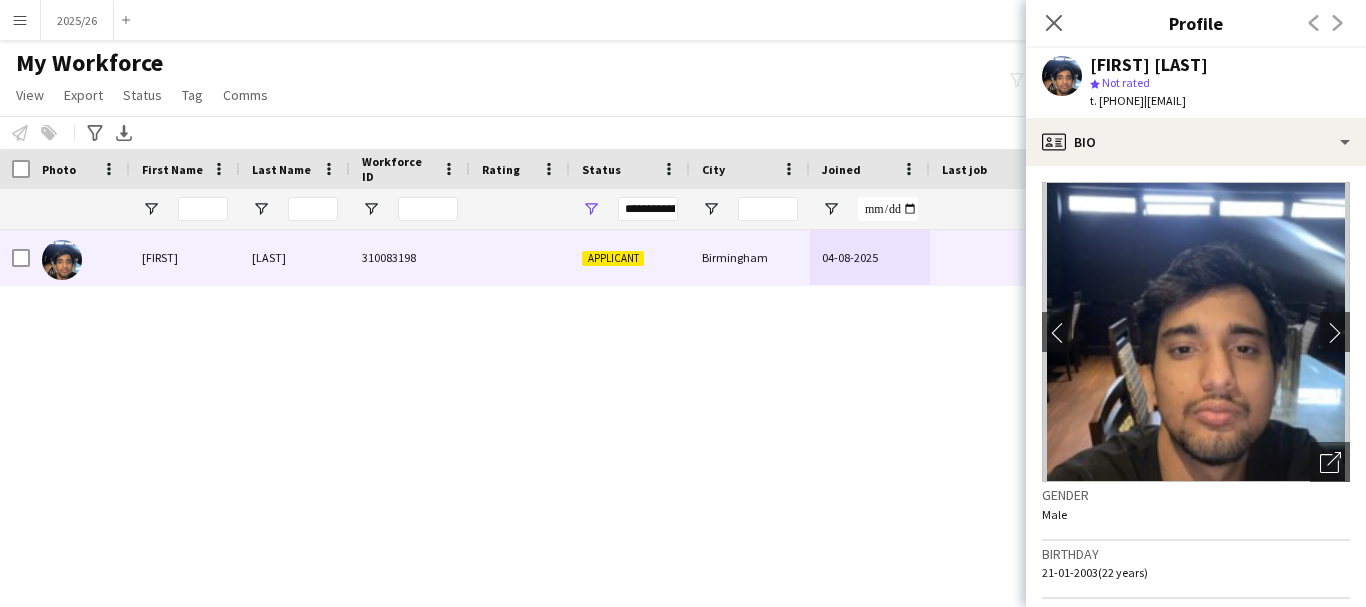 click on "chevron-left
chevron-right
Open photos pop-in
Gender   Male   Birthday   21-01-2003   (22 years)   Location   33 Dunsmore Road, Birmingham, B28 8EA   Work history   Applications total count: 0   Cancelled jobs count: 0   Cancelled jobs total count: 0   Worked jobs count: 0   Worked jobs total count: 0   Roles
Edit crew company roles
Incomplete   Skills
Edit crew company skills
Incomplete   Tags
Edit crew company tags
Incomplete   Attributes   Can your piercings be removed?   Yes  Clothing size FEMALE   I'm male  Clothing size MALE   M  Do you have any visible piercings?   No  First language   Other  Nationality   Nepalese  Other languages   English ,  Hindi  Student?   Yes  Tattoo info   None  Profile   Employed Crew   Unique ID   310083198
Edit crew unique ID
Default fees   Default Hourly Fee 1" 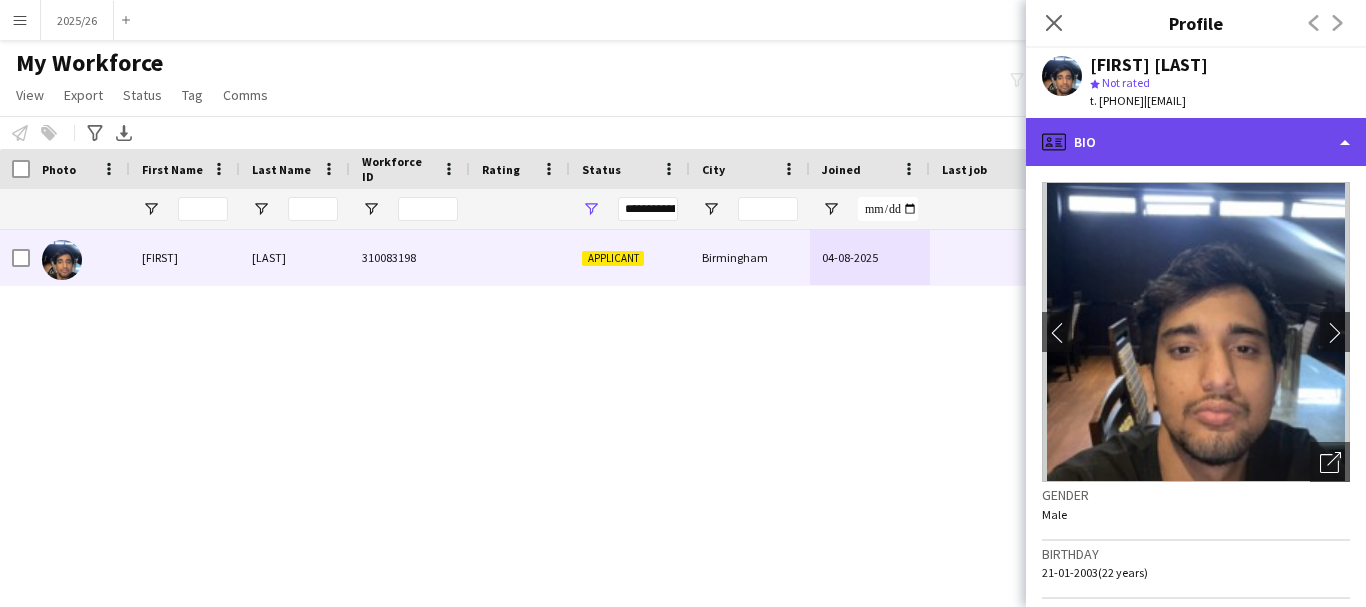 click on "profile
Bio" 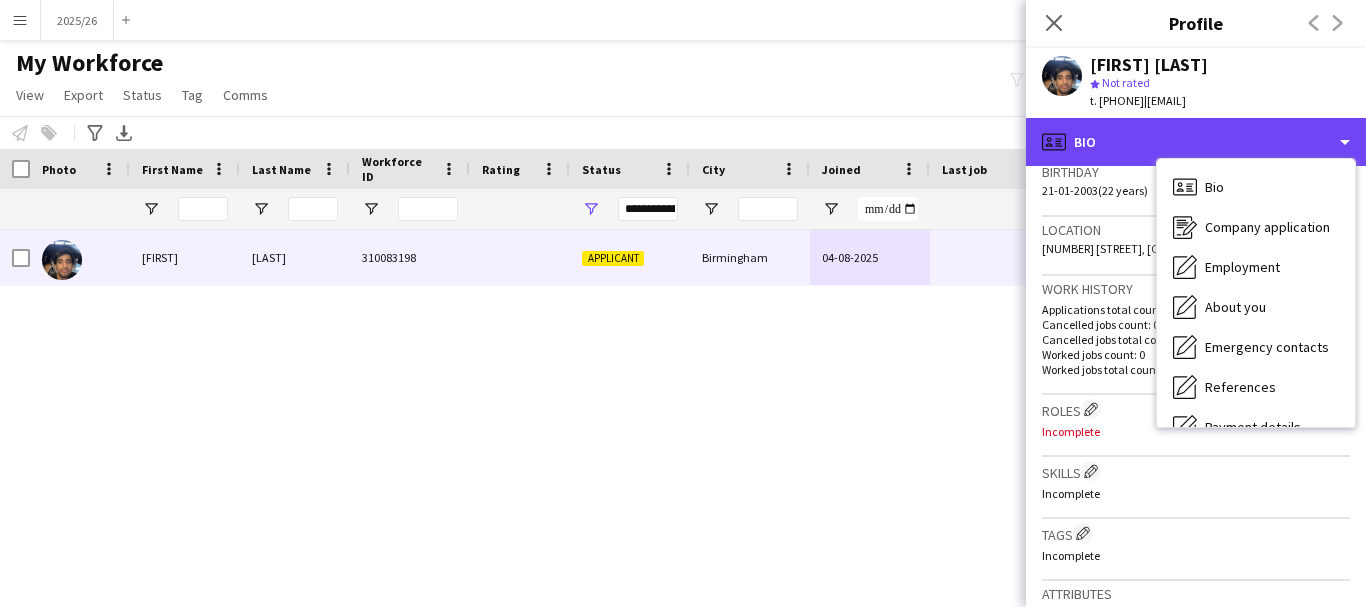 scroll, scrollTop: 386, scrollLeft: 0, axis: vertical 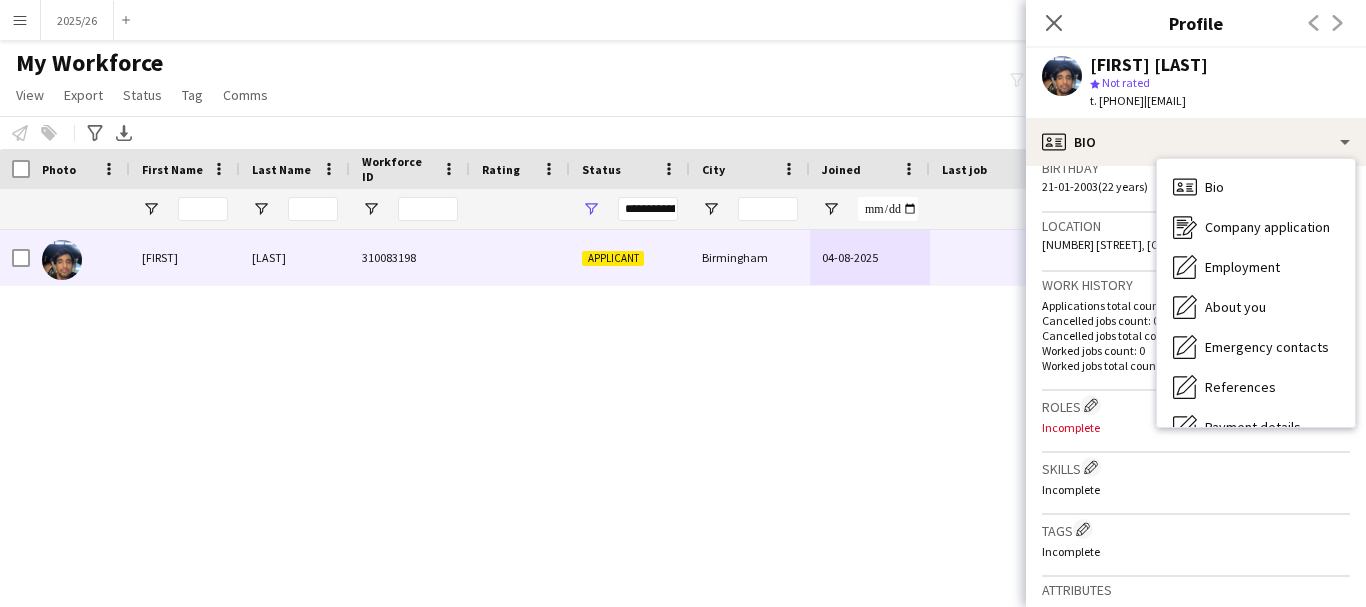 click on "Bio
Bio
Company application
Company application
Employment
Employment
About you
About you
Emergency contacts
Emergency contacts
References
References
Payment details
Payment details
Compliance
Compliance
Additional info
Additional info
Legal stuff
Legal stuff
Feedback
Feedback
Calendar
Calendar" at bounding box center [1256, 293] 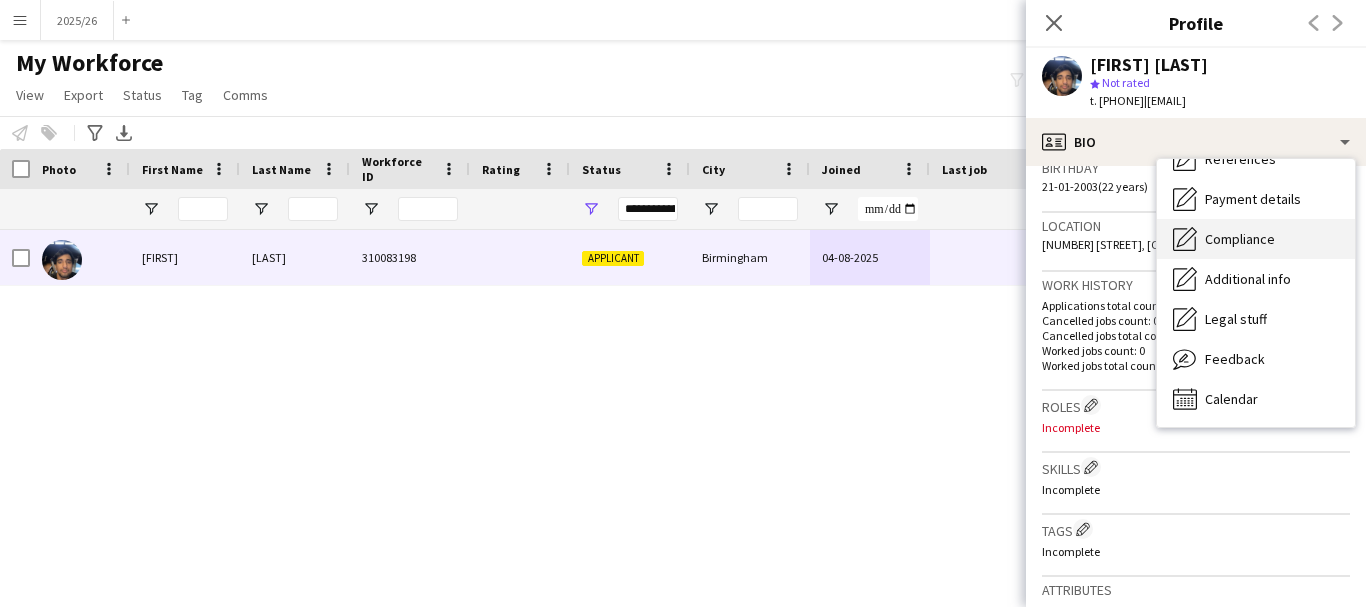 click on "Compliance
Compliance" at bounding box center [1256, 239] 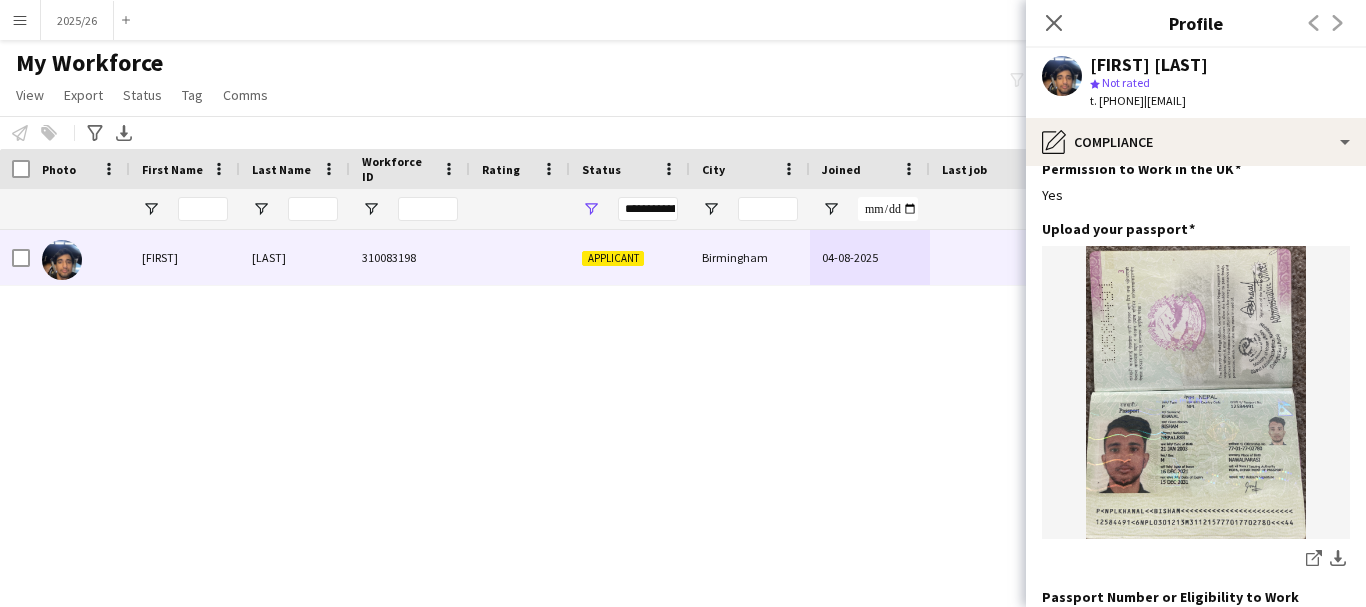 scroll, scrollTop: 95, scrollLeft: 0, axis: vertical 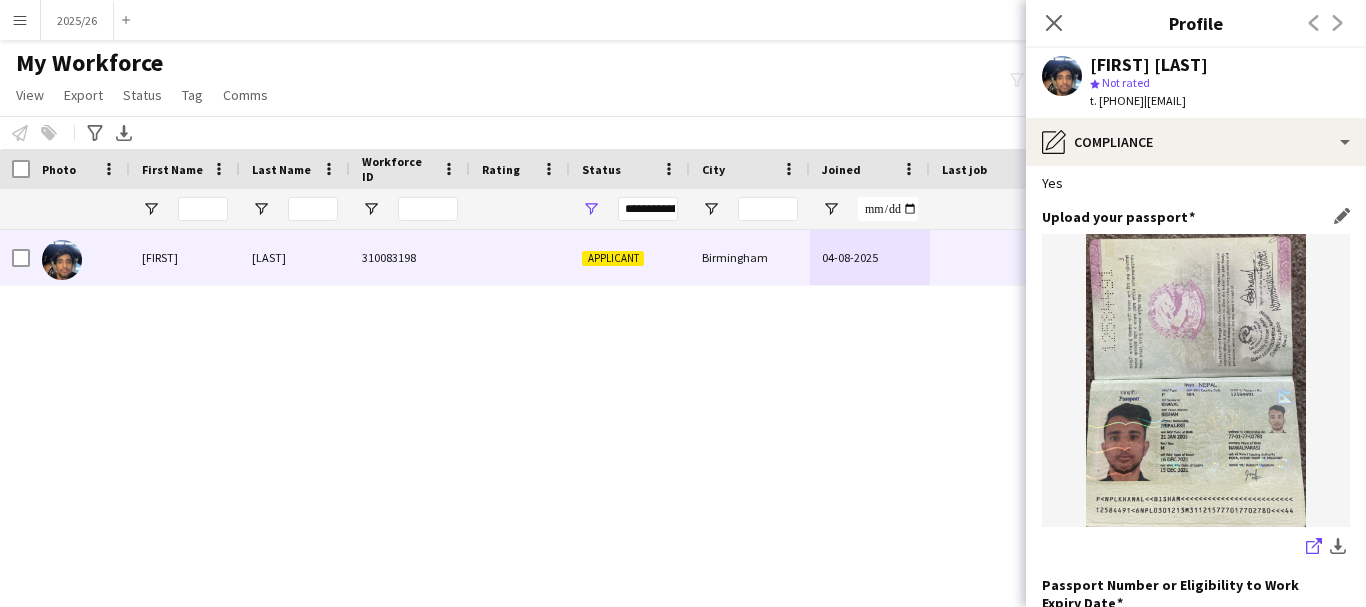 click 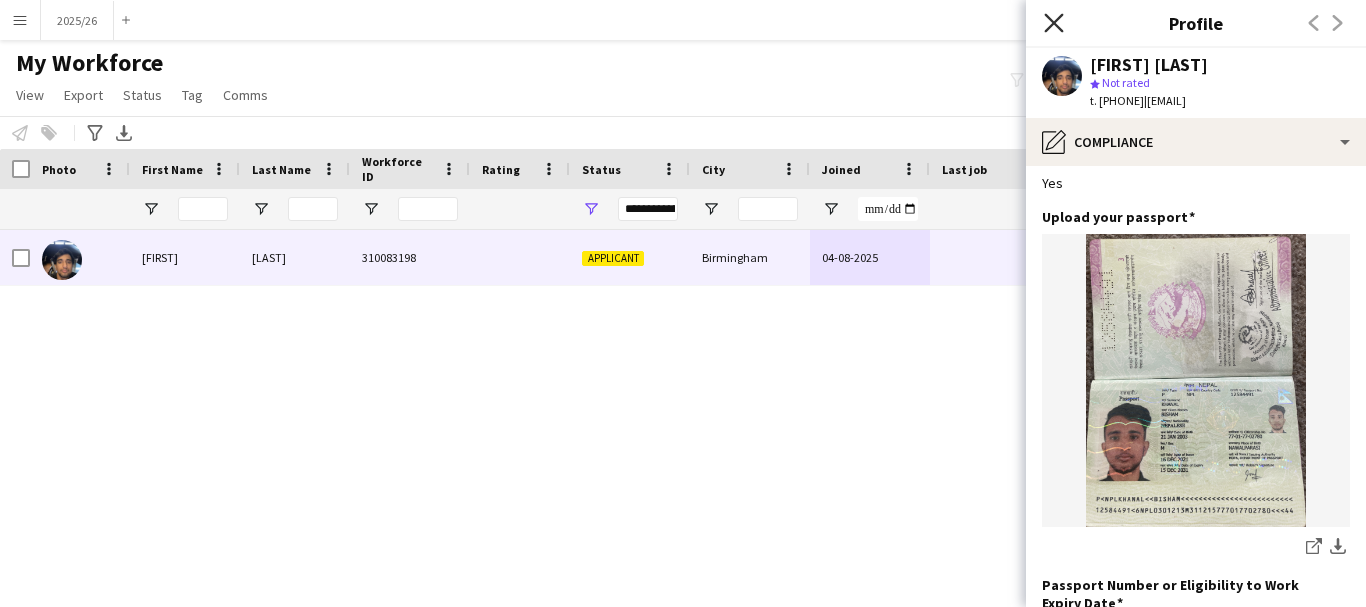 click on "Close pop-in" 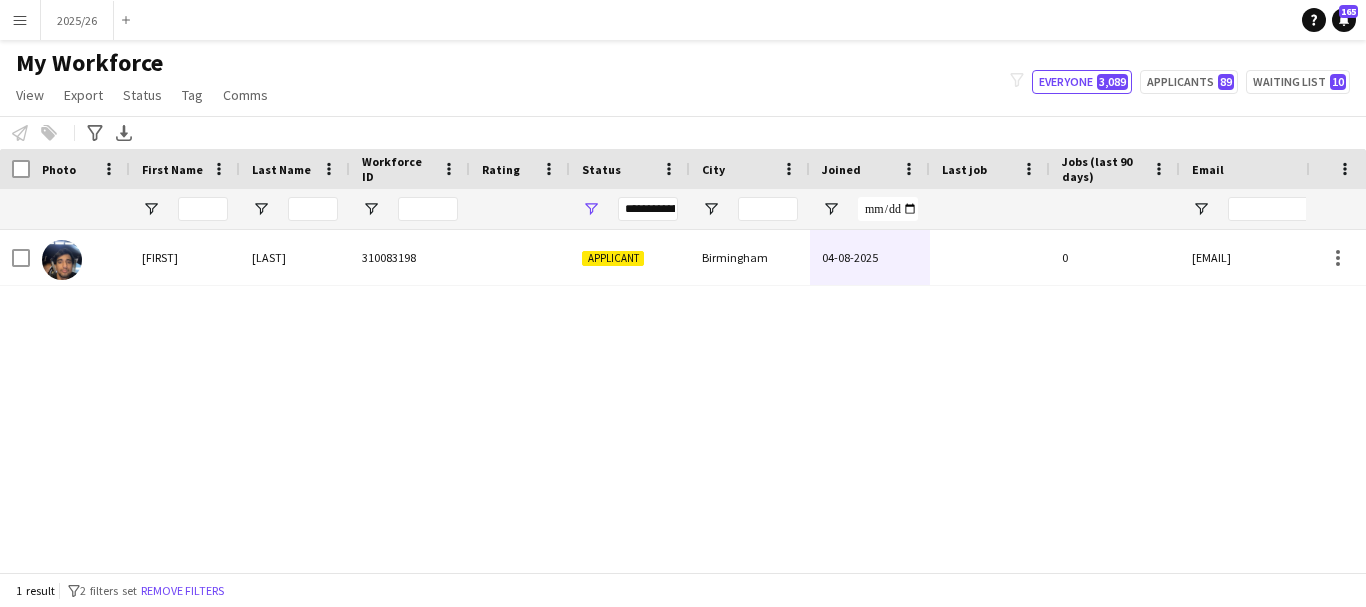 scroll, scrollTop: 0, scrollLeft: 329, axis: horizontal 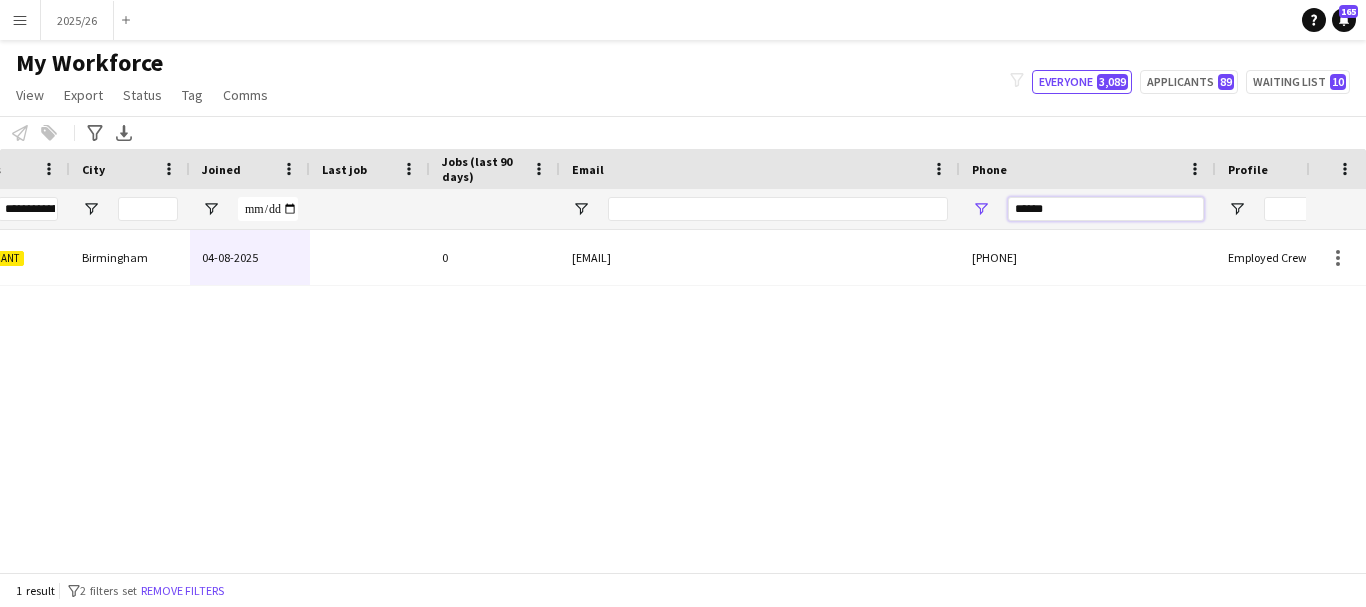 drag, startPoint x: 1082, startPoint y: 212, endPoint x: 743, endPoint y: 211, distance: 339.00146 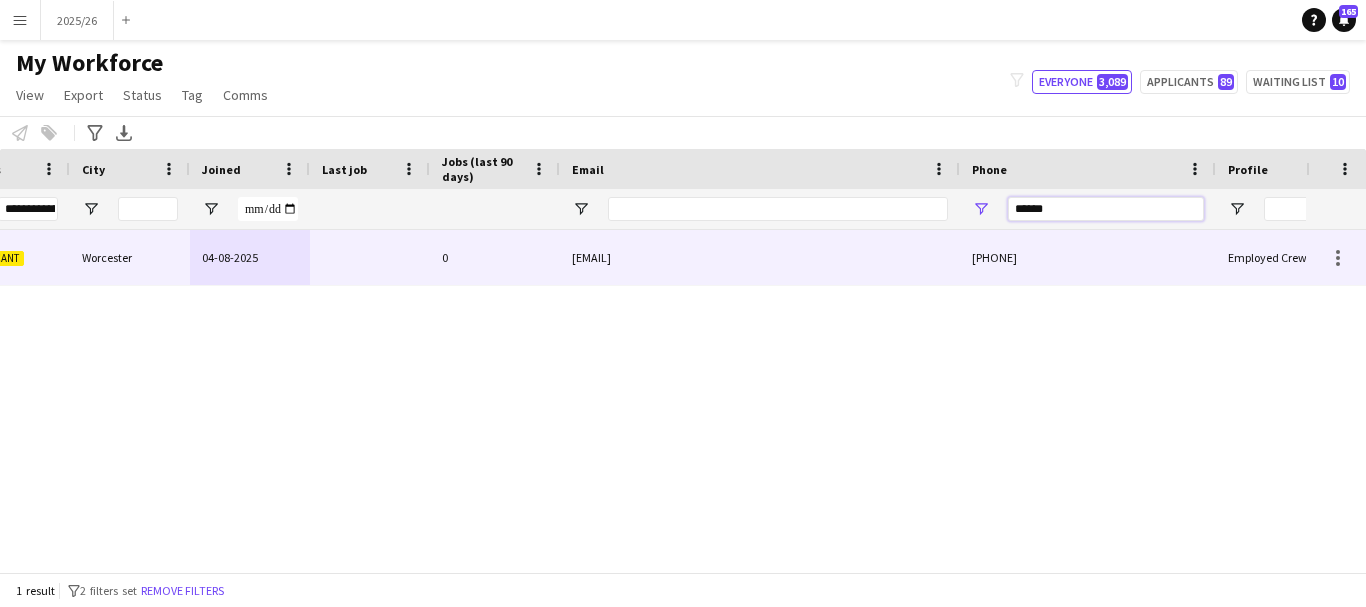 type on "******" 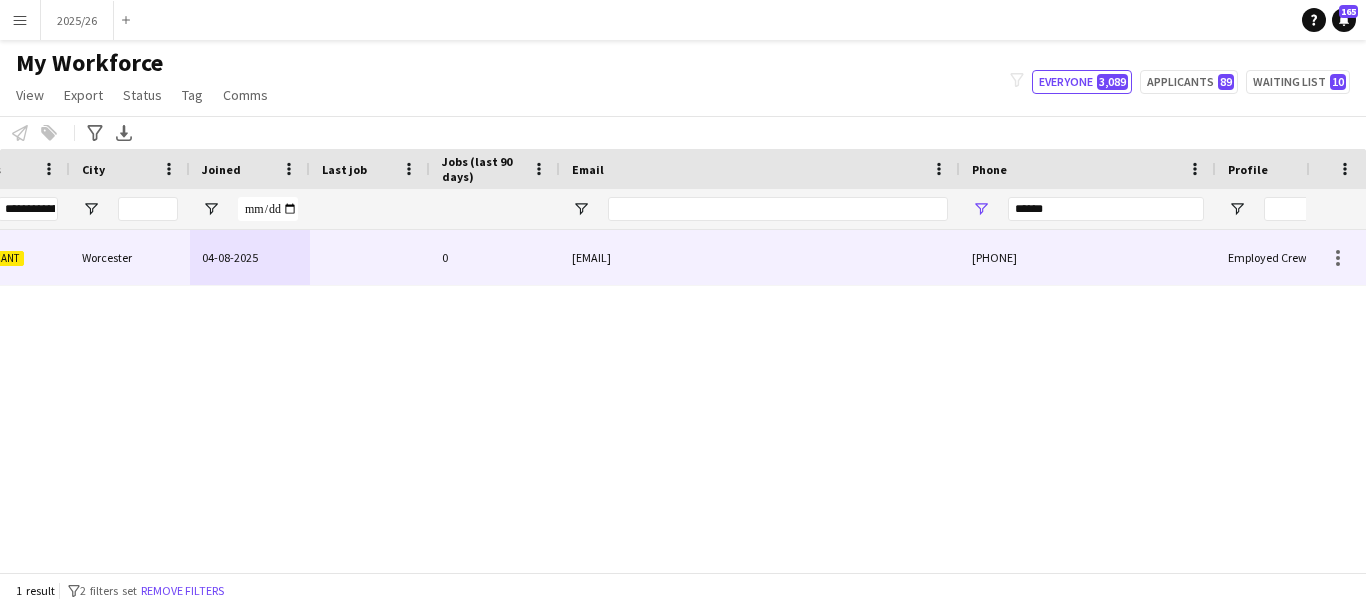 click at bounding box center [370, 257] 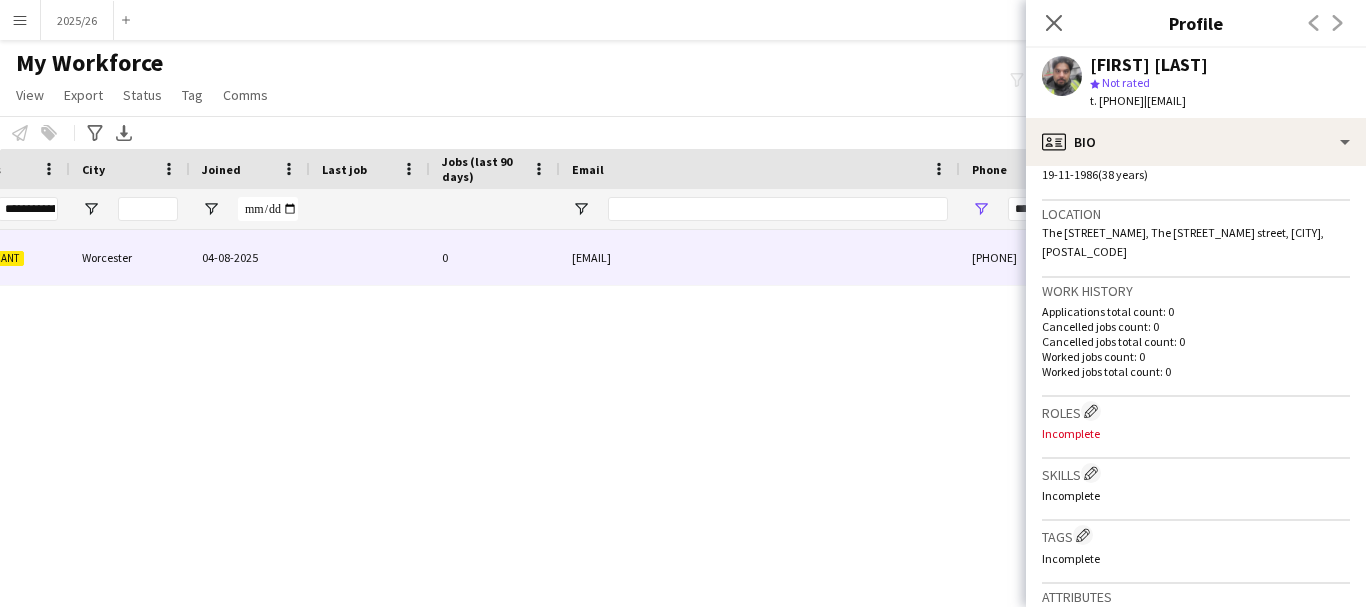 scroll, scrollTop: 520, scrollLeft: 0, axis: vertical 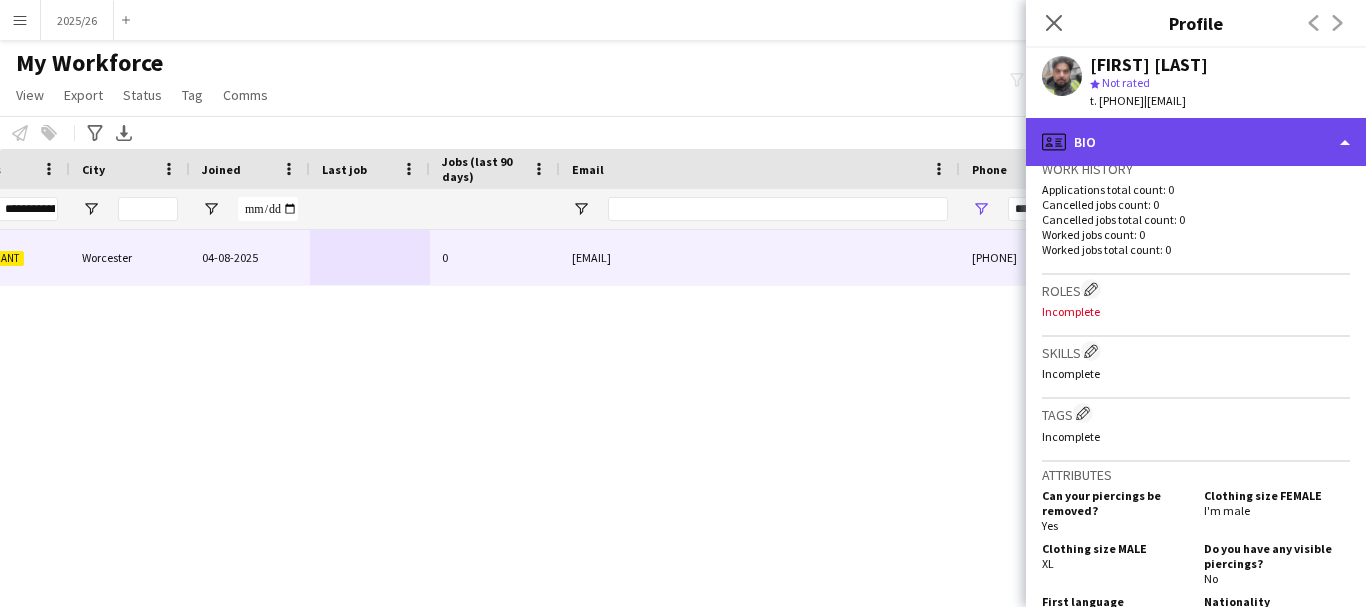 click on "profile
Bio" 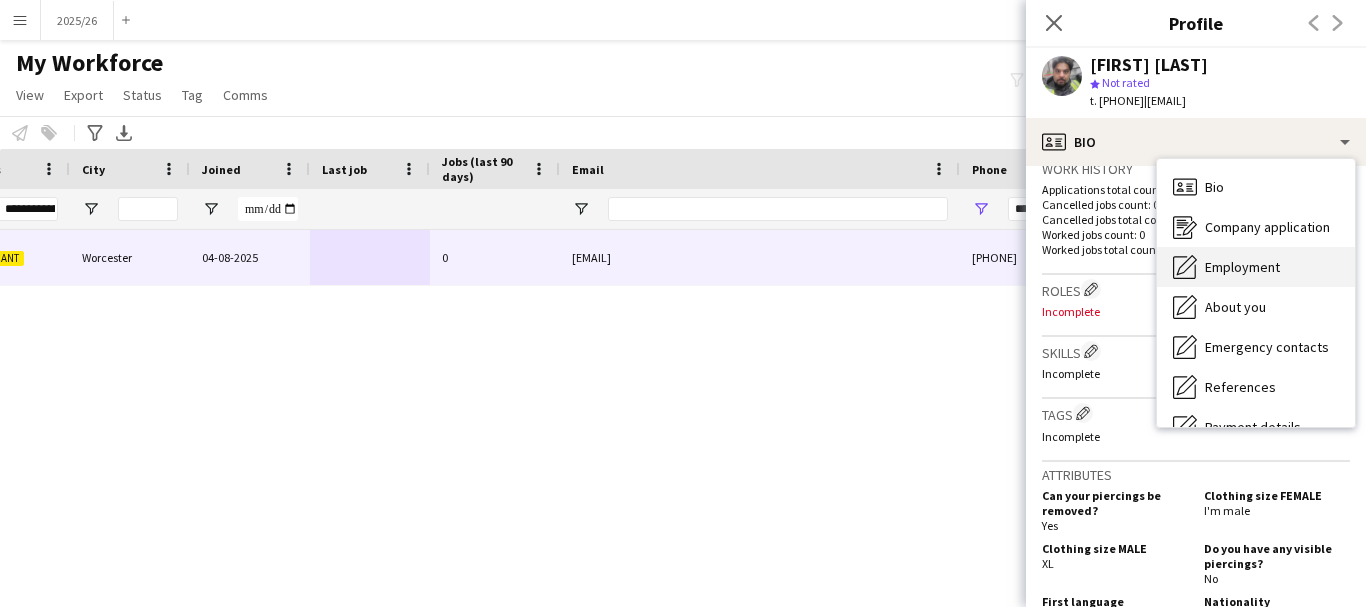 click on "Employment
Employment" at bounding box center [1256, 267] 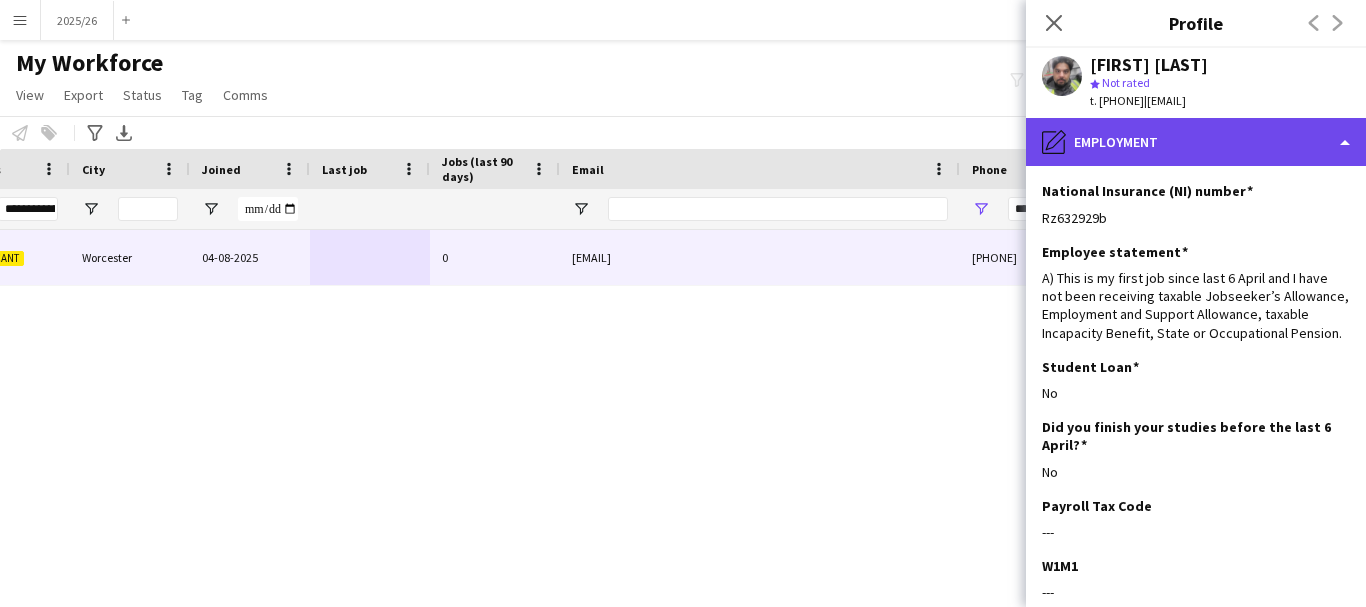 click on "pencil4
Employment" 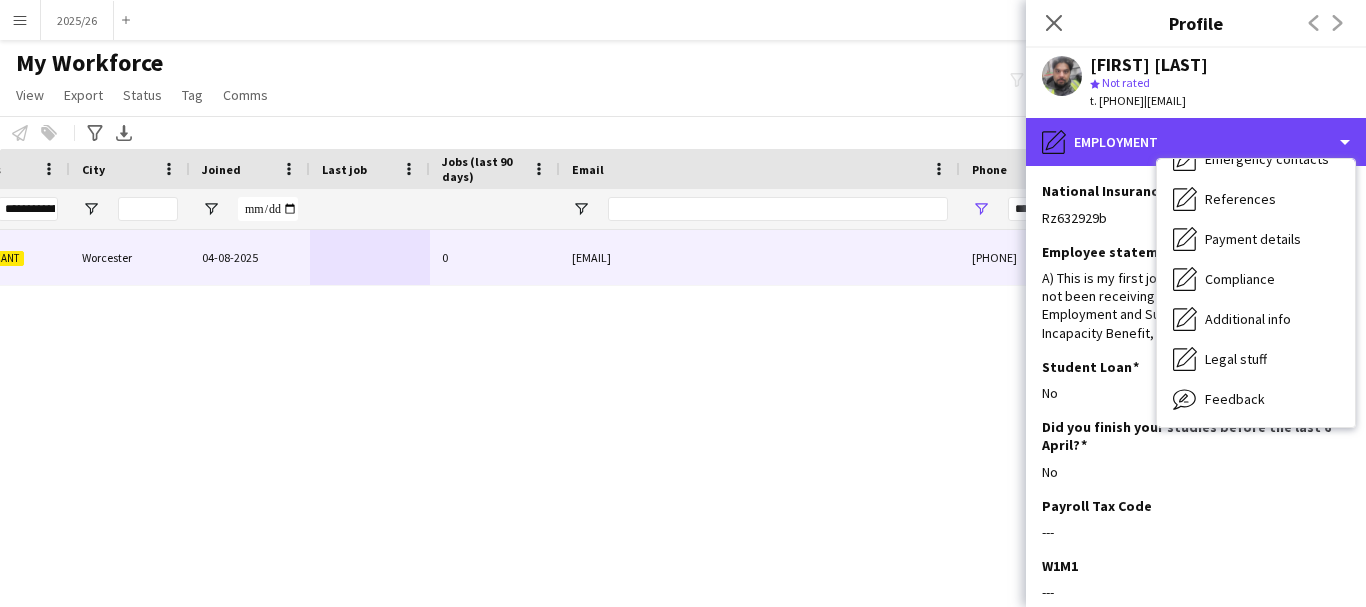 scroll, scrollTop: 41, scrollLeft: 0, axis: vertical 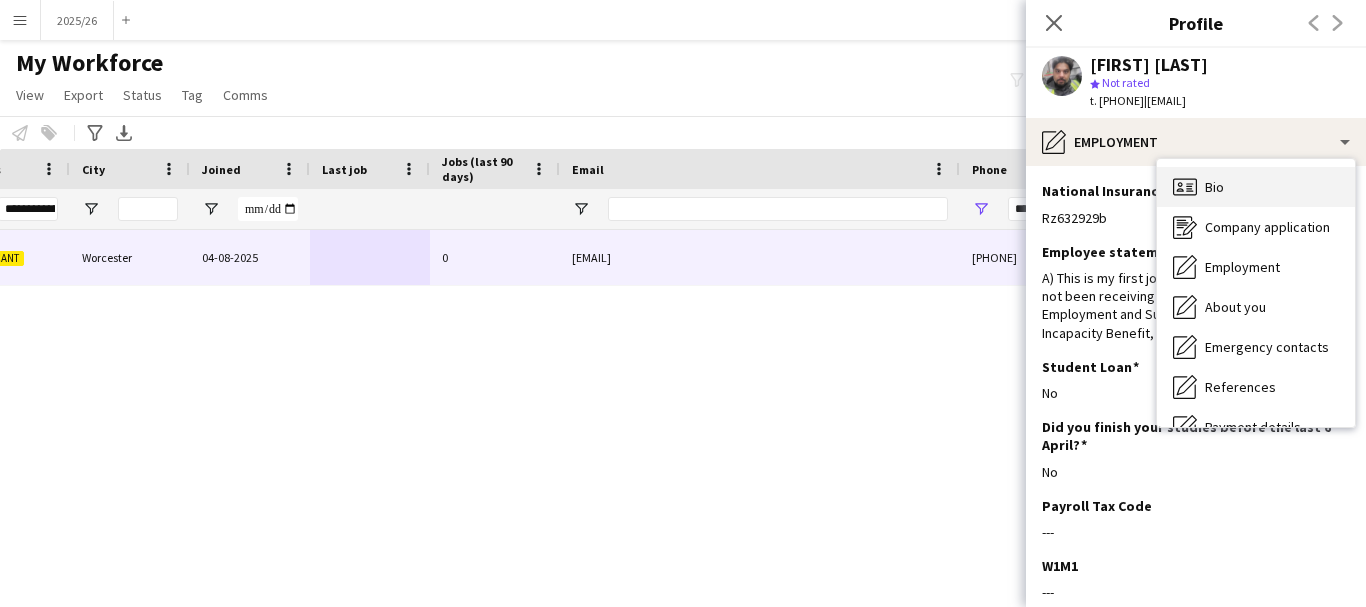 click on "Bio
Bio" at bounding box center (1256, 187) 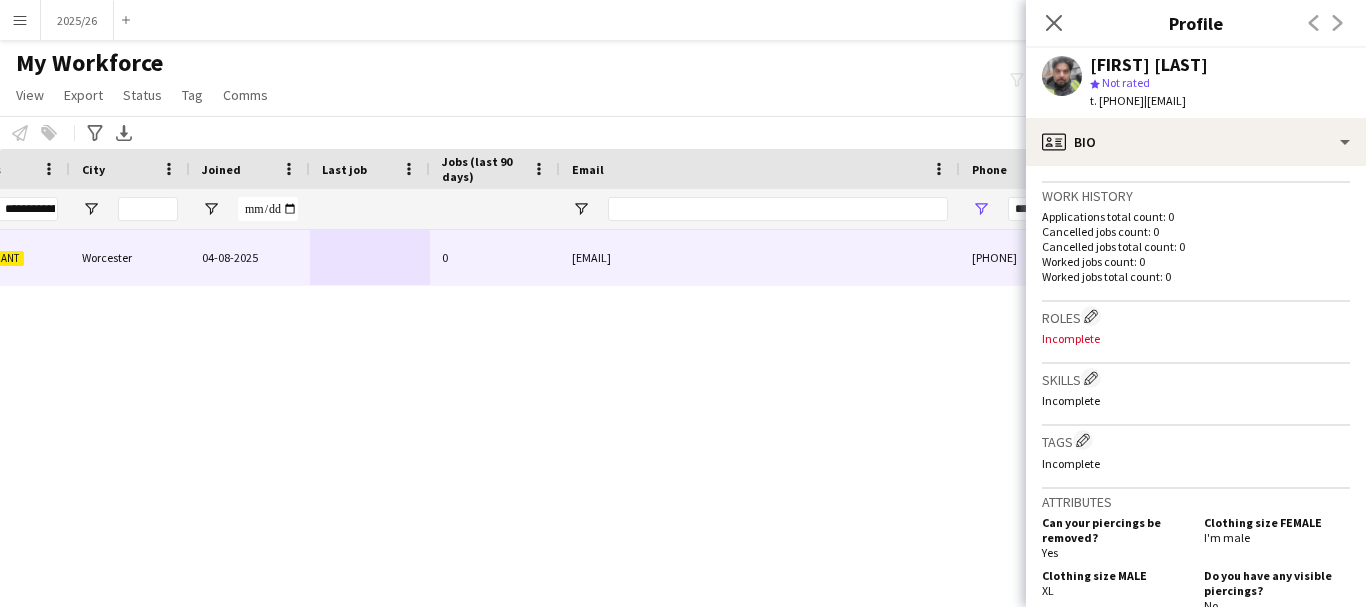 scroll, scrollTop: 497, scrollLeft: 0, axis: vertical 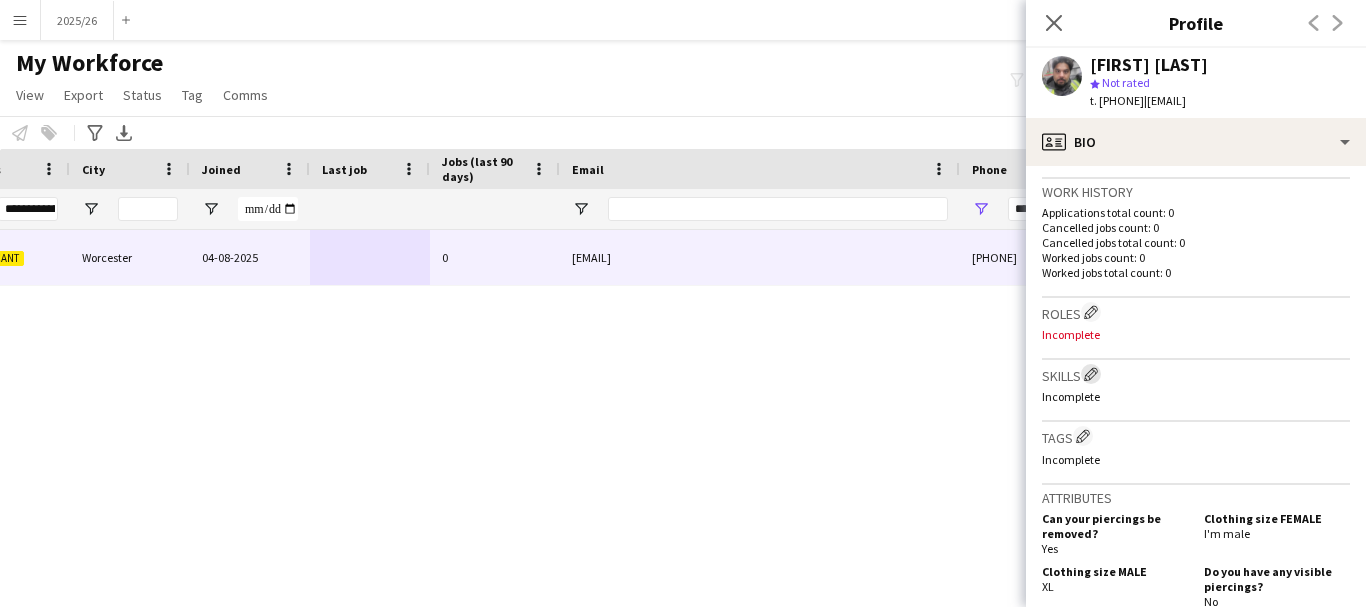 click on "Edit crew company skills" 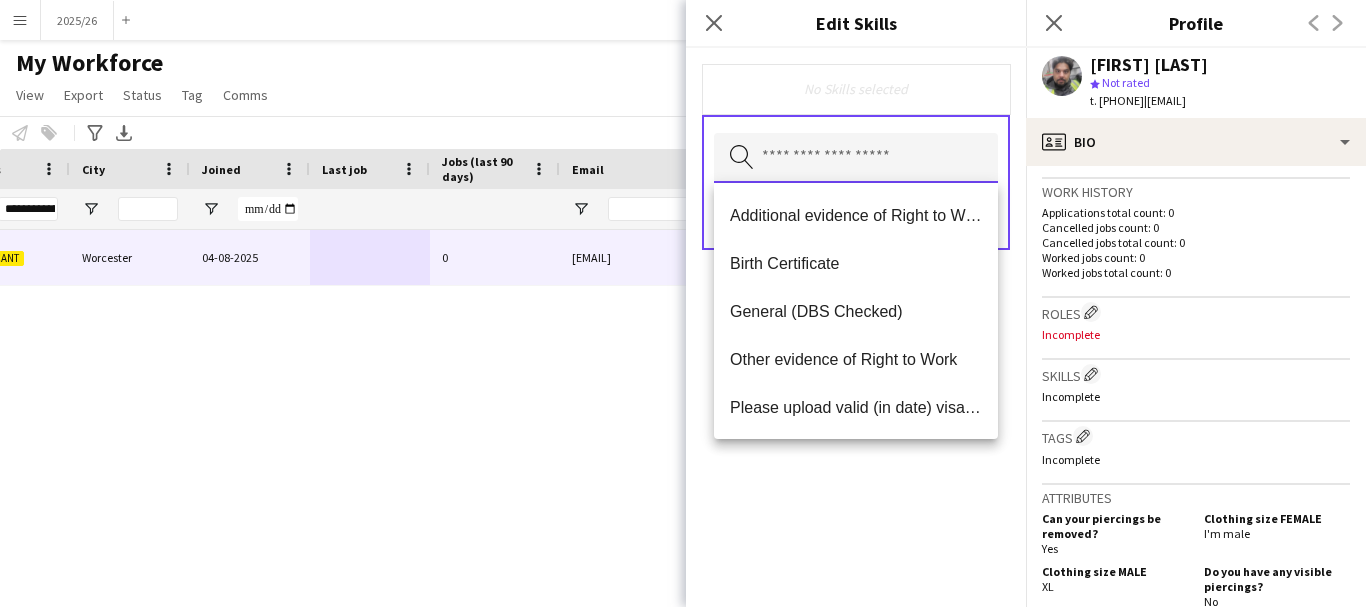 click at bounding box center [856, 158] 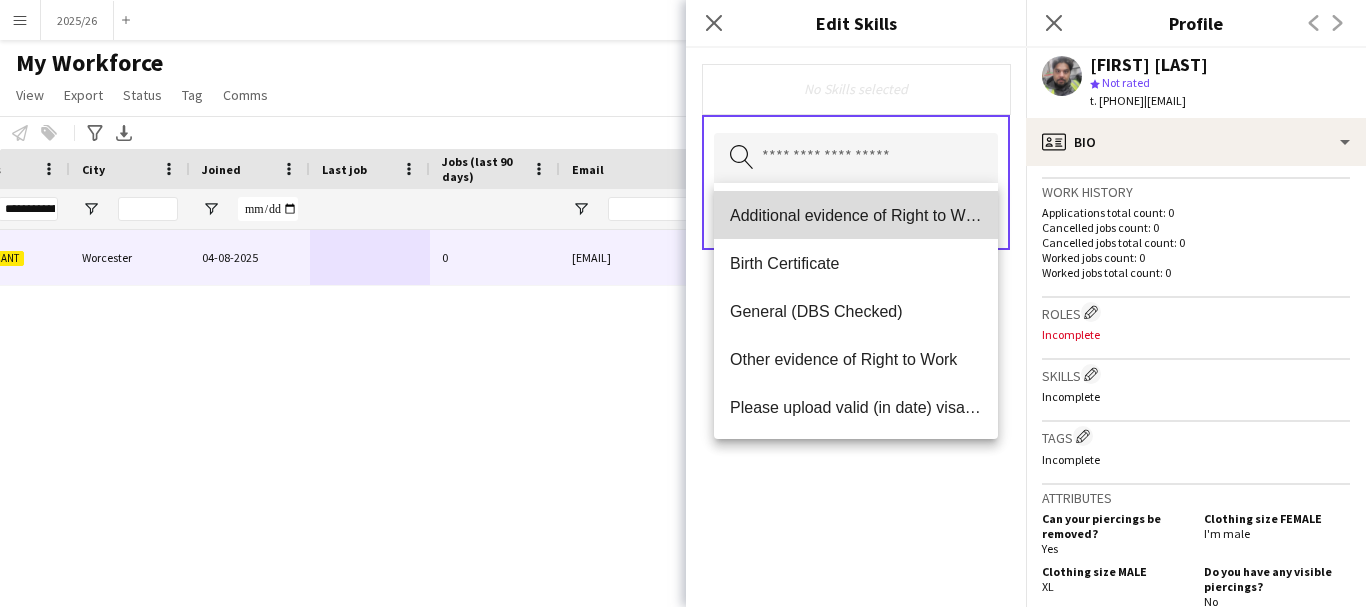 click on "Additional evidence of Right to Work" at bounding box center (856, 215) 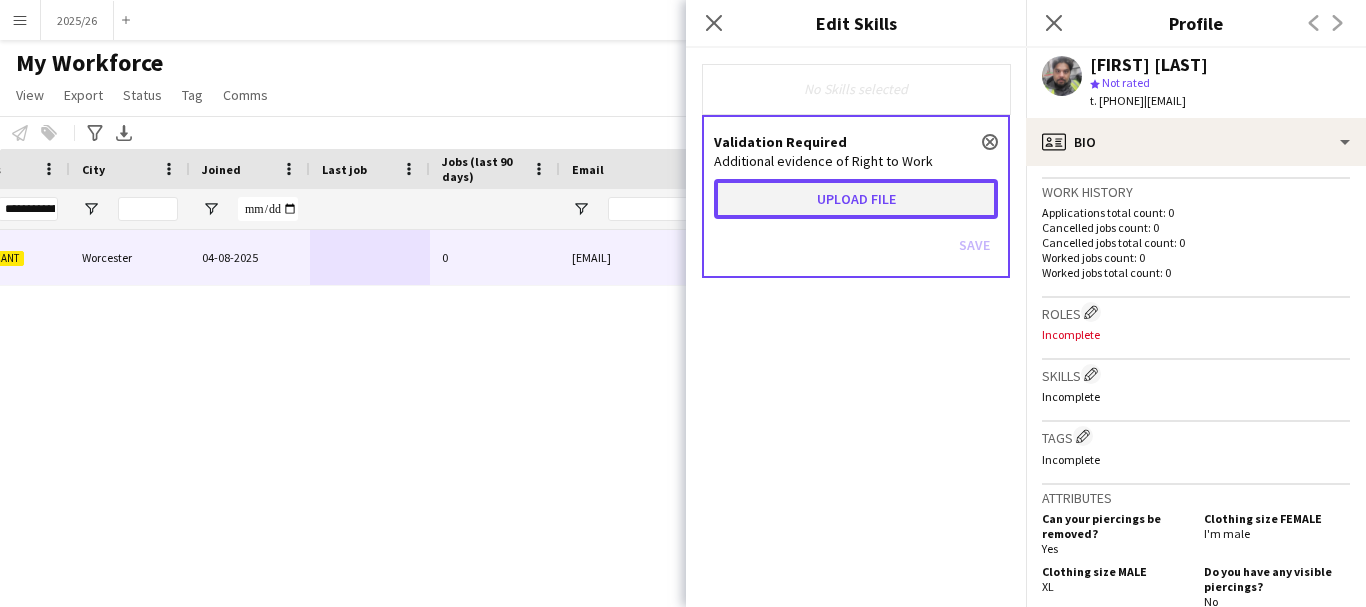 click on "Upload file" 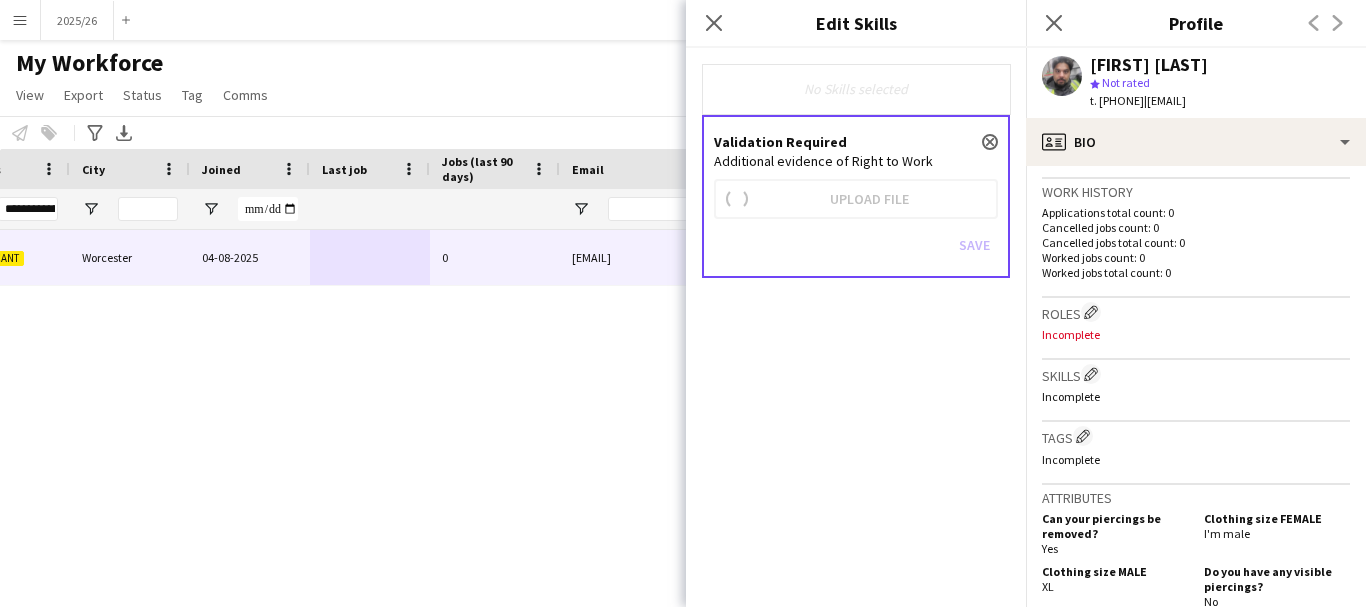 click on "Validation Required
close
Additional evidence of Right to Work    Upload file   Save" 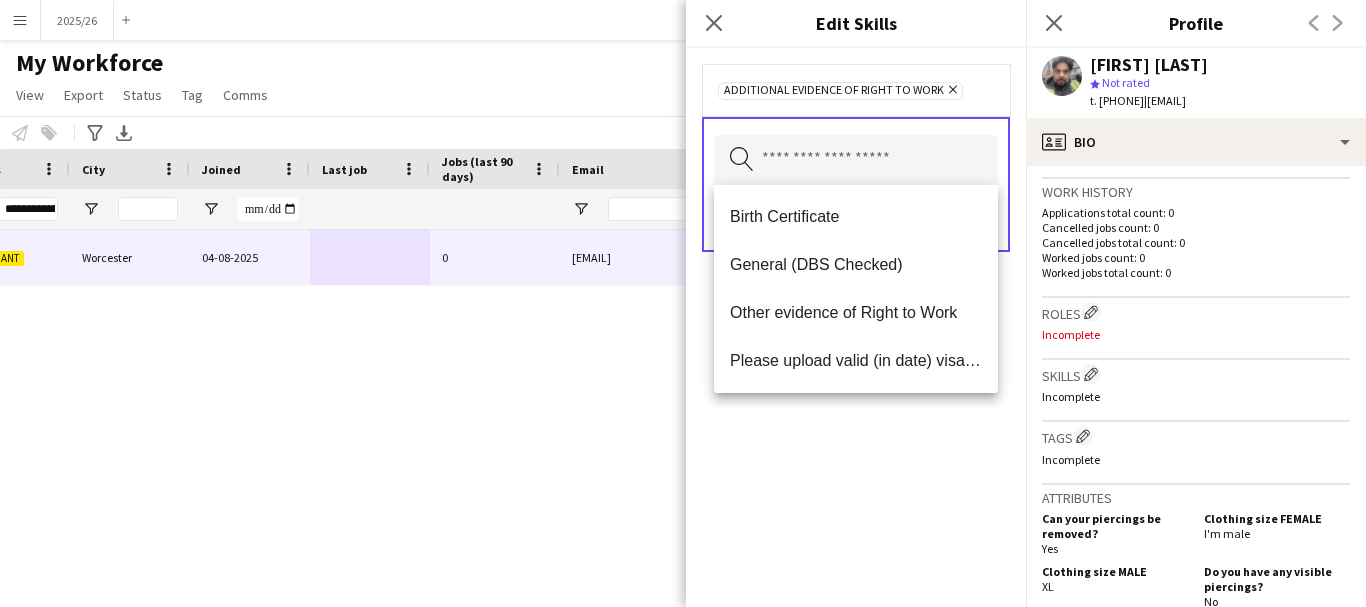 click on "Additional evidence of Right to Work
Remove
Search by skill name
Save" 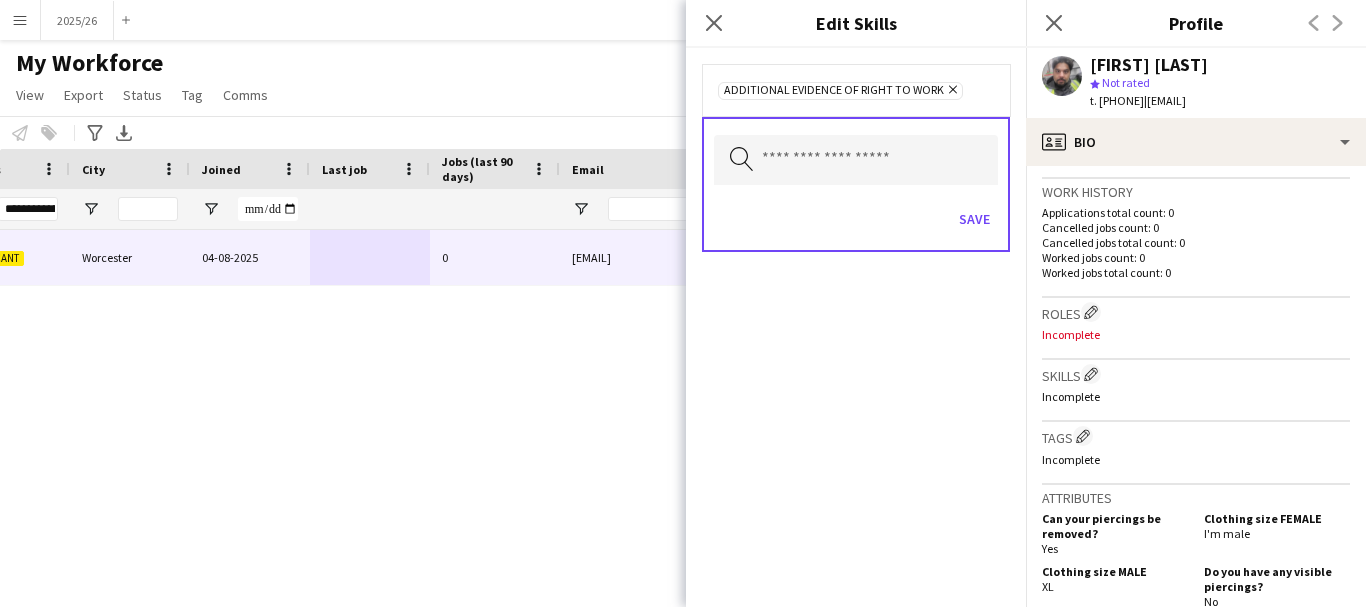 click 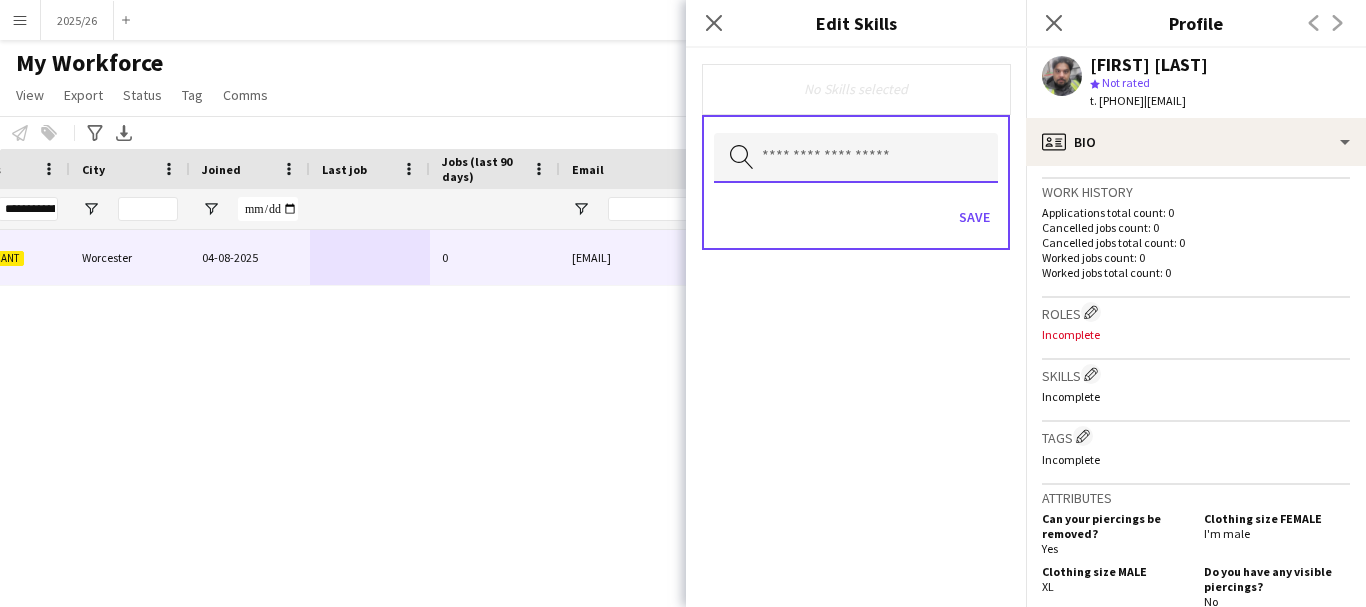 click at bounding box center [856, 158] 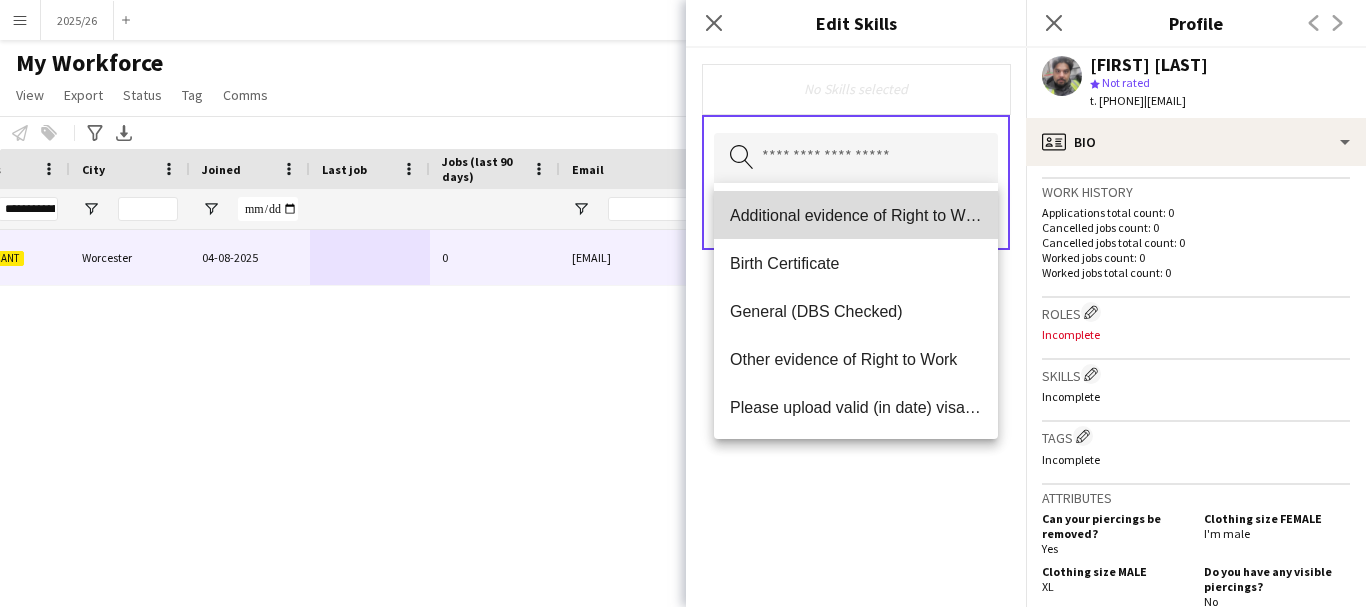 click on "Additional evidence of Right to Work" at bounding box center (856, 215) 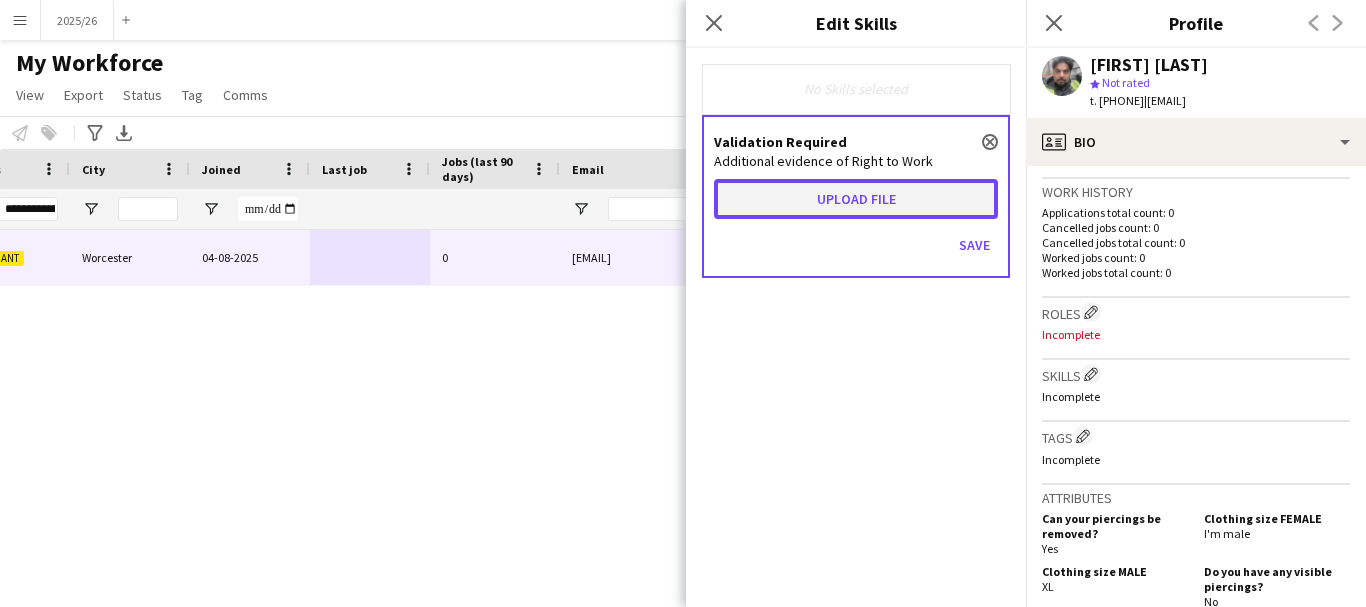click on "Upload file" 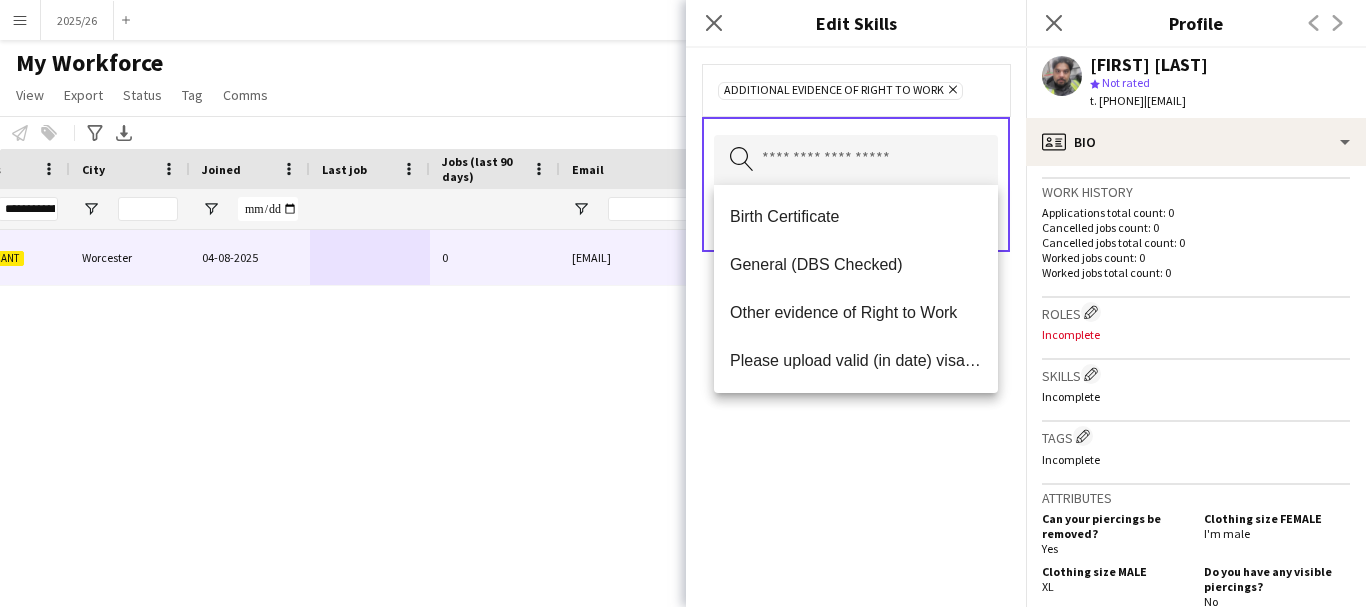 click on "Additional evidence of Right to Work
Remove
Search by skill name
Save" 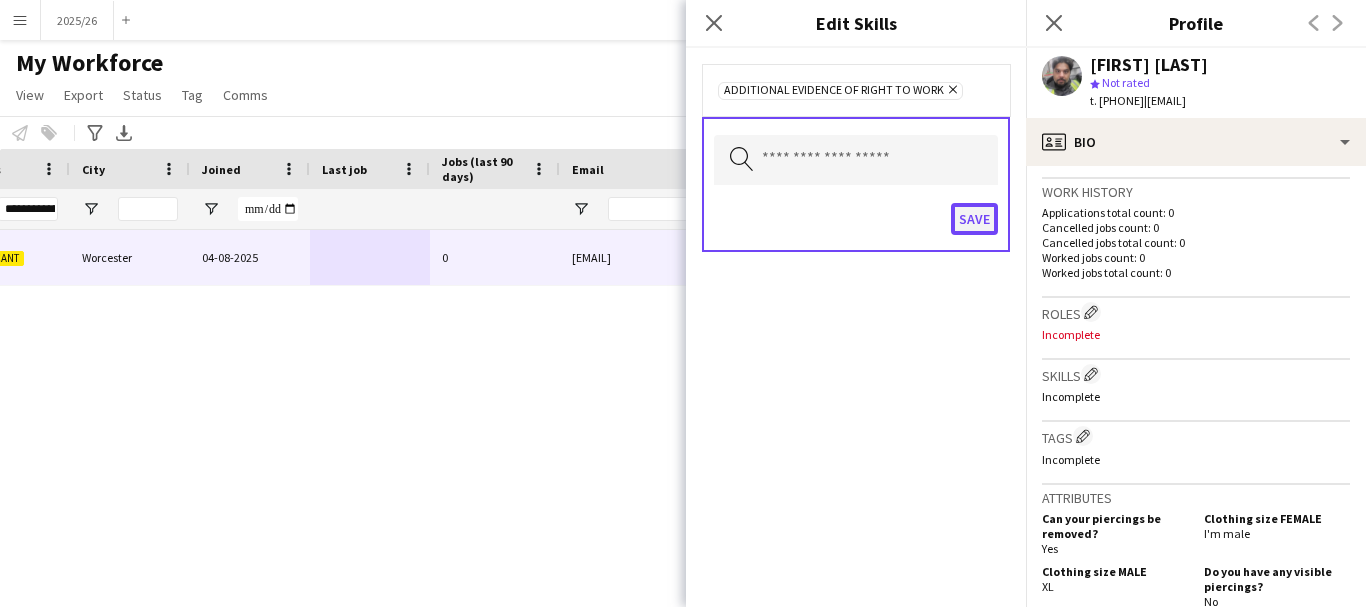 click on "Save" 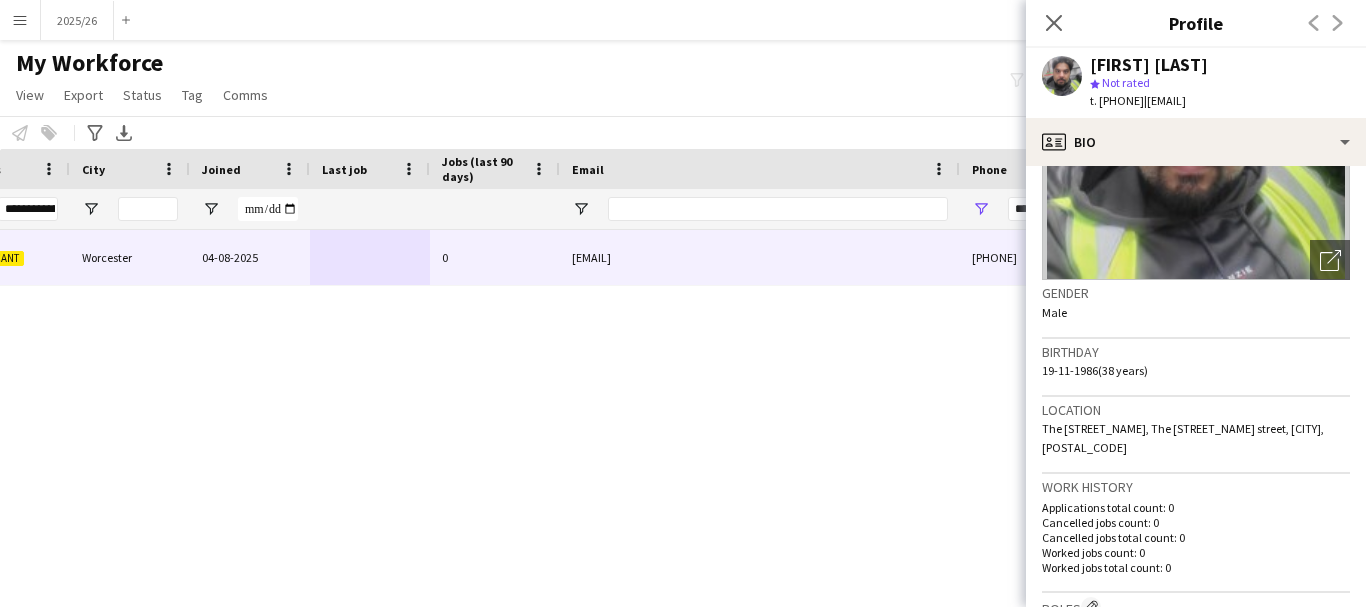 scroll, scrollTop: 0, scrollLeft: 0, axis: both 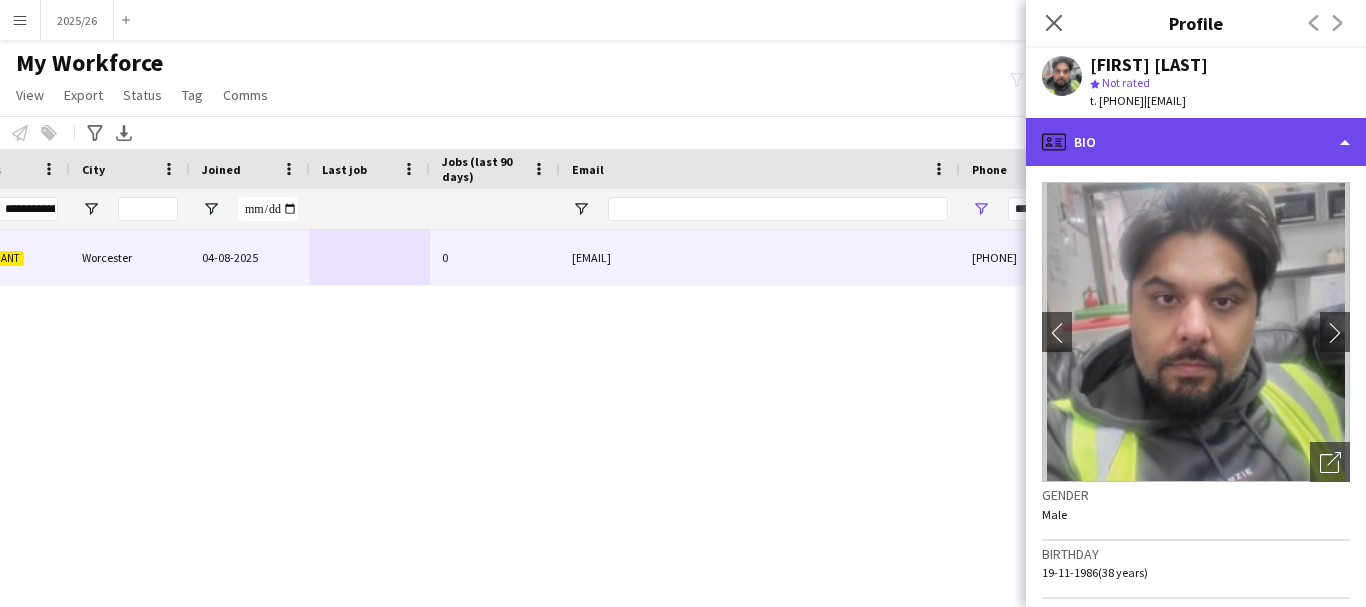 click on "profile
Bio" 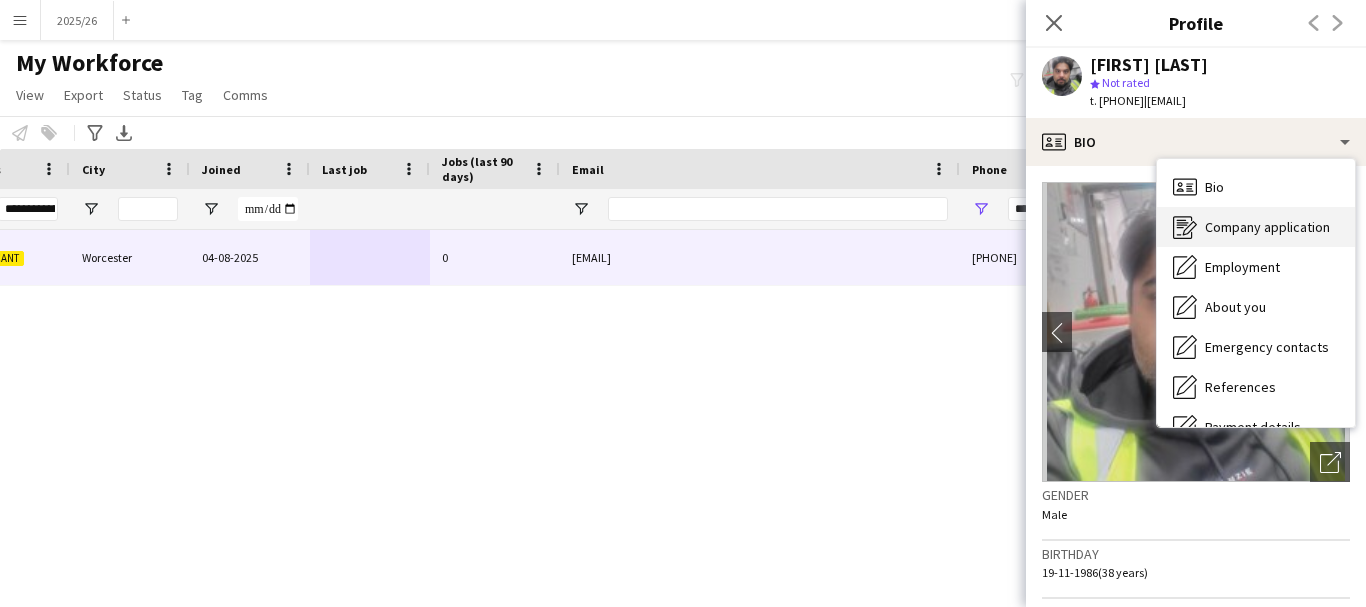 click on "Company application" at bounding box center [1267, 227] 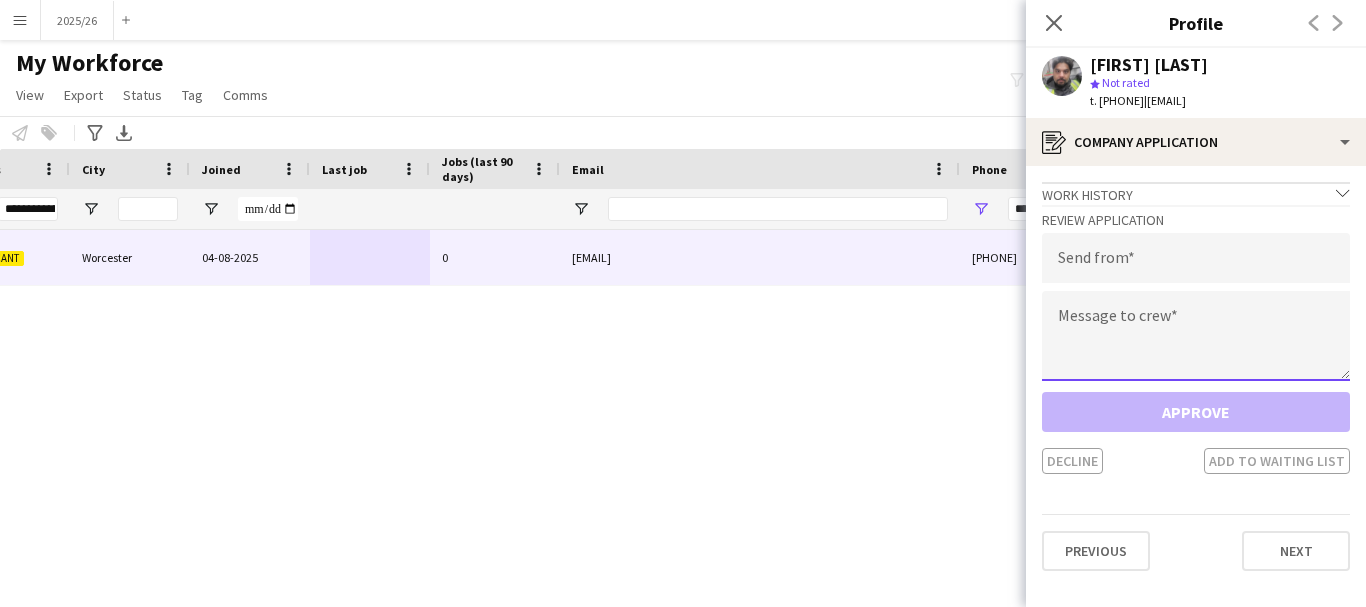 click 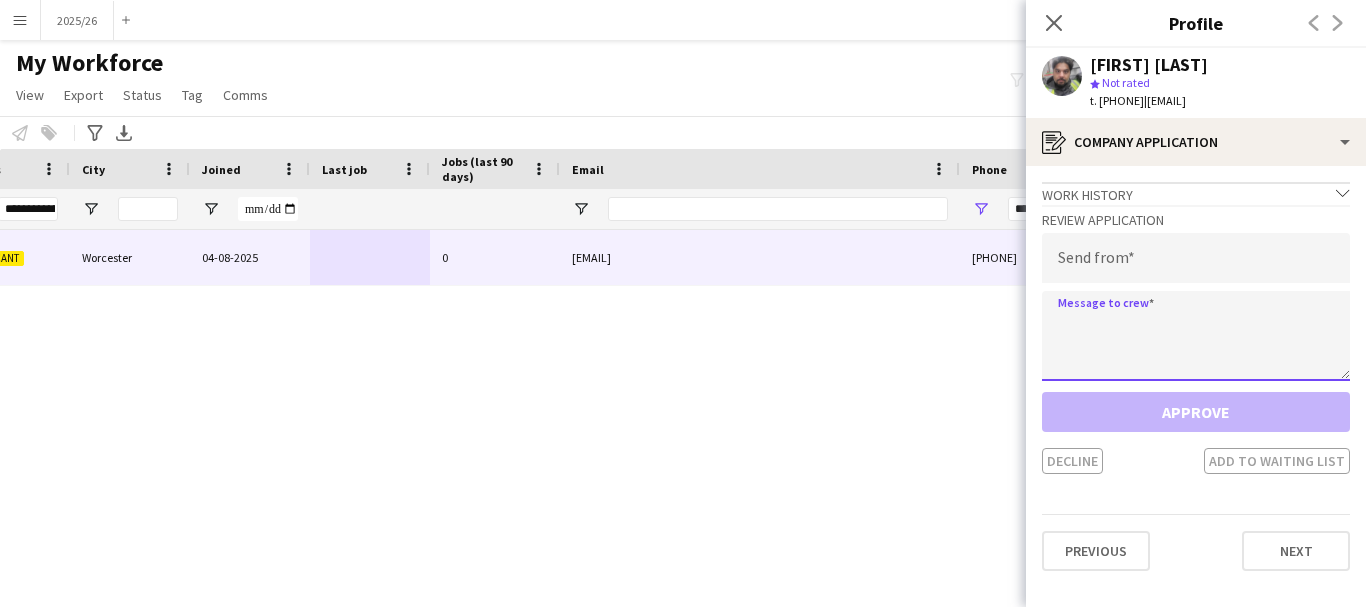 paste on "**********" 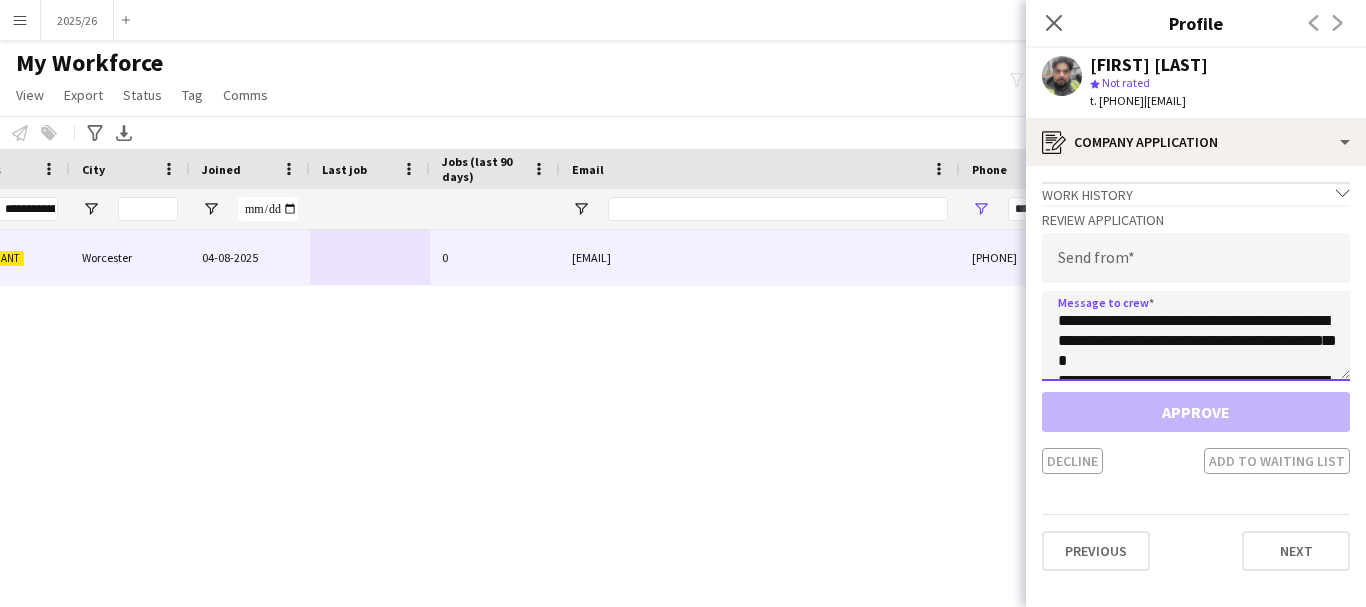 scroll, scrollTop: 392, scrollLeft: 0, axis: vertical 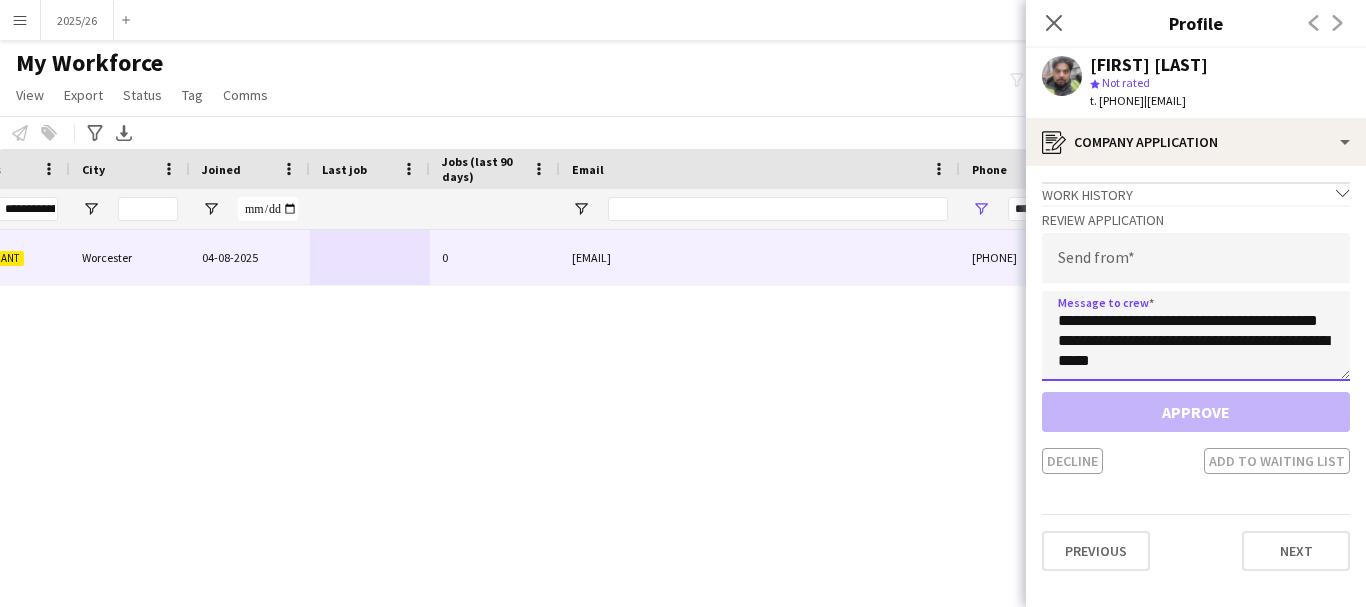 type on "**********" 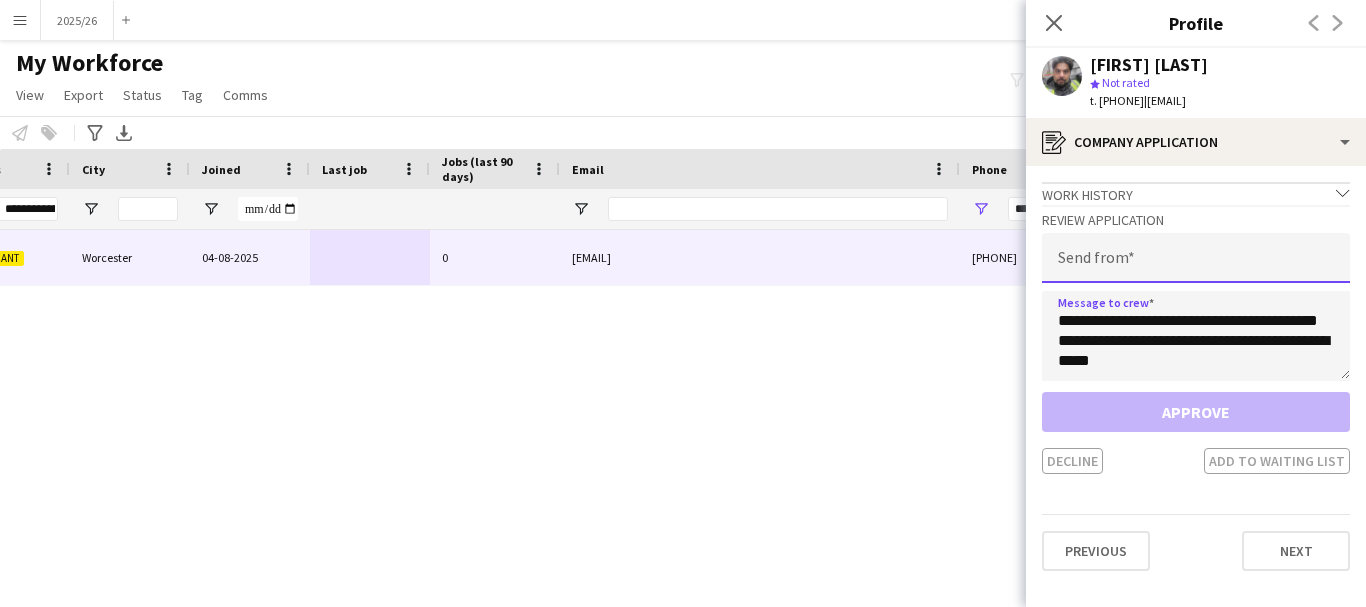 click 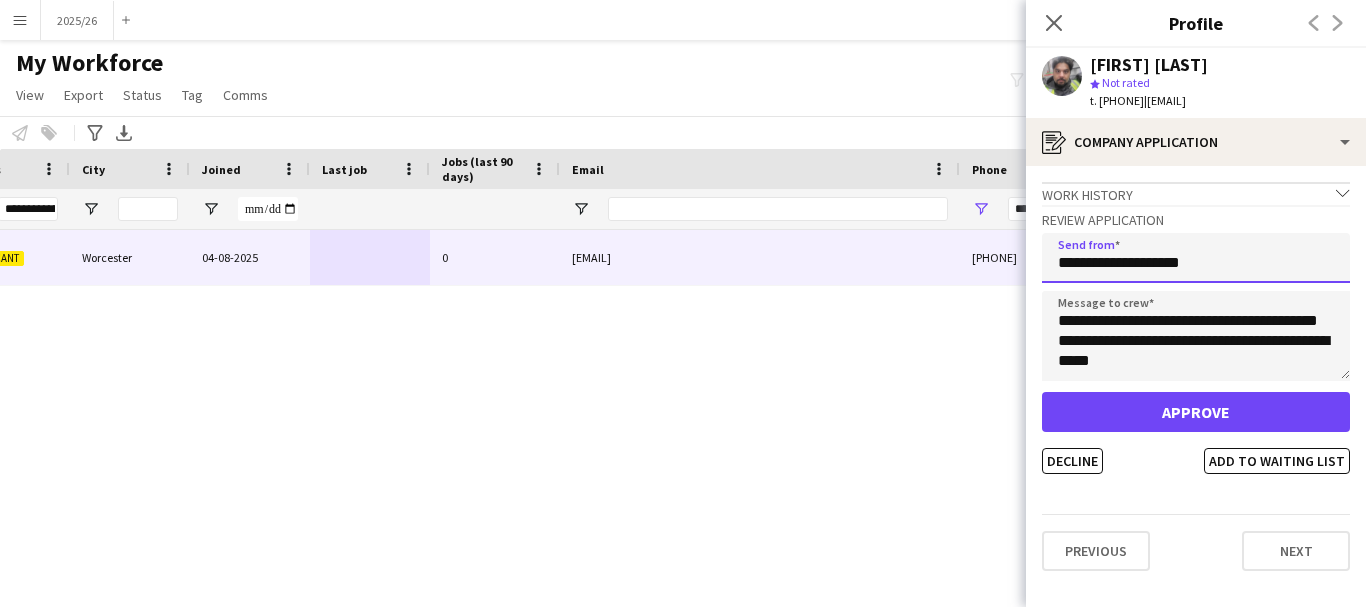 type on "**********" 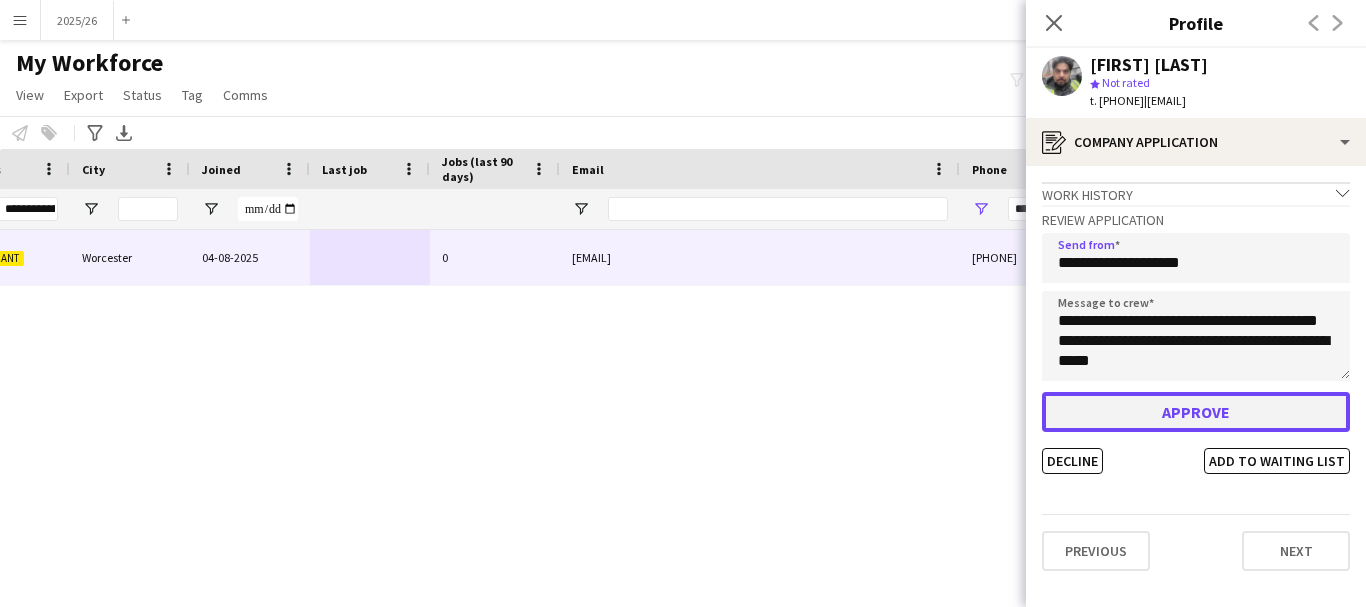 click on "Approve" 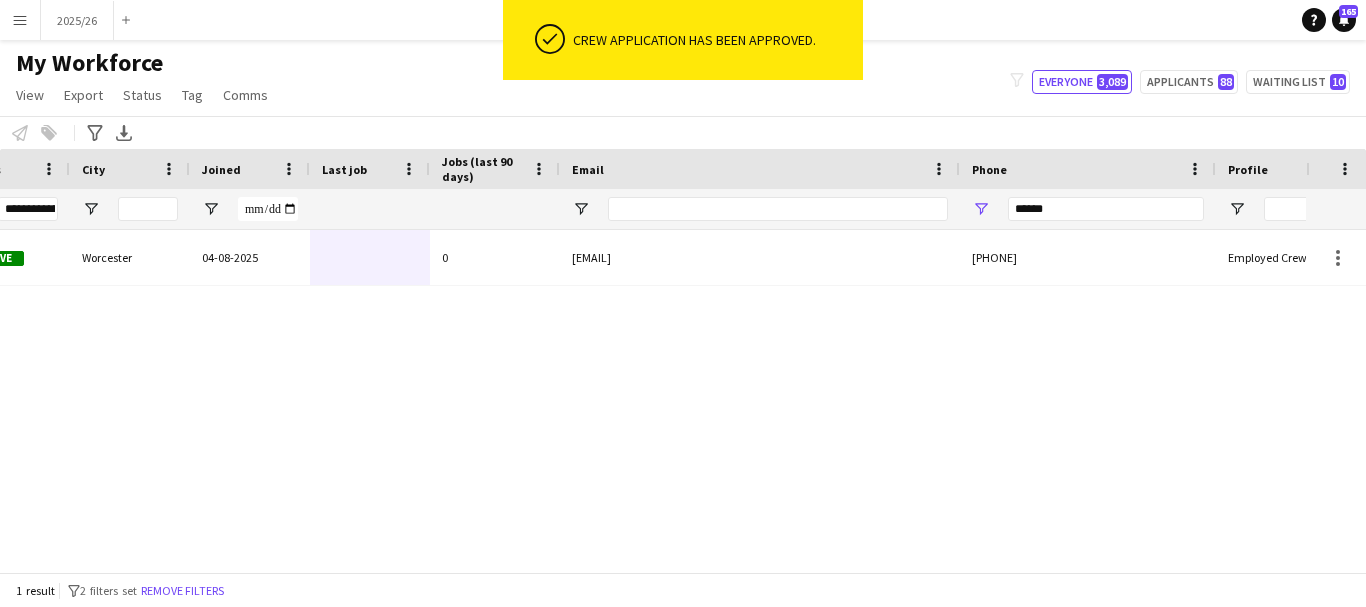 click on "[EMAIL]" at bounding box center [760, 257] 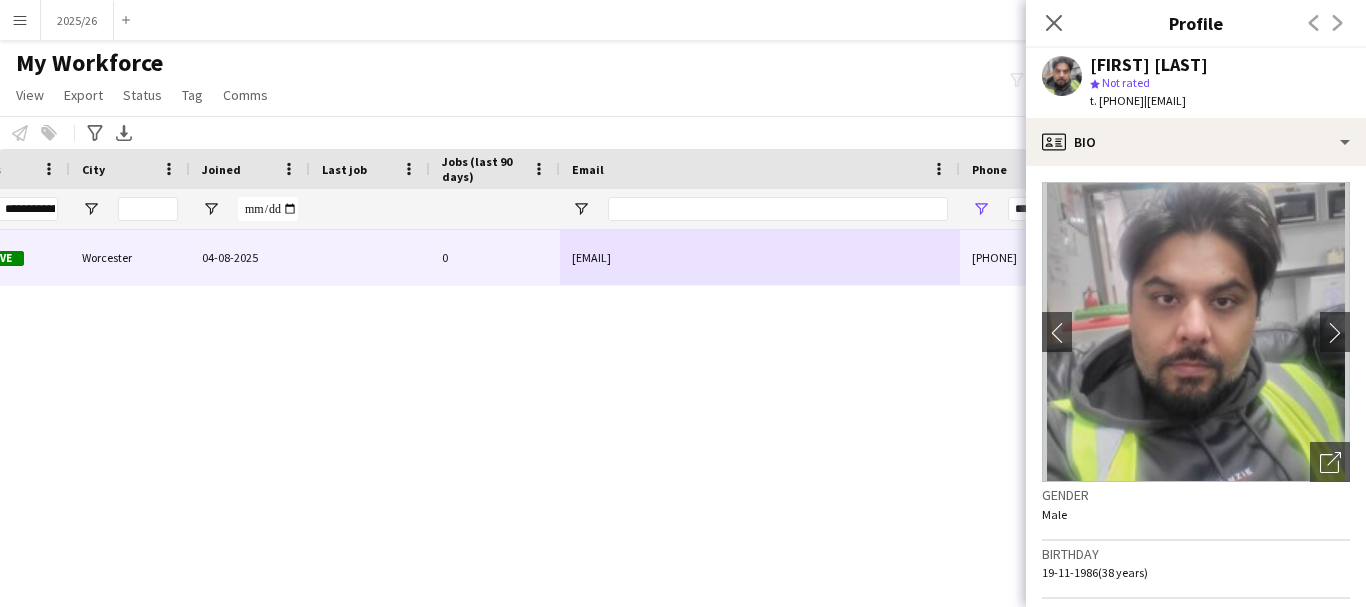 click on "Close pop-in" 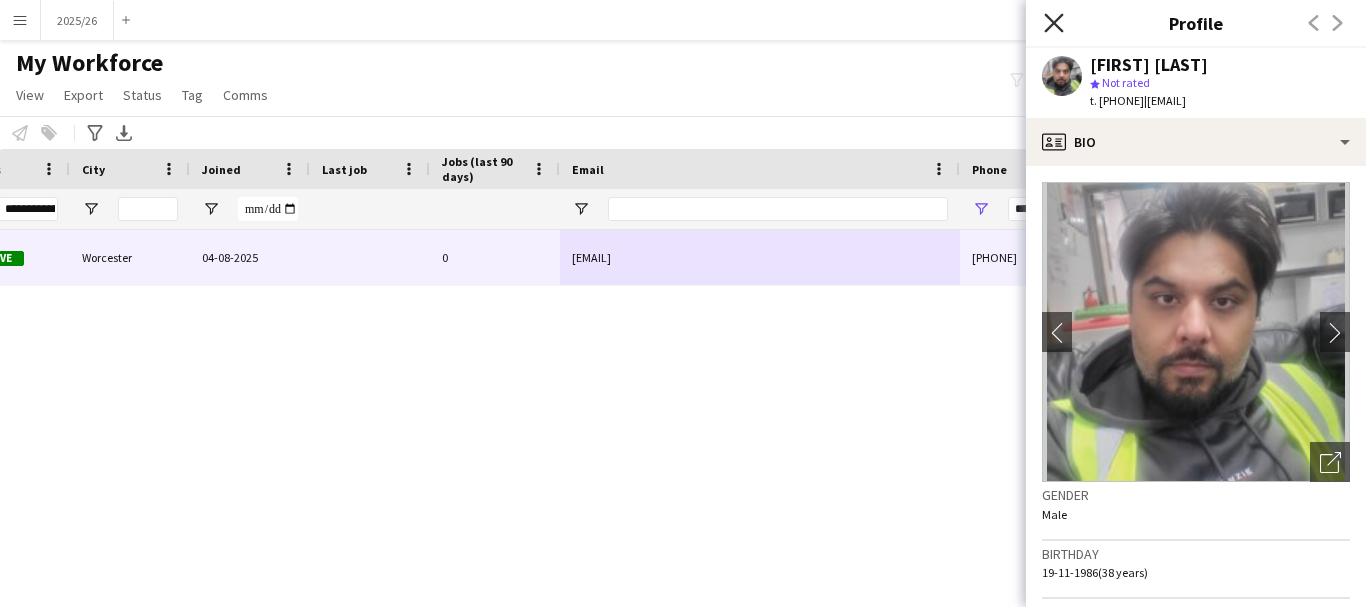 click on "Close pop-in" 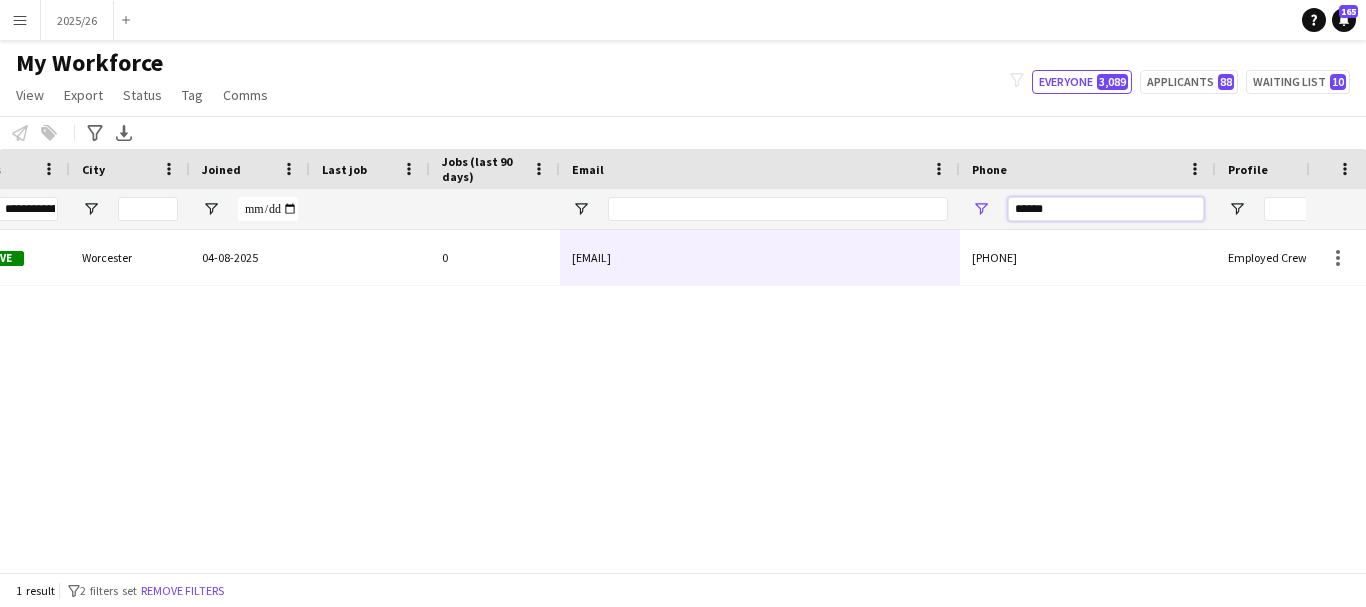 drag, startPoint x: 1086, startPoint y: 214, endPoint x: 891, endPoint y: 199, distance: 195.57607 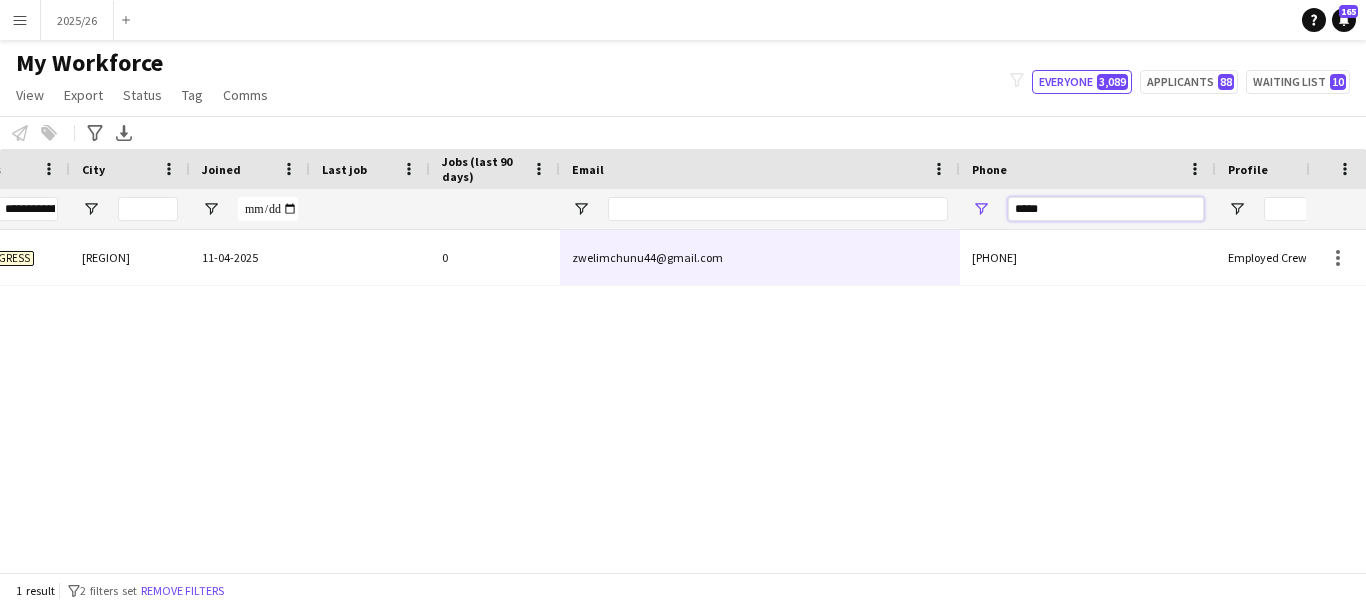 type on "******" 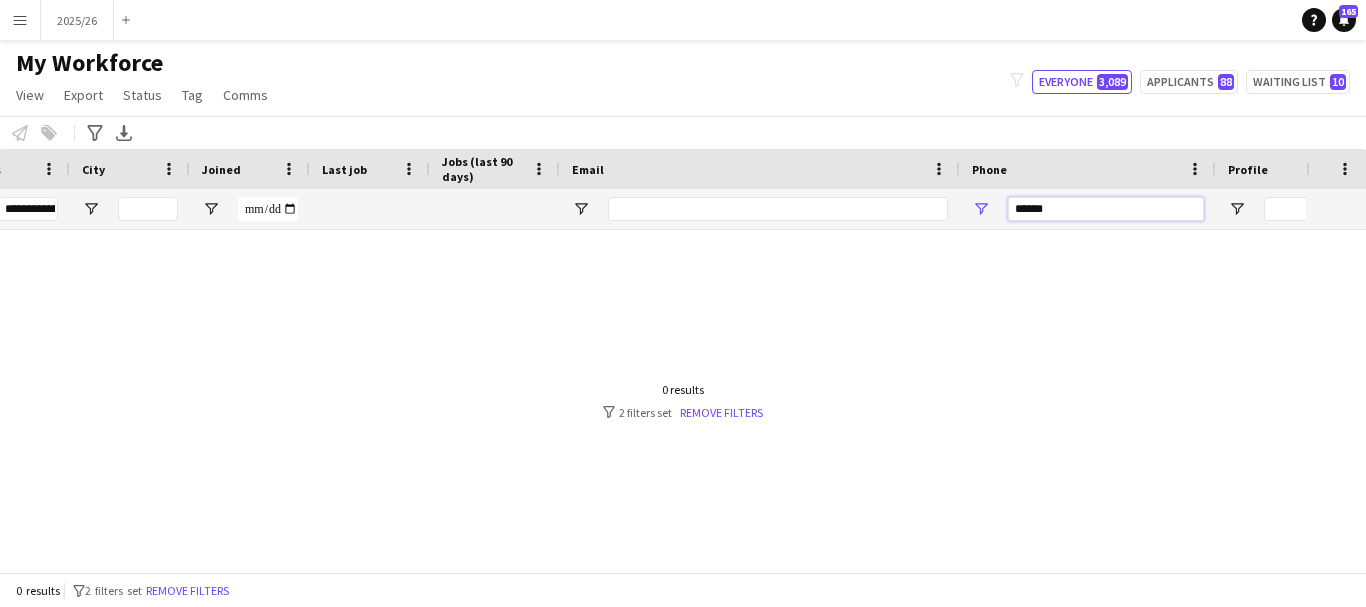 scroll, scrollTop: 0, scrollLeft: 128, axis: horizontal 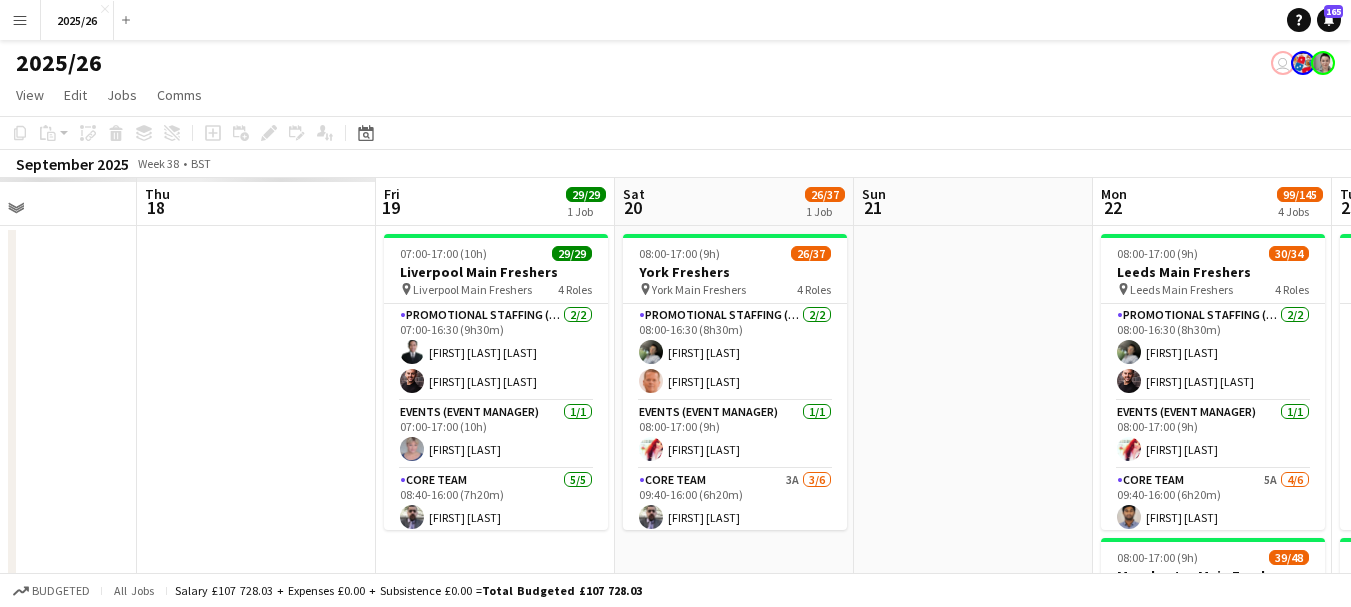 drag, startPoint x: 158, startPoint y: 422, endPoint x: 1191, endPoint y: 431, distance: 1033.0392 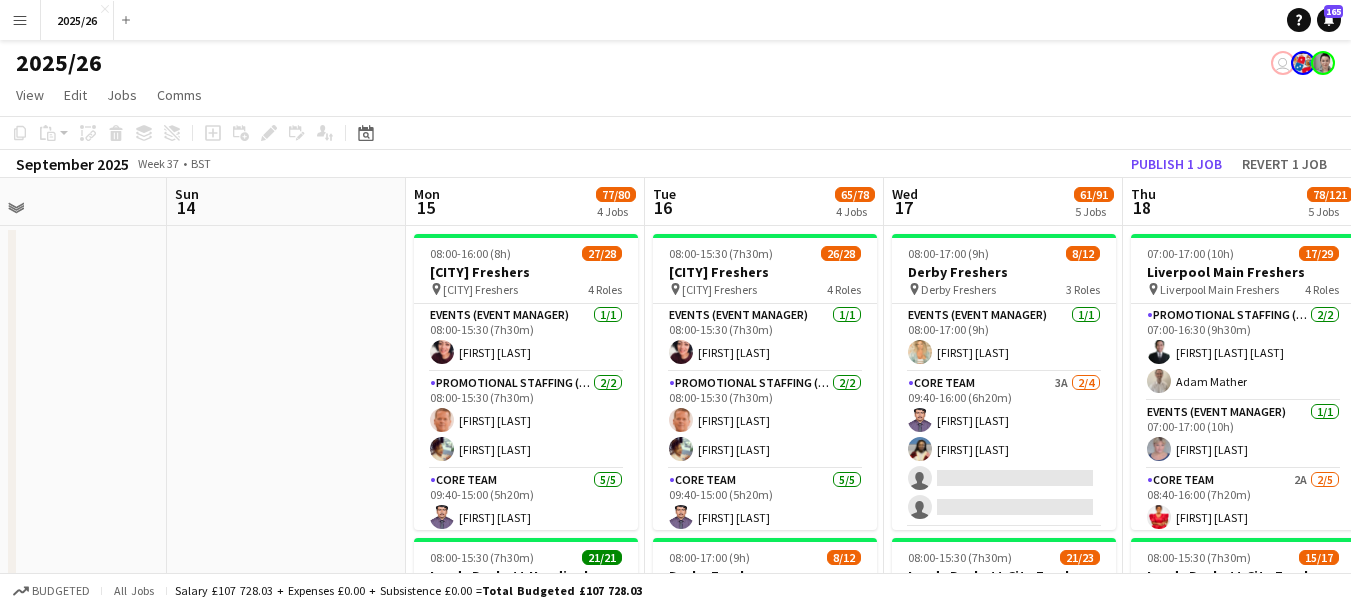 click on "Thu   11   Fri   12   28/43   2 Jobs   Sat   13   Sun   14   Mon   15   77/80   4 Jobs   Tue   16   65/78   4 Jobs   Wed   17   61/91   5 Jobs   Thu   18   78/121   5 Jobs   Fri   19   29/29   1 Job   Sat   20   26/37   1 Job   Sun   21      08:00-17:00 (9h)    13/28   Edinburgh Freshers
pin
Edinburgh Freshers   4 Roles   Promotional Staffing (Team Leader)   3/3   08:00-16:30 (8h30m)
[FIRST] [LAST] [FIRST] [LAST] [FIRST] [LAST]  Events (Event Manager)   1/1   08:00-17:00 (9h)
[FIRST] [LAST]  Core Team   2/6   09:40-16:00 (6h20m)
[FIRST] [LAST] [FIRST] [LAST]
single-neutral-actions
single-neutral-actions
single-neutral-actions
single-neutral-actions
Promotional Staffing (Brand Ambassadors)   7/18   09:40-16:00 (6h20m)
! [FIRST] [LAST] [FIRST] [LAST] [FIRST] [LAST] ! [FIRST] [LAST] [FIRST] [LAST] [FIRST] [LAST] [FIRST] [LAST]" at bounding box center [675, 1560] 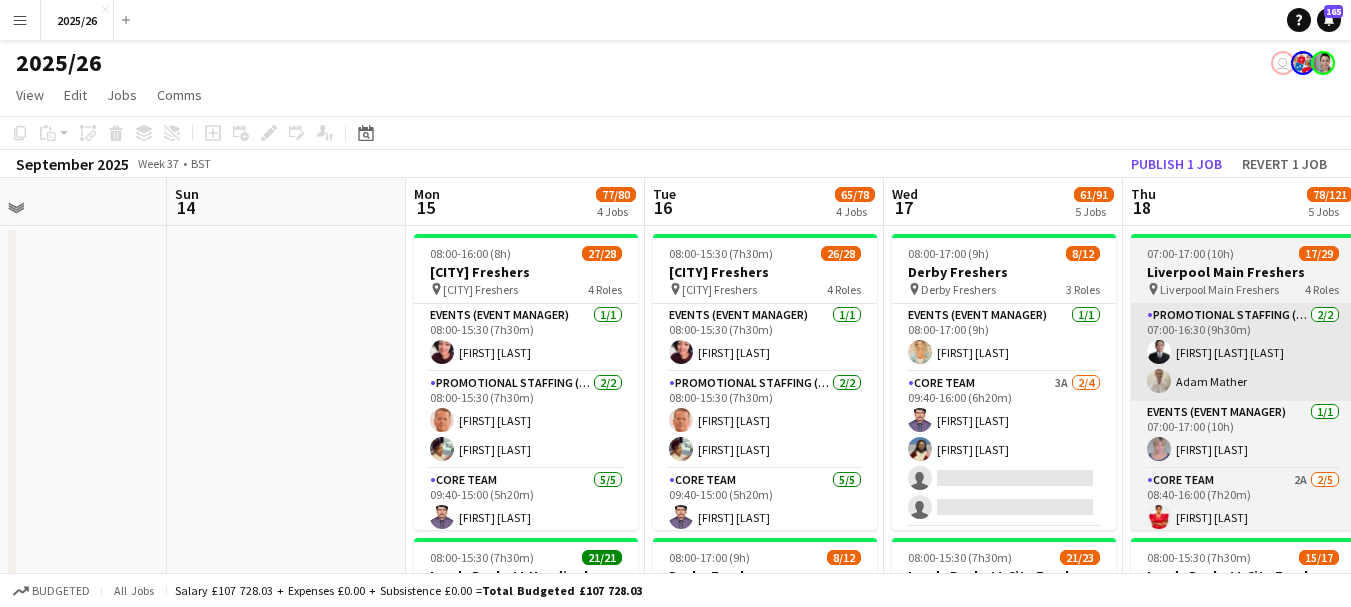 scroll, scrollTop: 0, scrollLeft: 549, axis: horizontal 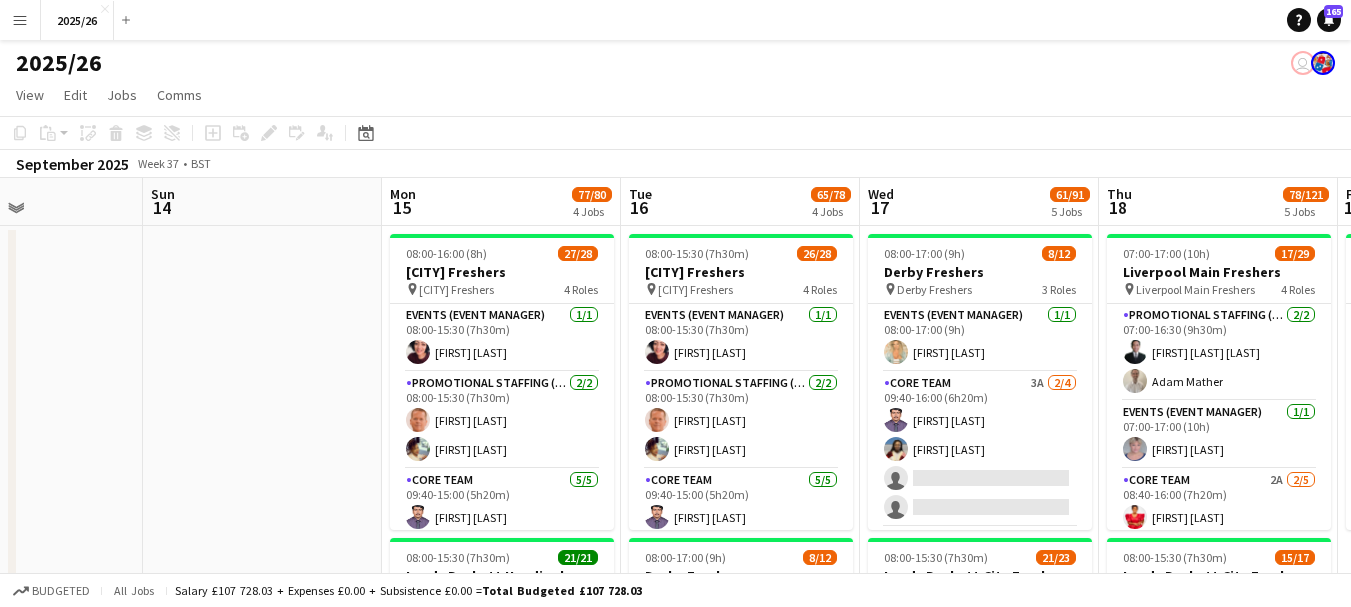 drag, startPoint x: 886, startPoint y: 322, endPoint x: 821, endPoint y: 319, distance: 65.06919 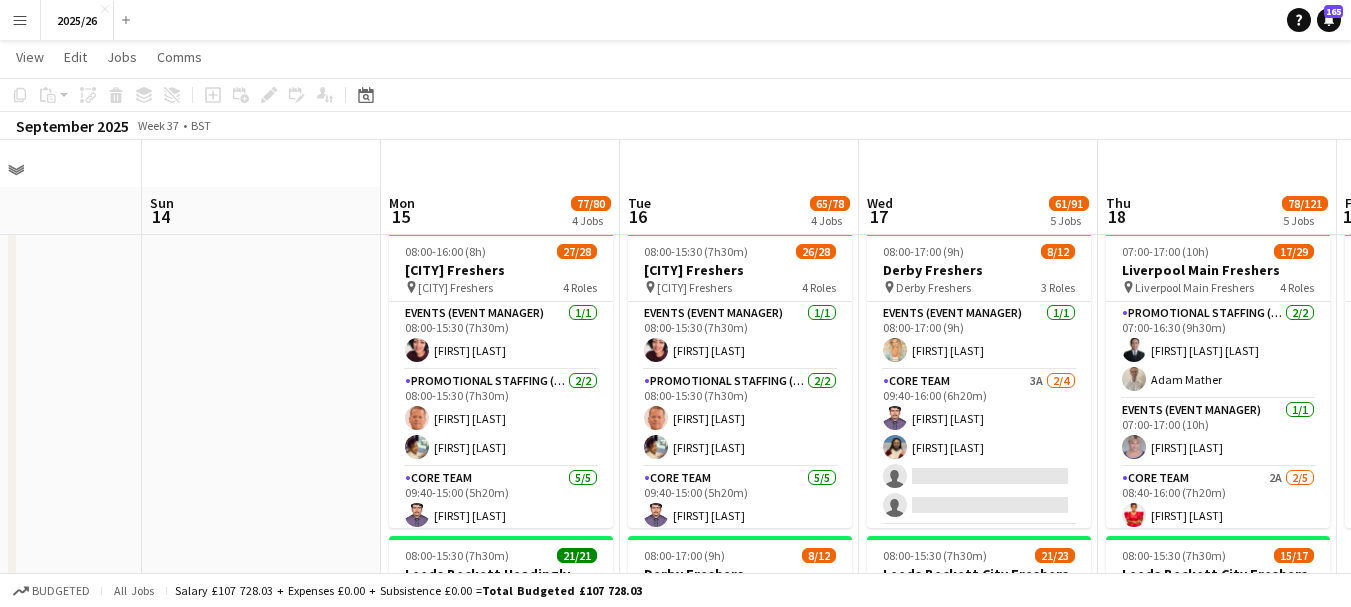 scroll, scrollTop: 109, scrollLeft: 0, axis: vertical 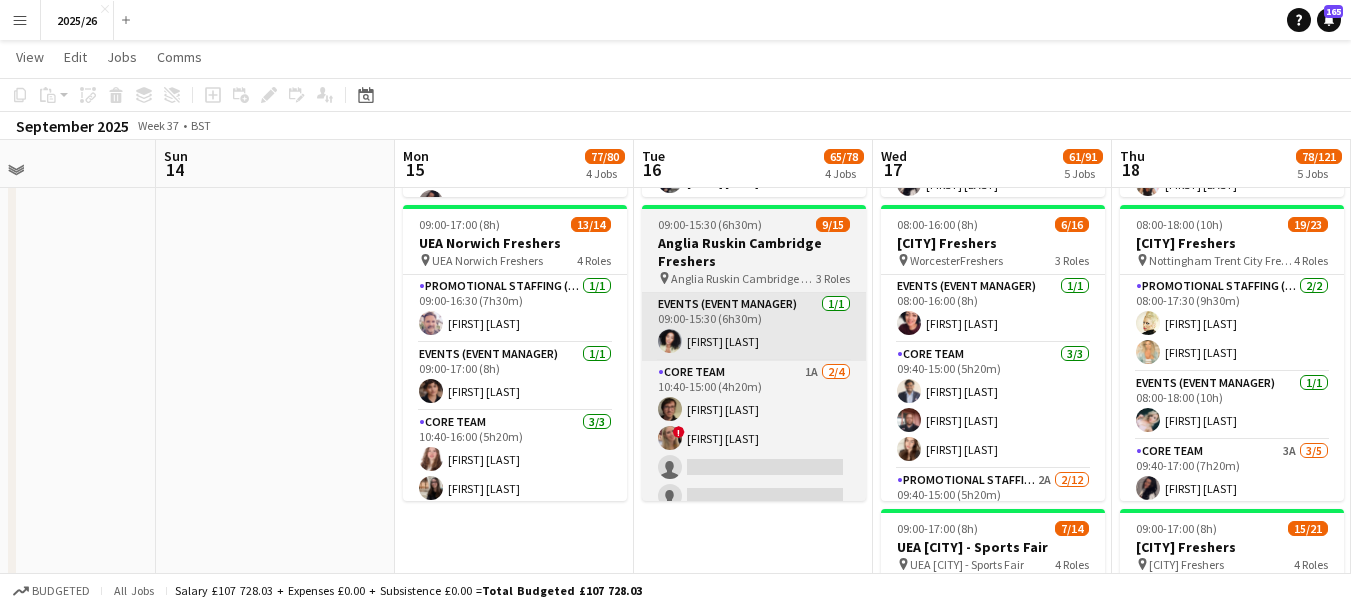 drag, startPoint x: 836, startPoint y: 337, endPoint x: 854, endPoint y: 347, distance: 20.59126 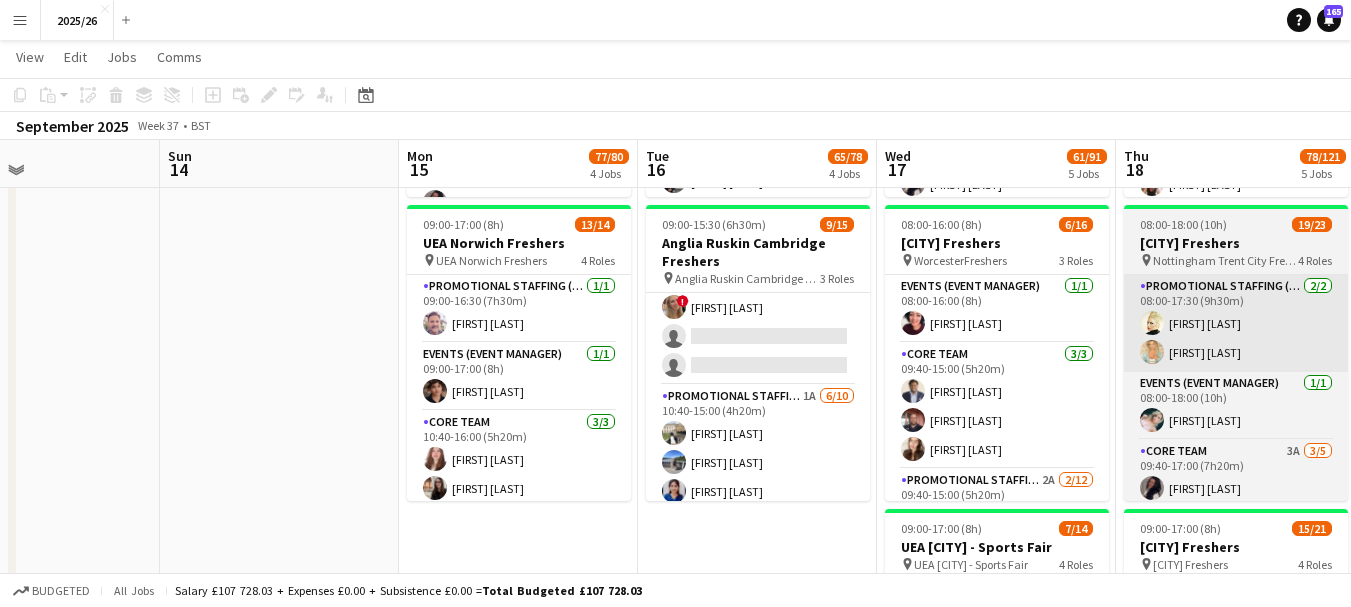 scroll, scrollTop: 101, scrollLeft: 0, axis: vertical 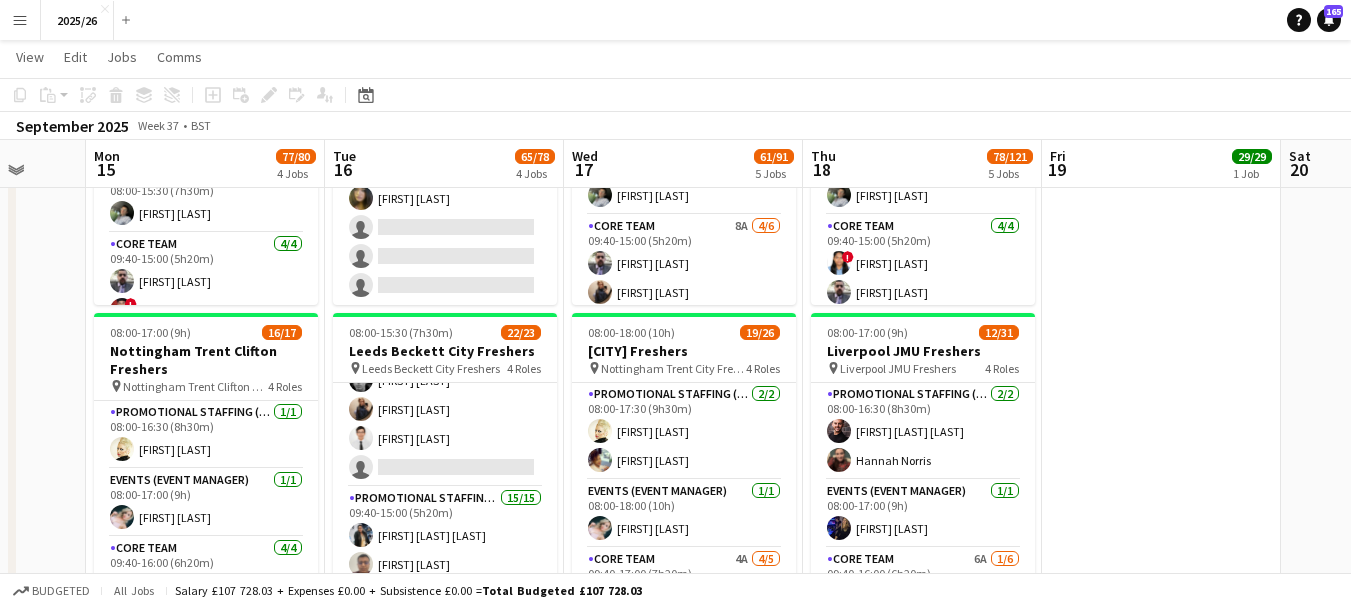 drag, startPoint x: 1027, startPoint y: 361, endPoint x: 689, endPoint y: 389, distance: 339.15778 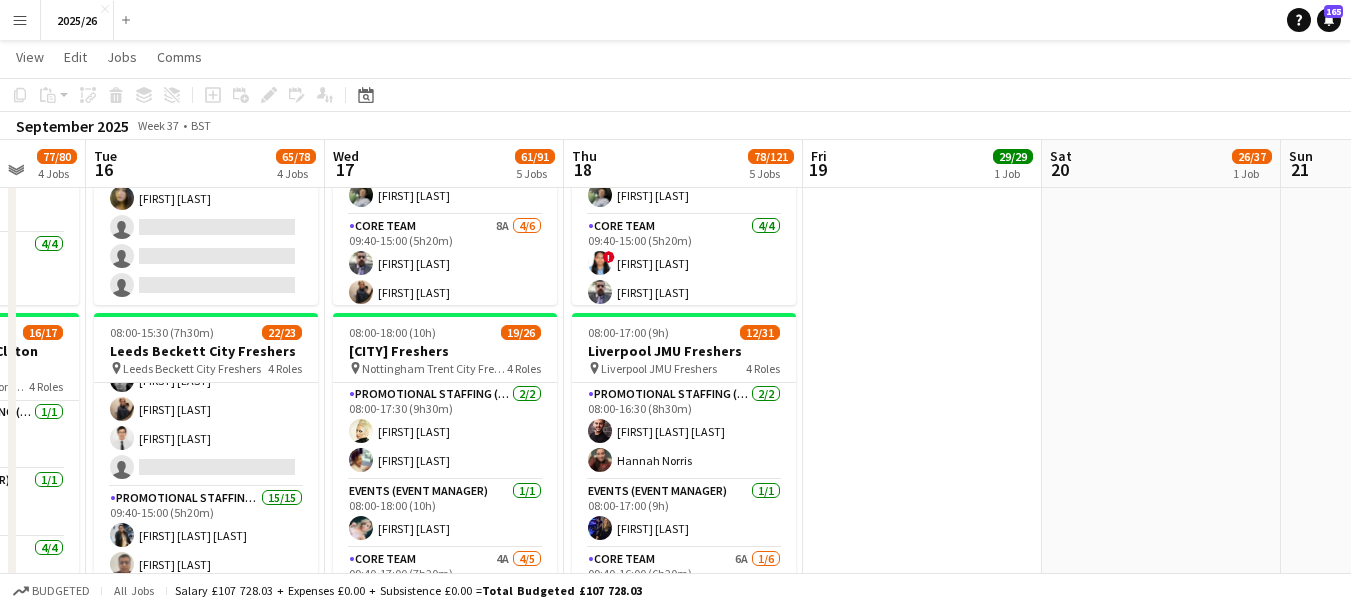 scroll, scrollTop: 0, scrollLeft: 656, axis: horizontal 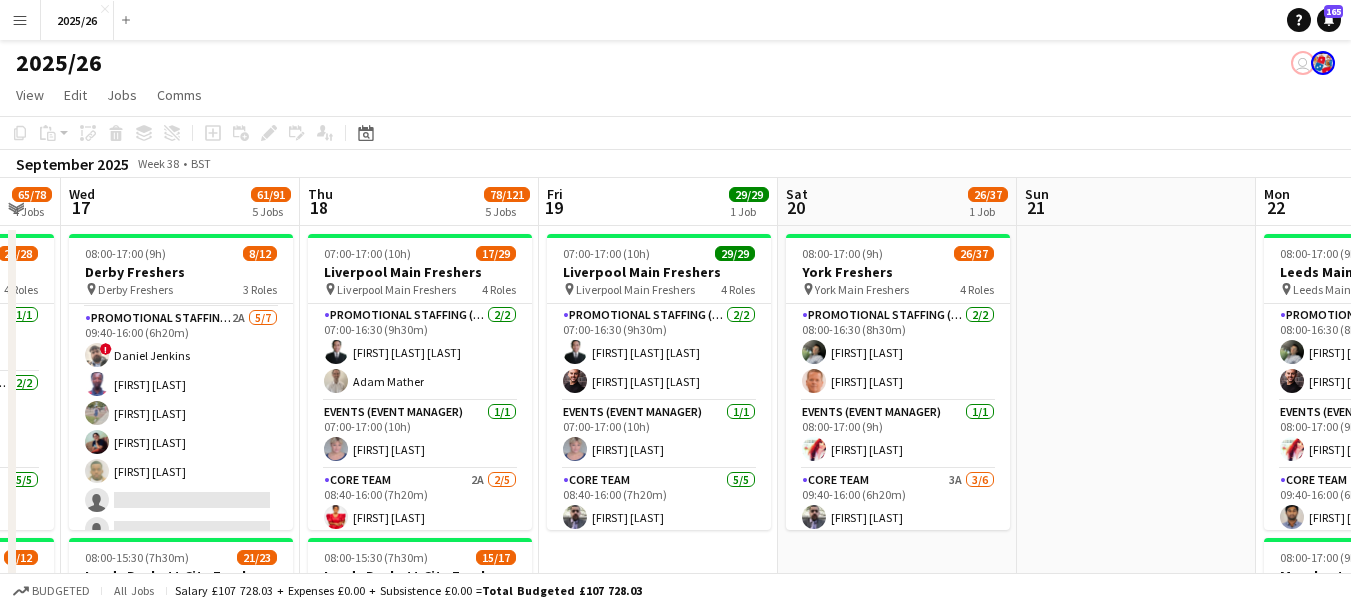 drag, startPoint x: 1229, startPoint y: 272, endPoint x: 768, endPoint y: 275, distance: 461.00977 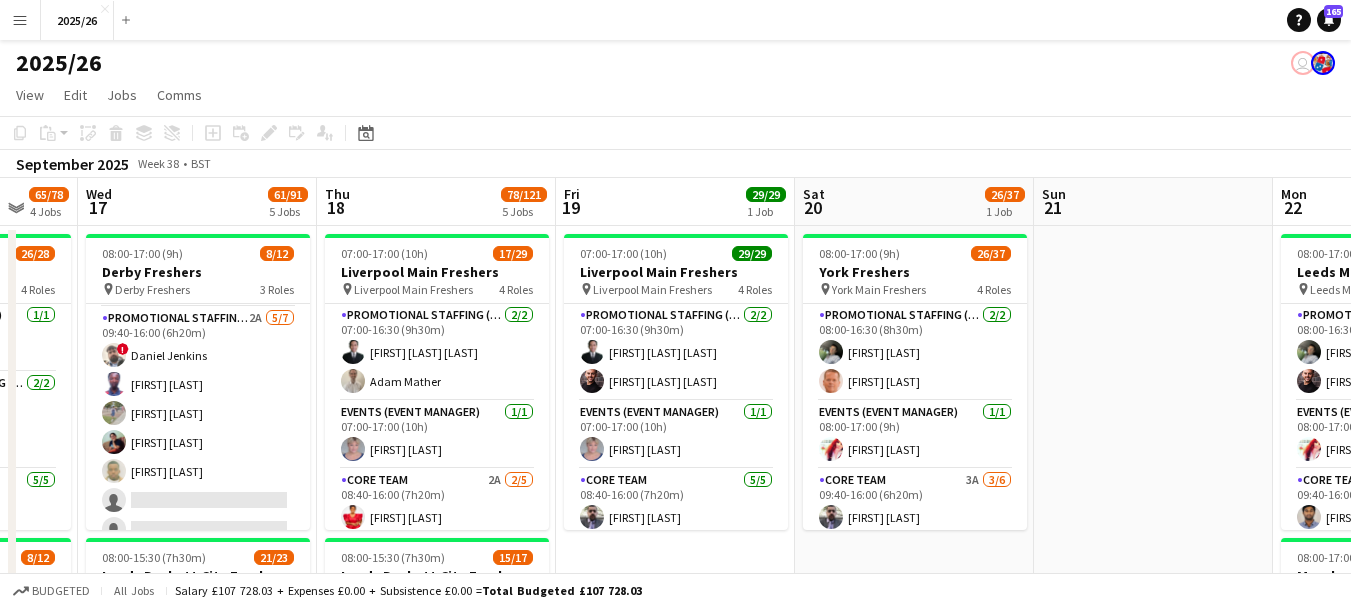drag, startPoint x: 1026, startPoint y: 338, endPoint x: 930, endPoint y: 360, distance: 98.48858 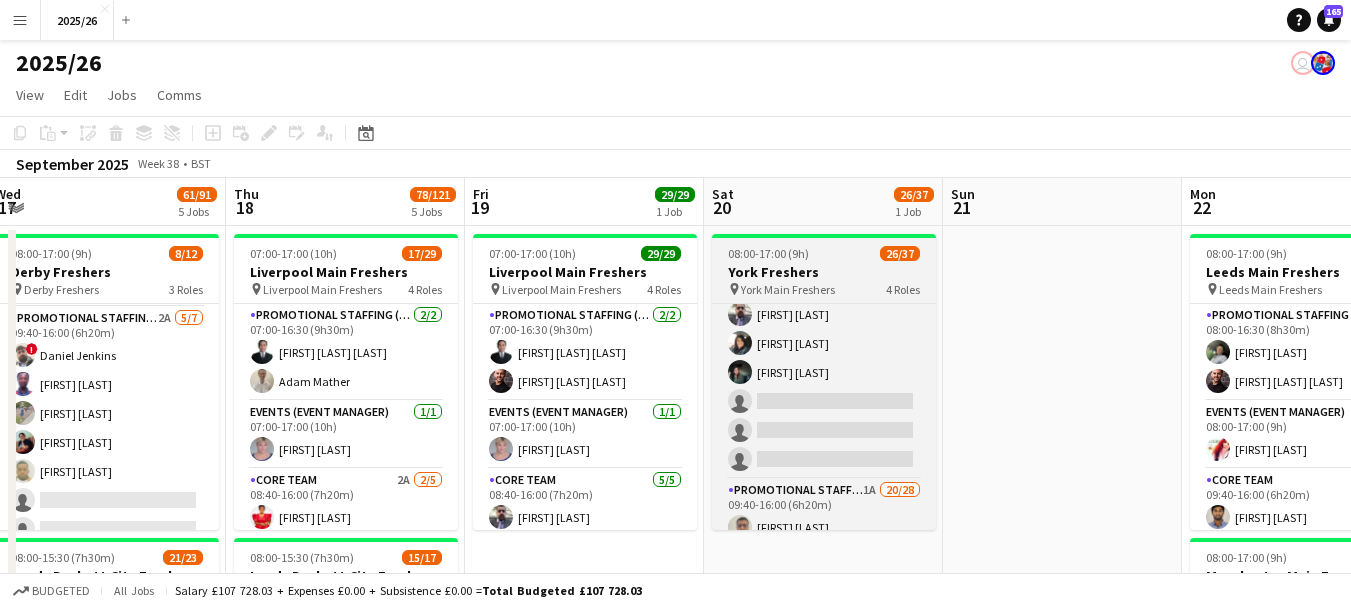 scroll, scrollTop: 209, scrollLeft: 0, axis: vertical 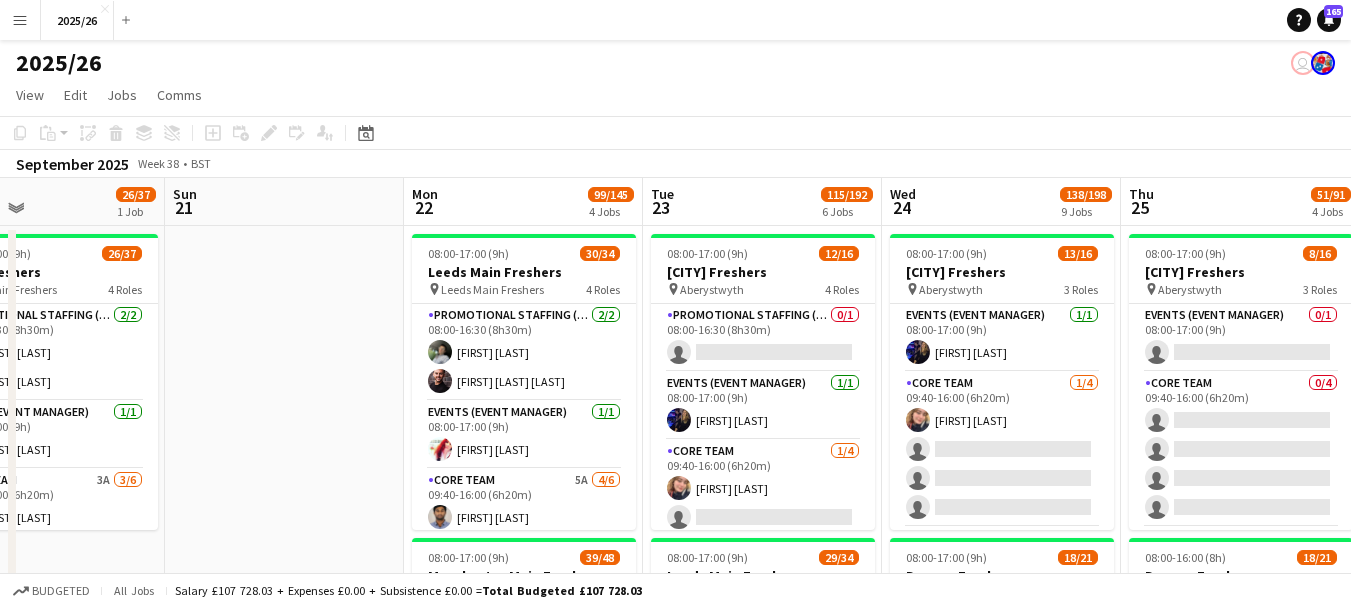 drag, startPoint x: 1036, startPoint y: 396, endPoint x: 259, endPoint y: 389, distance: 777.03156 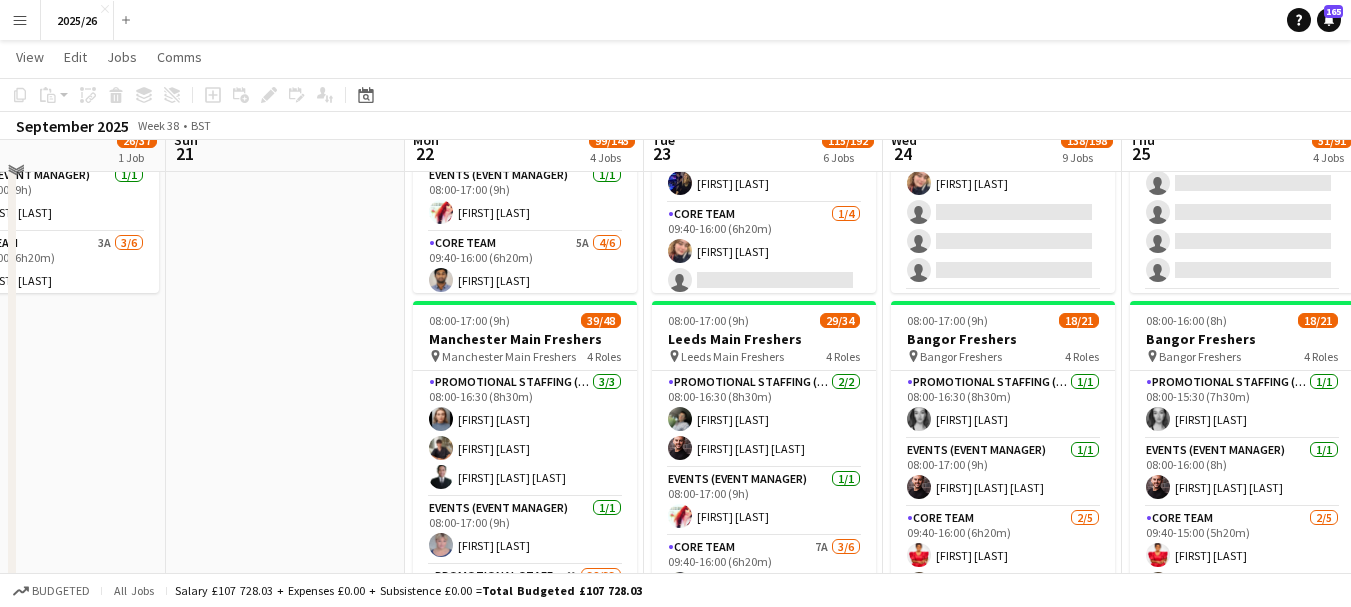 scroll, scrollTop: 261, scrollLeft: 0, axis: vertical 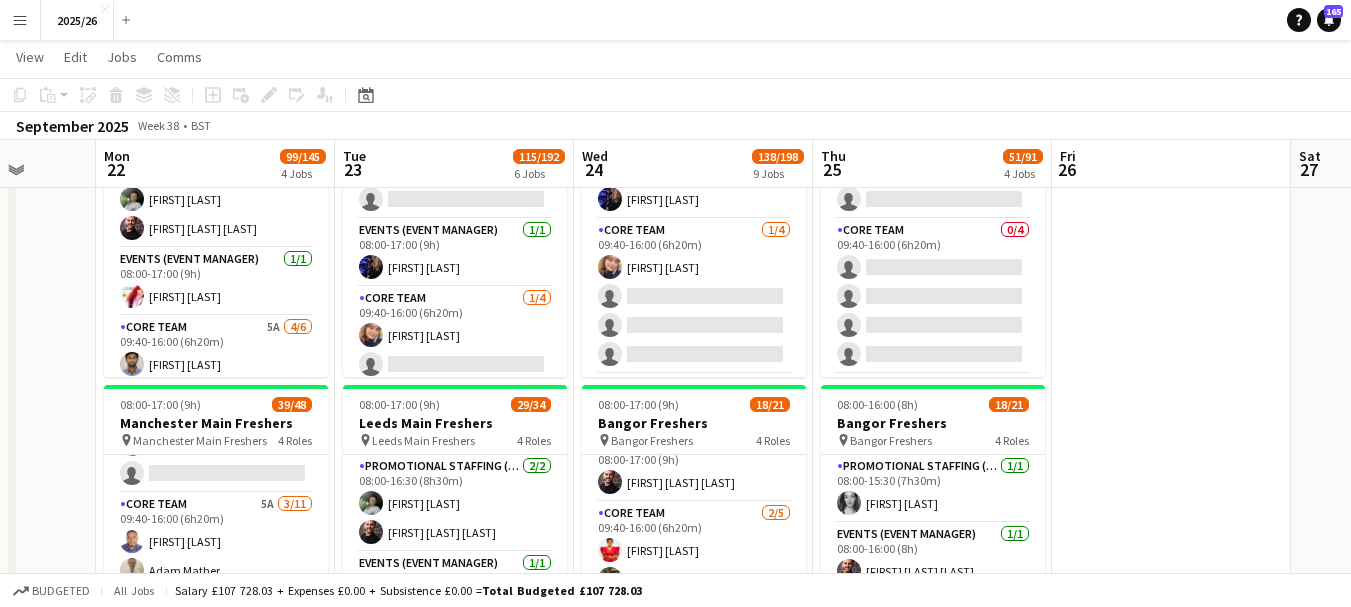 drag, startPoint x: 1195, startPoint y: 294, endPoint x: 867, endPoint y: 274, distance: 328.6092 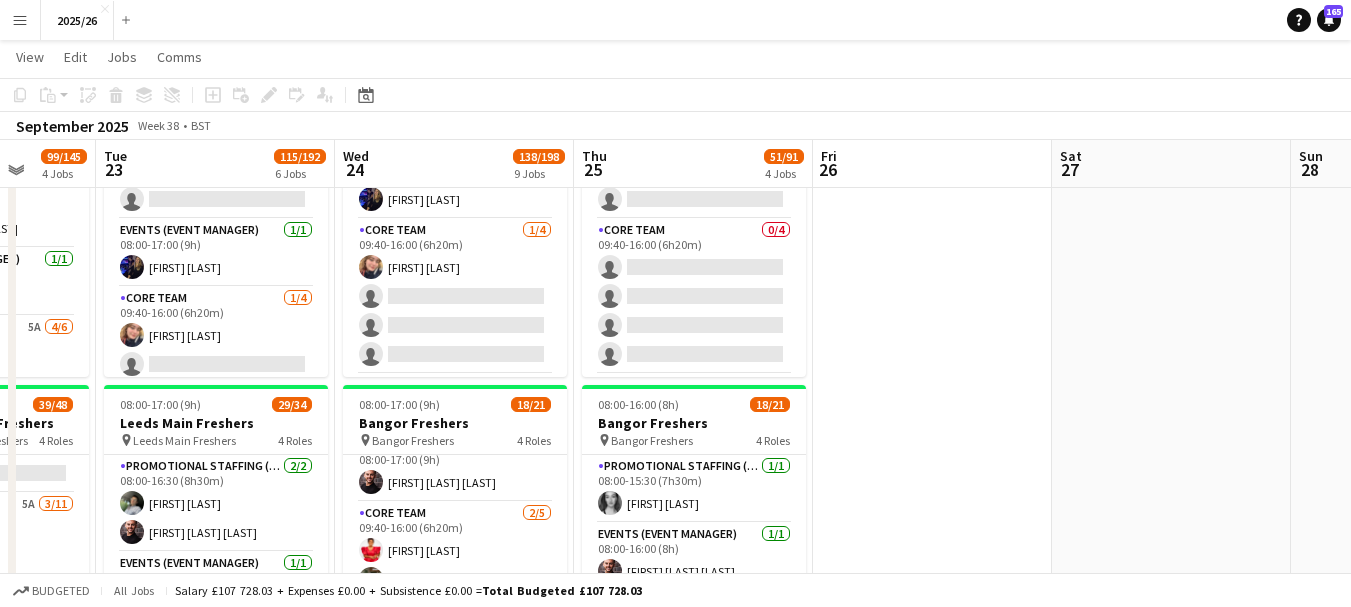 scroll, scrollTop: 0, scrollLeft: 640, axis: horizontal 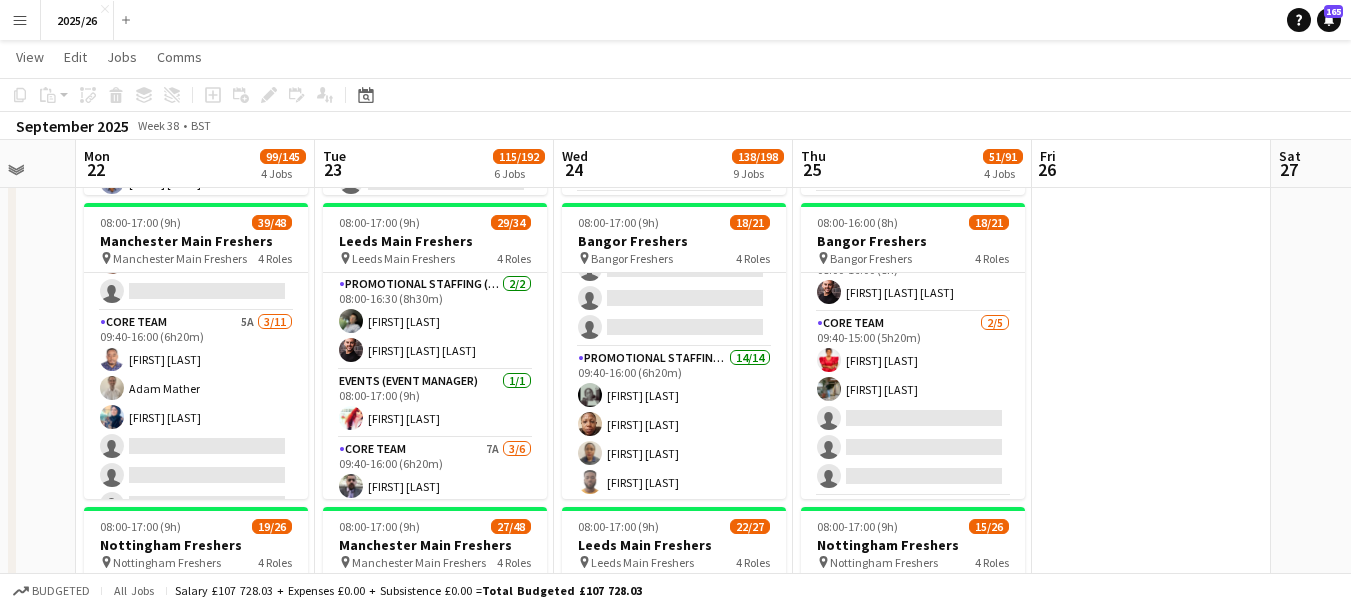 click on "Promotional Staffing (Team Leader)   1/1   08:00-16:30 (8h30m)
[FIRST] [LAST]  Events (Event Manager)   1/1   08:00-17:00 (9h)
[FIRST] [LAST] [LAST]  Core Team   2/5   09:40-16:00 (6h20m)
[FIRST] [LAST] [FIRST] [LAST]
single-neutral-actions
single-neutral-actions
single-neutral-actions
Promotional Staffing (Brand Ambassadors)   14/14   09:40-16:00 (6h20m)
[FIRST] [LAST] [FIRST] [LAST] [FIRST] [LAST] [FIRST] [LAST] [FIRST] [LAST] [FIRST] [LAST] [FIRST] [LAST] [FIRST] [LAST] [FIRST] [LAST] [FIRST] [LAST] [FIRST] [LAST] [FIRST] [LAST] [FIRST] [LAST] [FIRST] [LAST]" at bounding box center [674, 385] 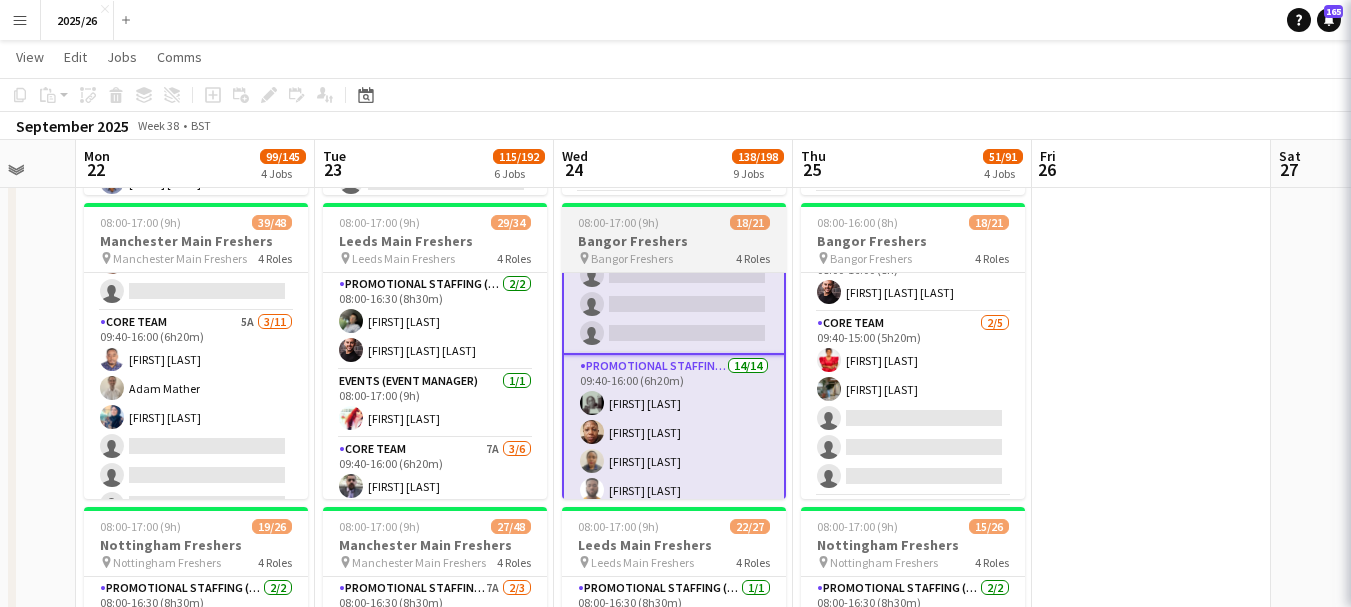 scroll, scrollTop: 252, scrollLeft: 0, axis: vertical 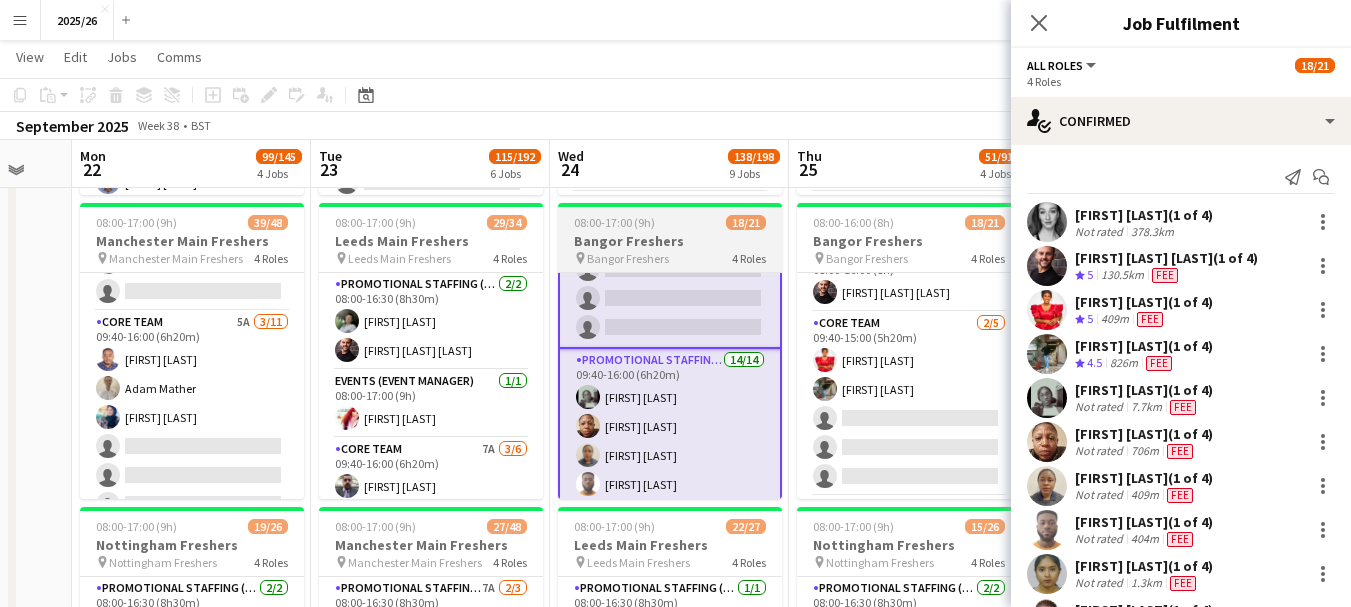 drag, startPoint x: 785, startPoint y: 391, endPoint x: 781, endPoint y: 353, distance: 38.209946 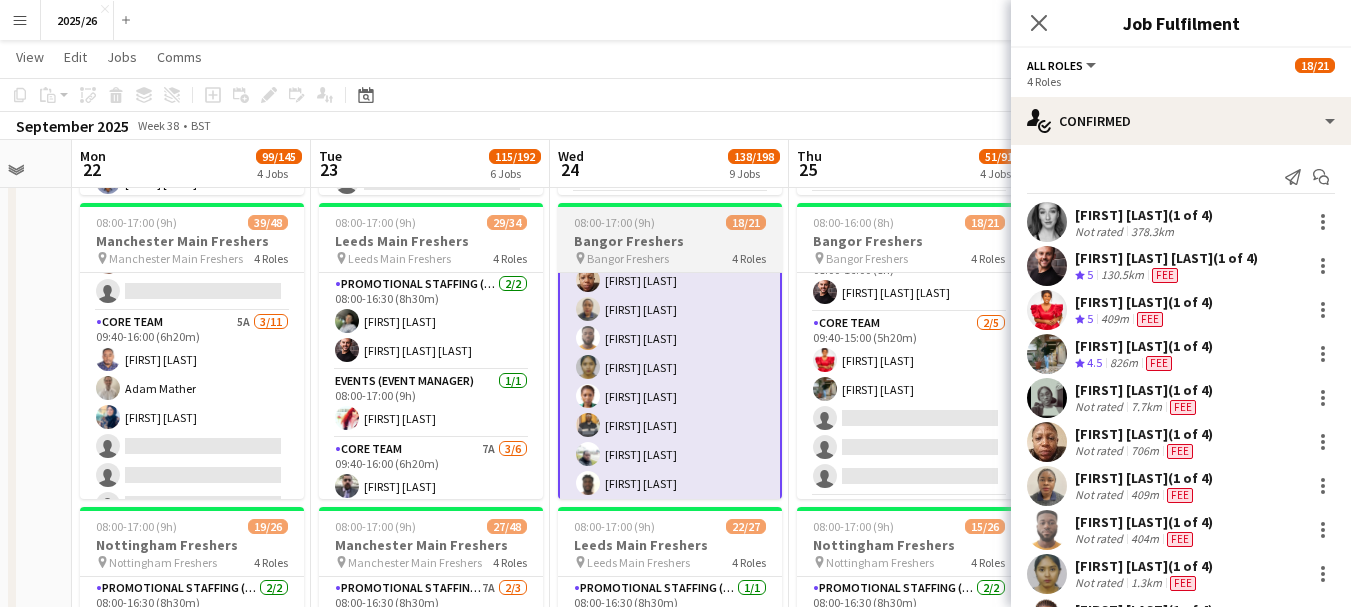 scroll, scrollTop: 403, scrollLeft: 0, axis: vertical 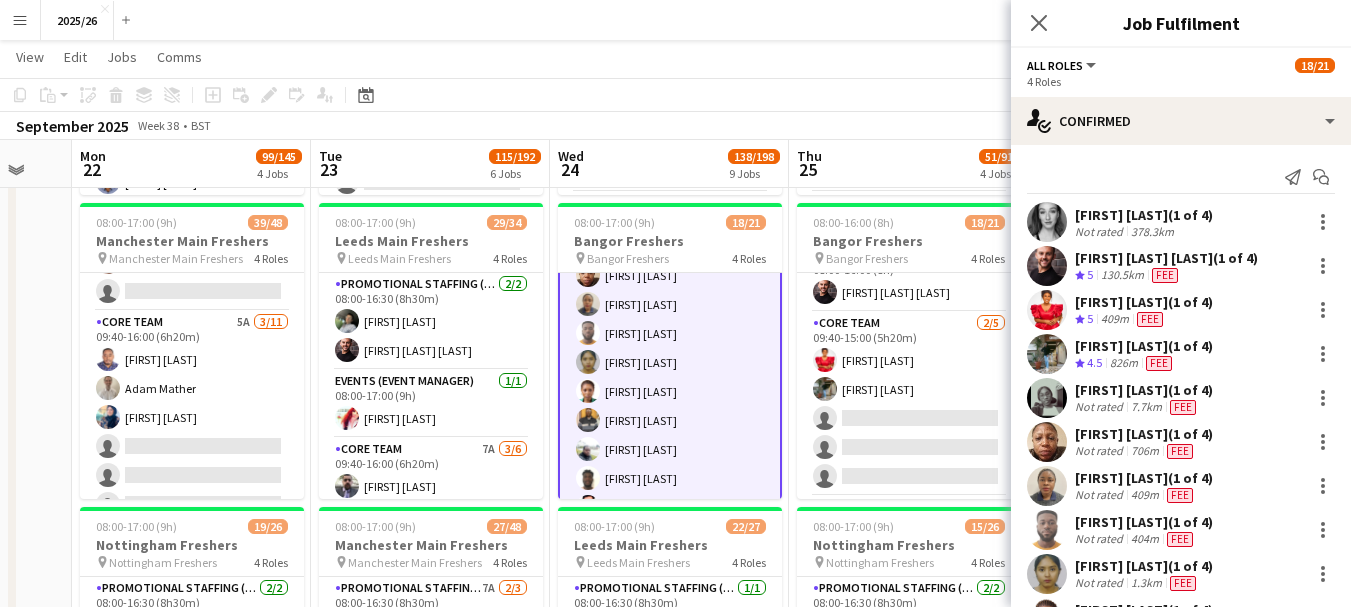 click on "Promotional Staffing (Brand Ambassadors)   14/14   09:40-16:00 (6h20m)
[FIRST] [LAST] [FIRST] [LAST] [FIRST] [LAST] [FIRST] [LAST] [FIRST] [LAST] [FIRST] [LAST] [FIRST] [LAST] [FIRST] [LAST] [FIRST] [LAST] [FIRST] [LAST]" at bounding box center (670, 421) 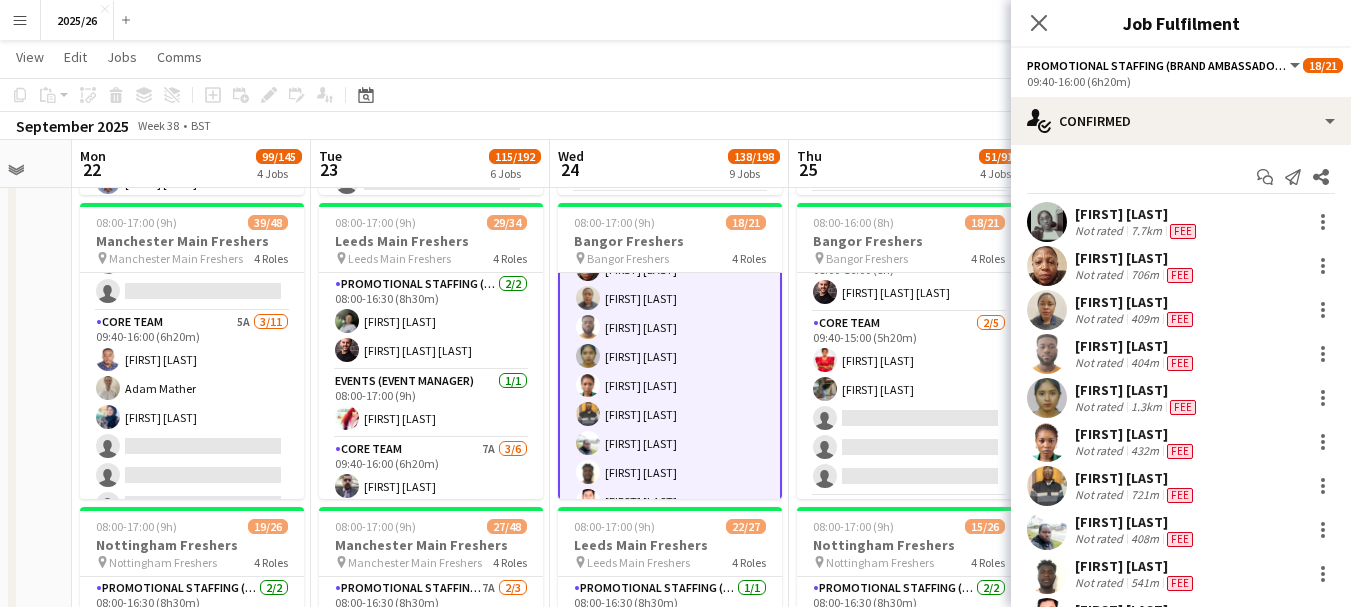 scroll, scrollTop: 397, scrollLeft: 0, axis: vertical 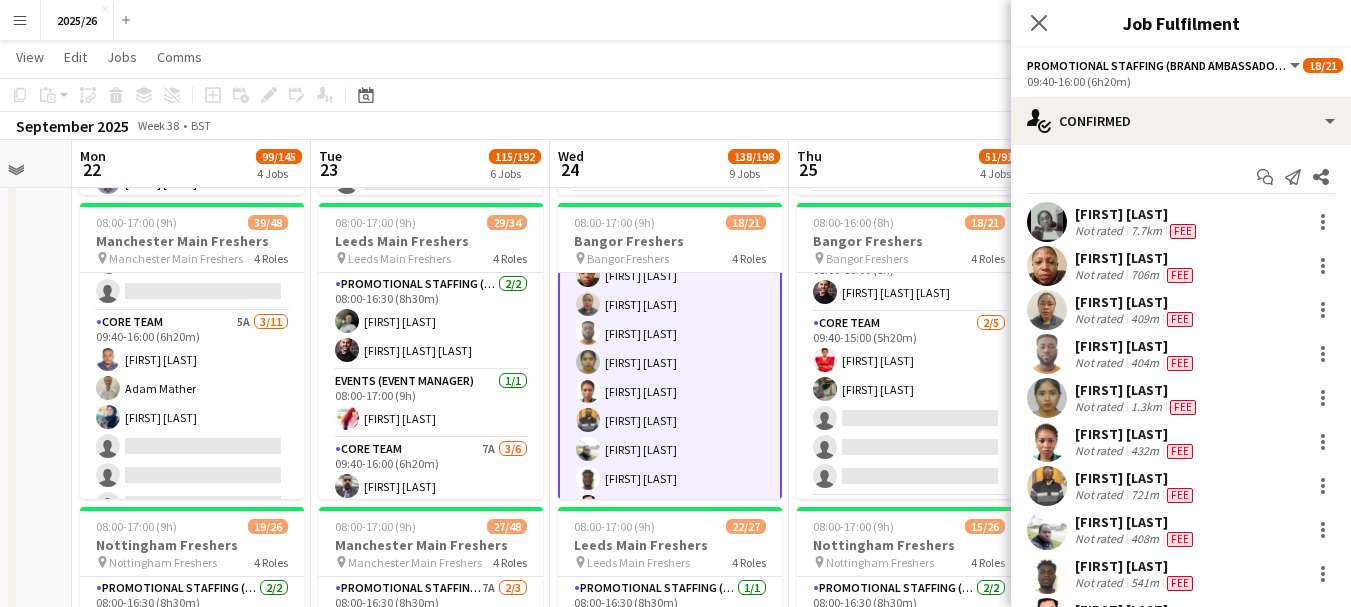 click on "[FIRST] [LAST]" at bounding box center [1136, 434] 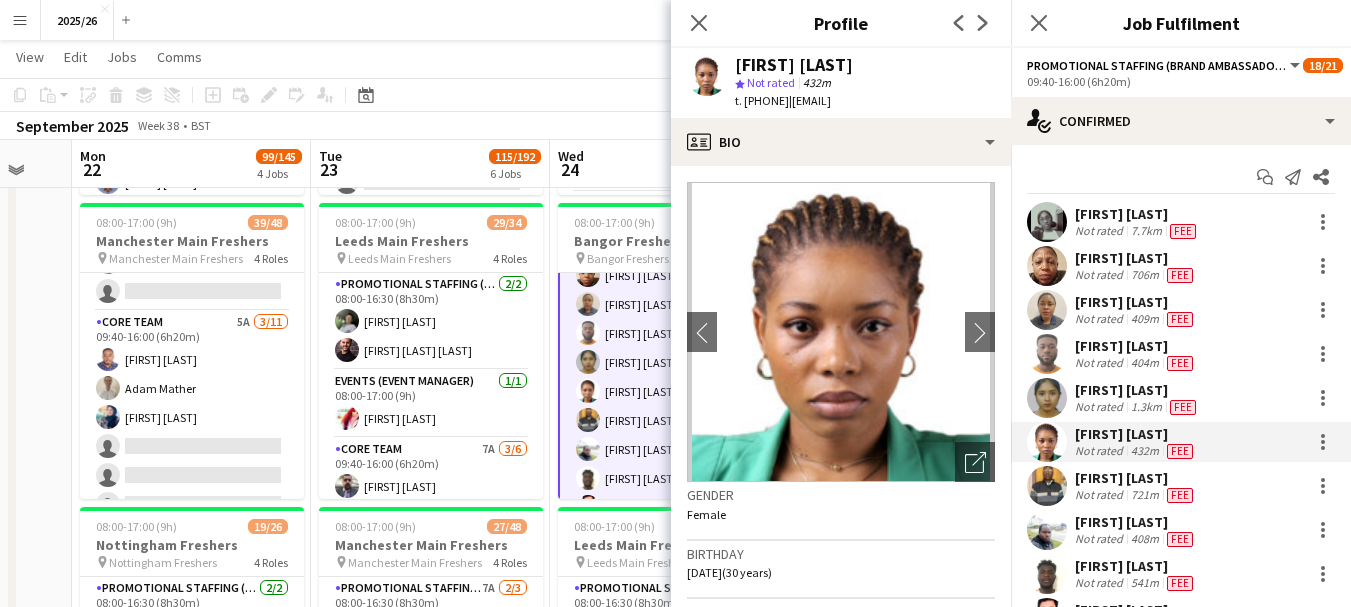 click on "Close pop-in" 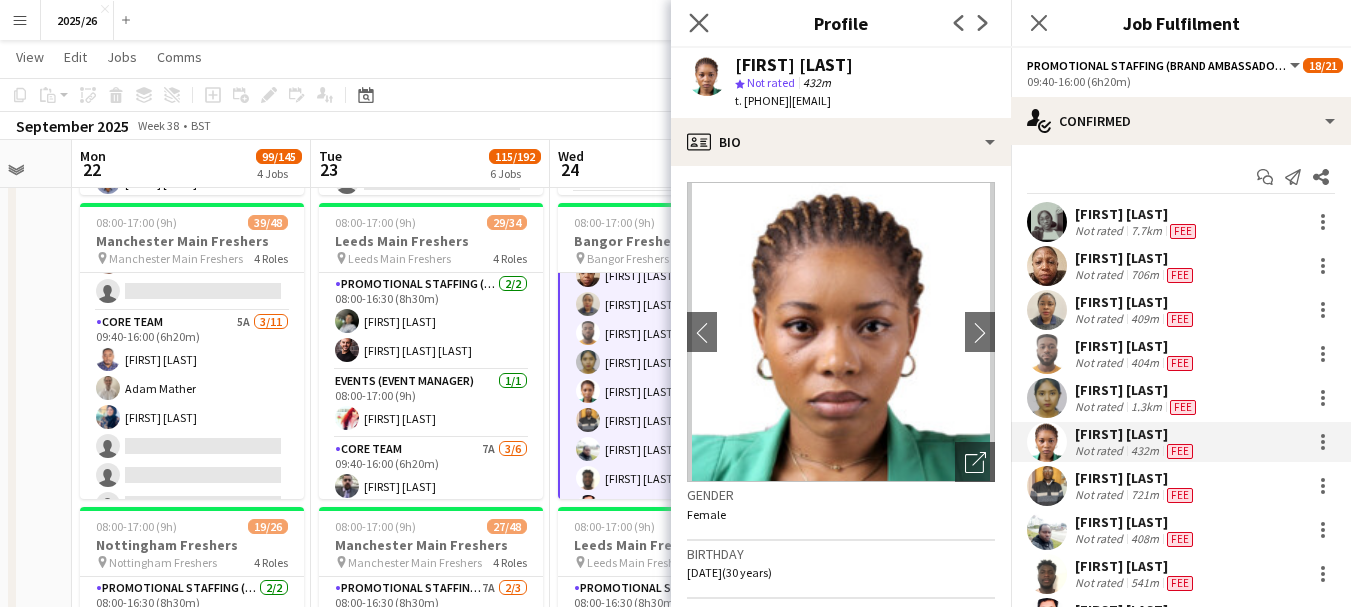 click on "Close pop-in" 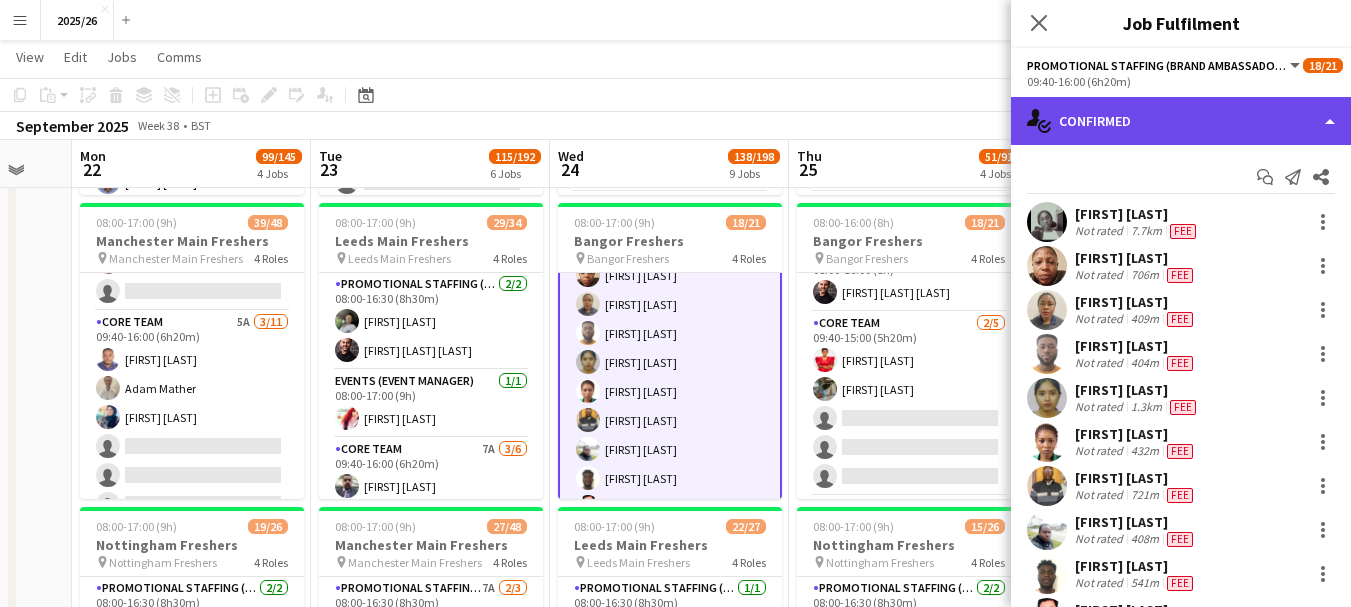 click on "single-neutral-actions-check-2
Confirmed" 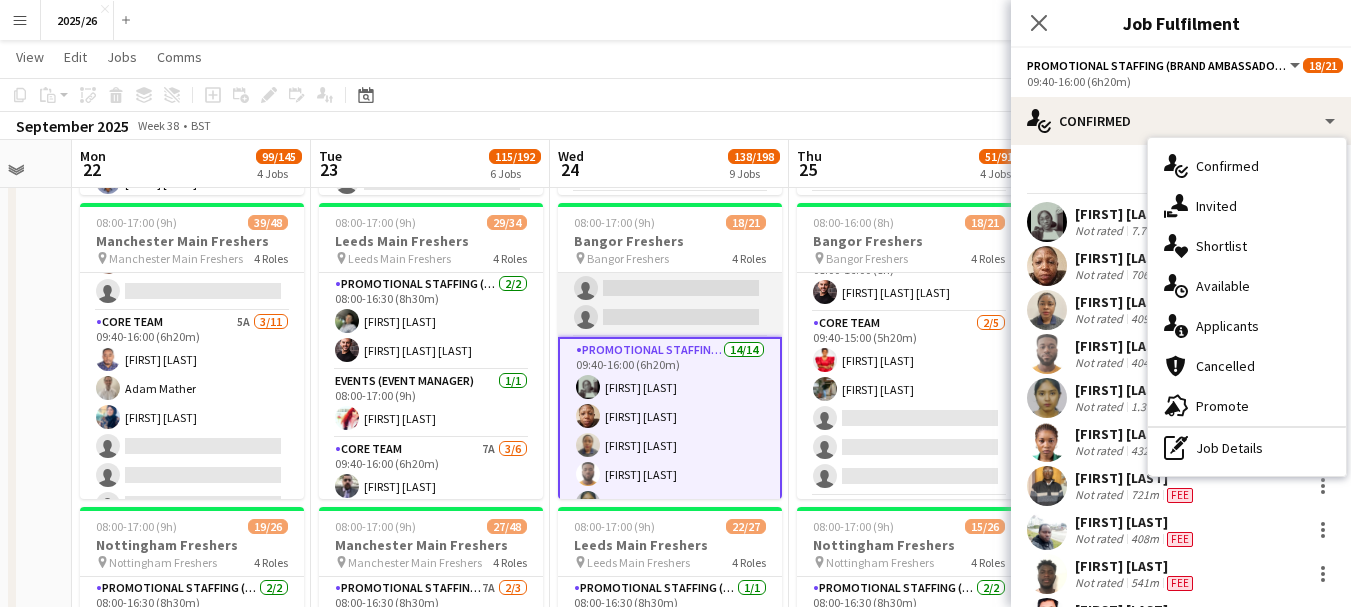 click on "Core Team   2/5   09:40-16:00 (6h20m)
[FIRST] [LAST] [FIRST] [LAST]
single-neutral-actions
single-neutral-actions
single-neutral-actions" at bounding box center [670, 245] 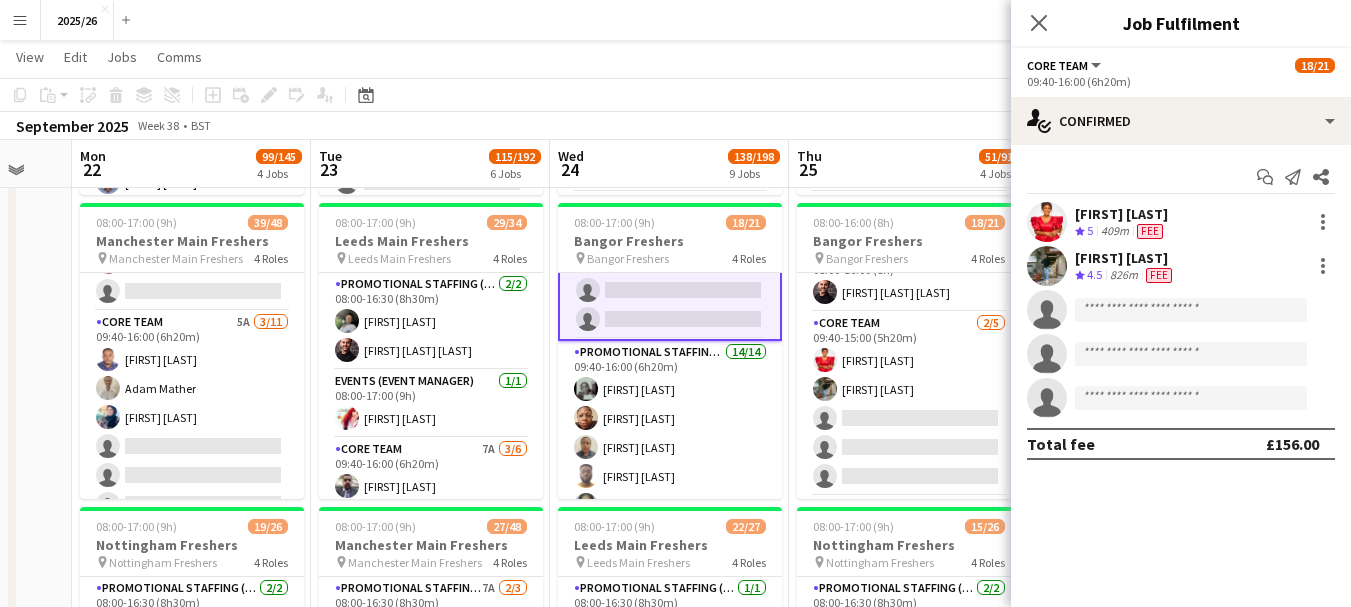 scroll, scrollTop: 258, scrollLeft: 0, axis: vertical 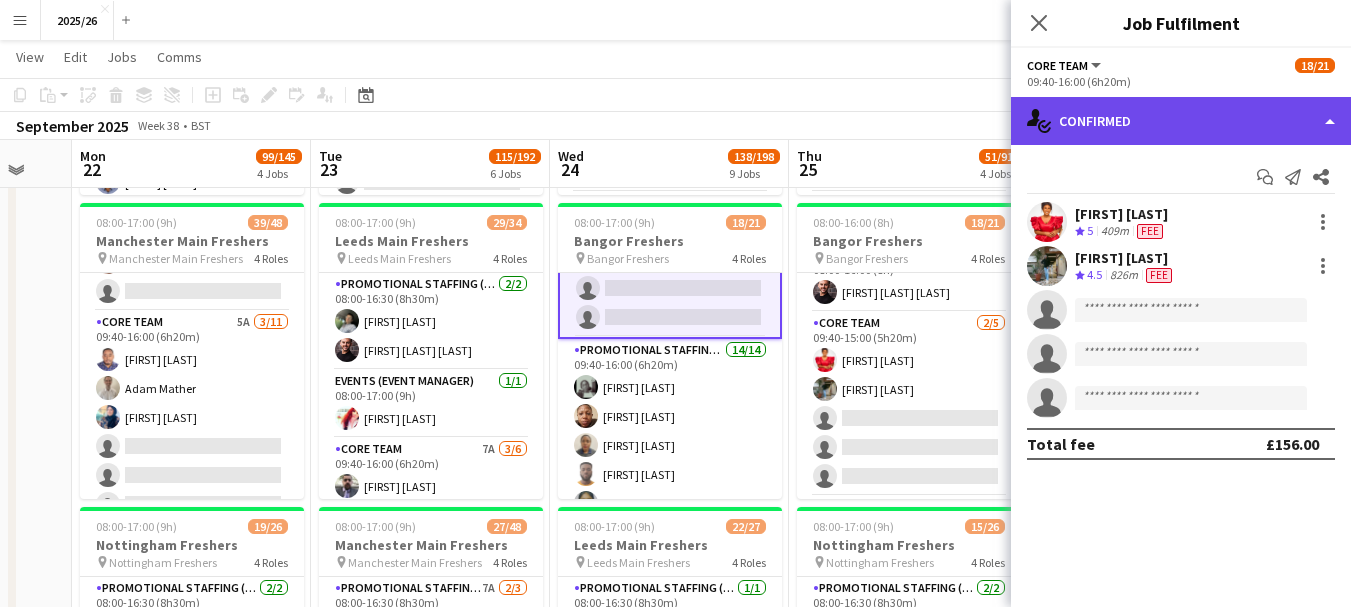 click on "single-neutral-actions-check-2
Confirmed" 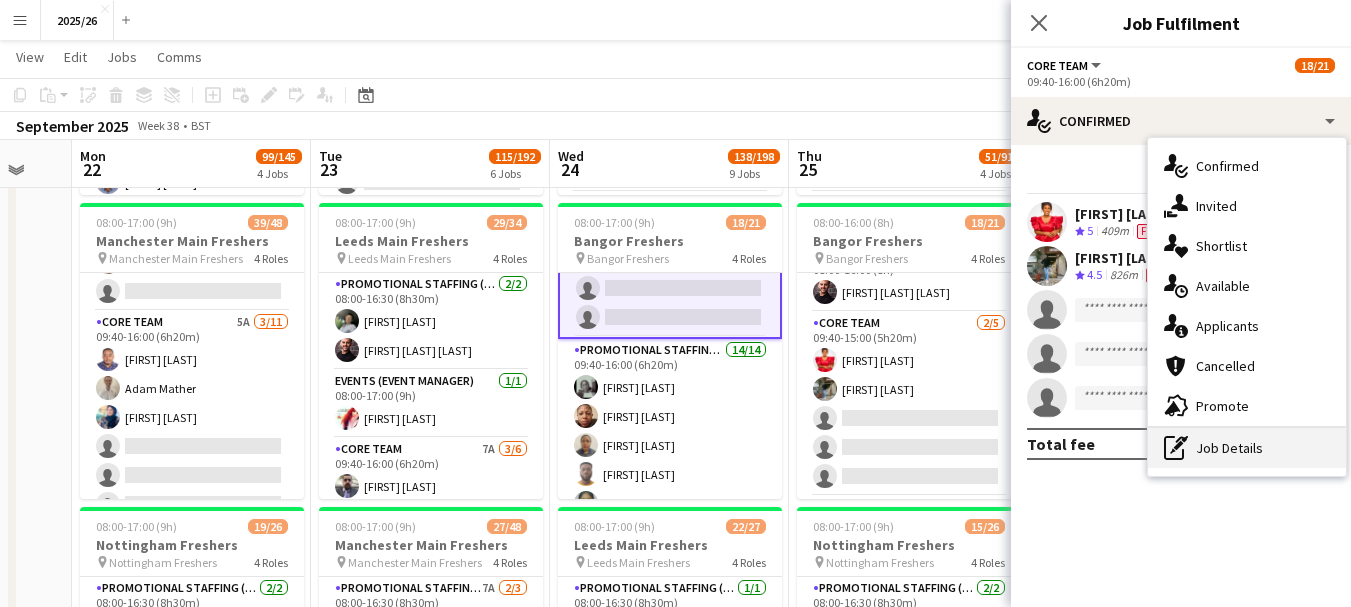 click on "pen-write
Job Details" at bounding box center [1247, 448] 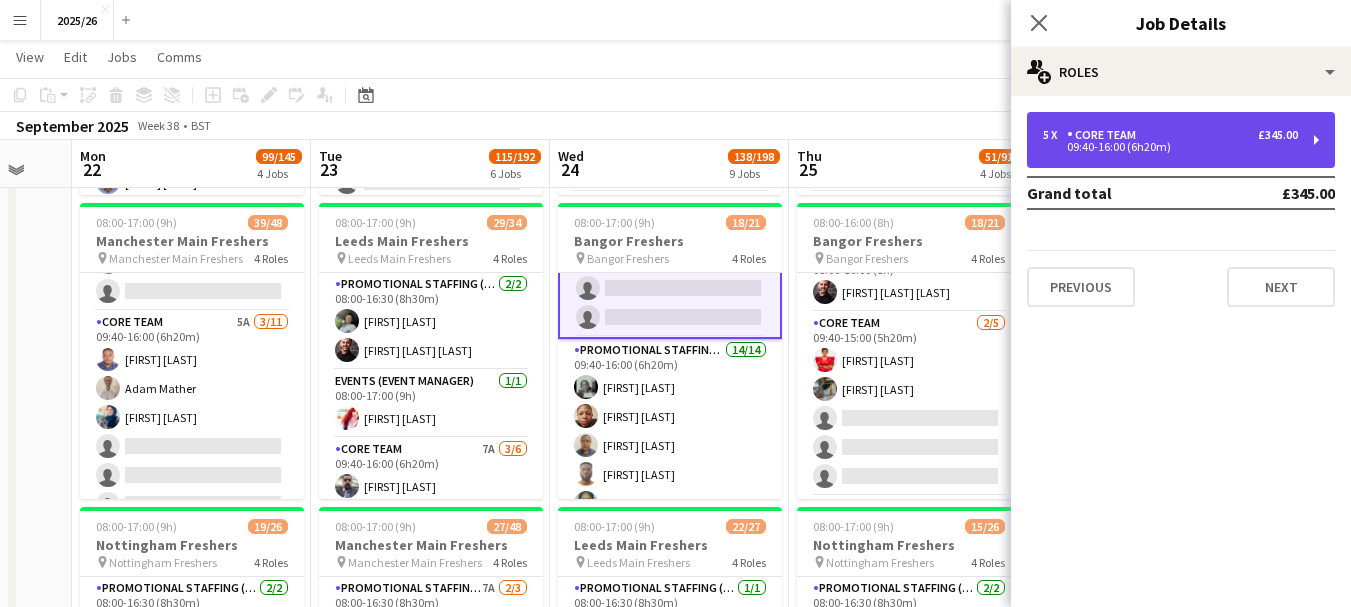 click on "09:40-16:00 (6h20m)" at bounding box center [1170, 147] 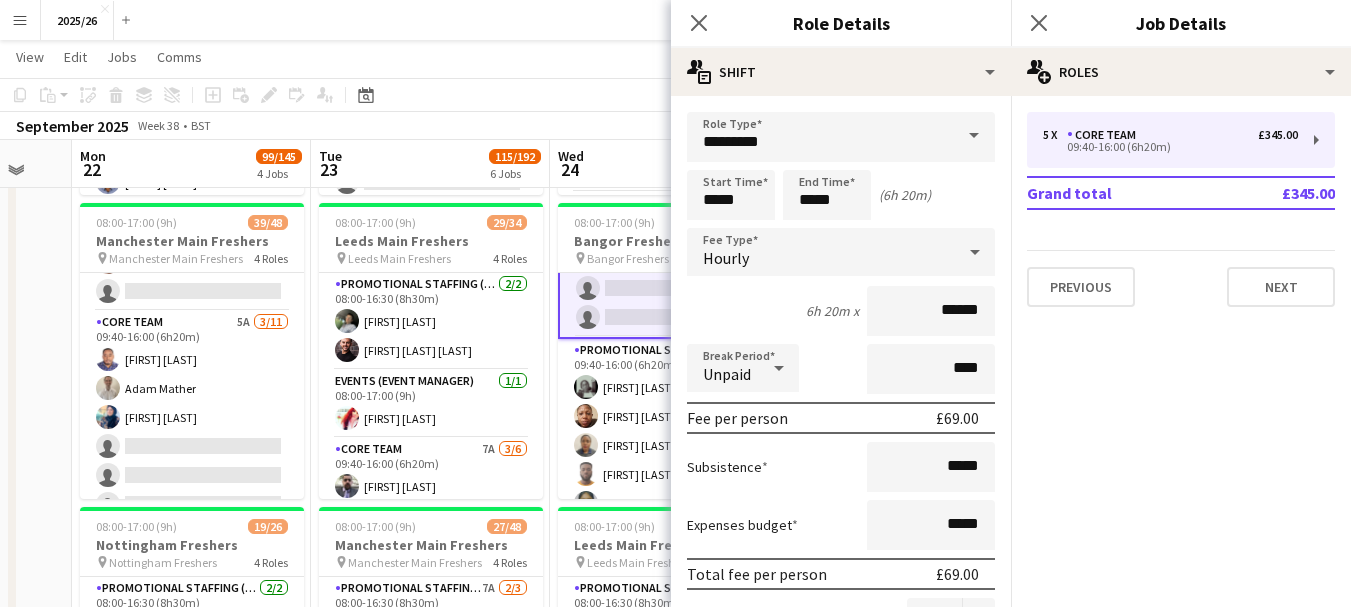 click on "Close pop-in" 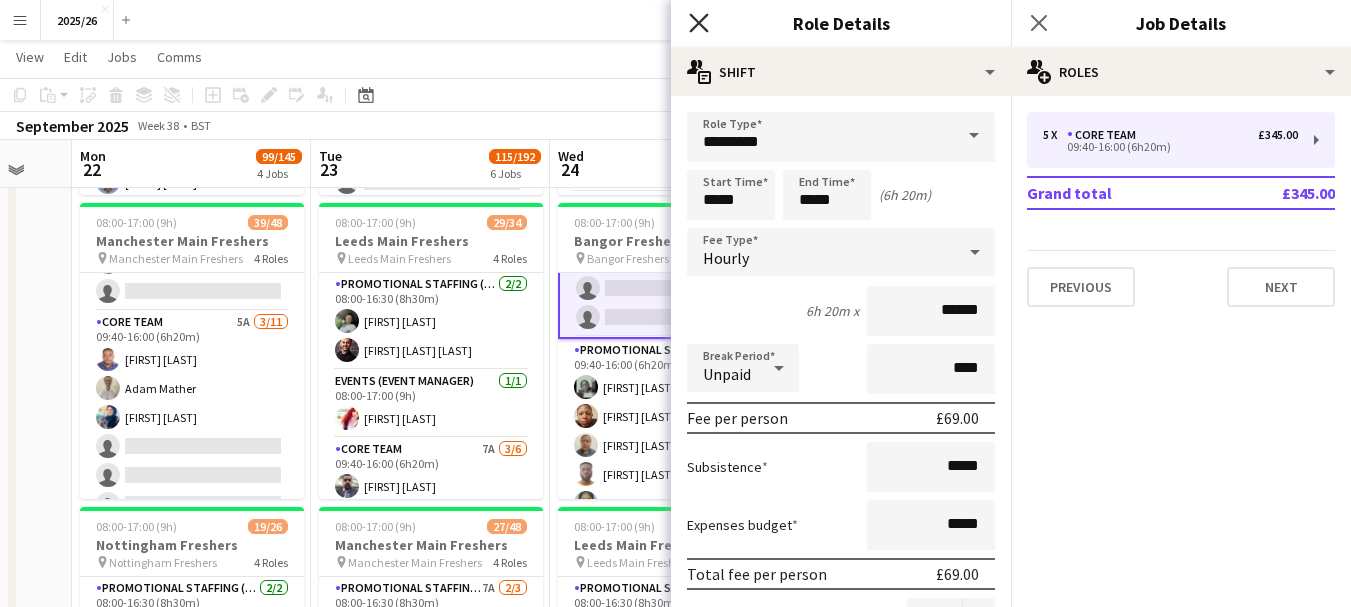 click 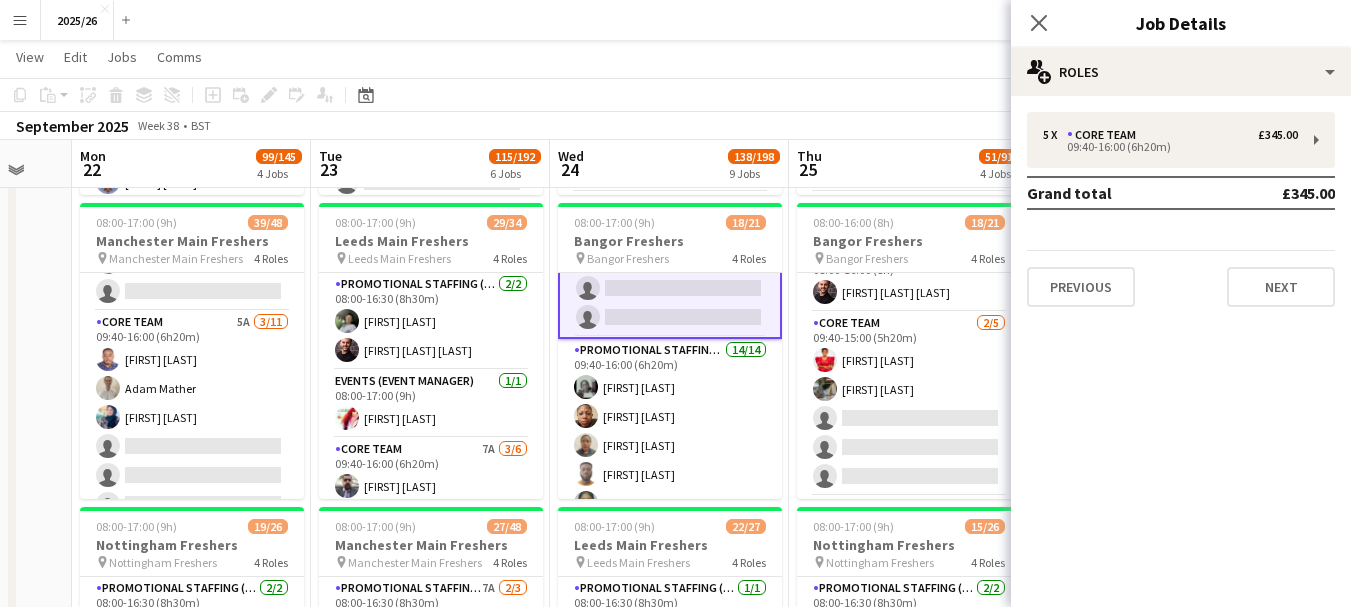 click on "Close pop-in" 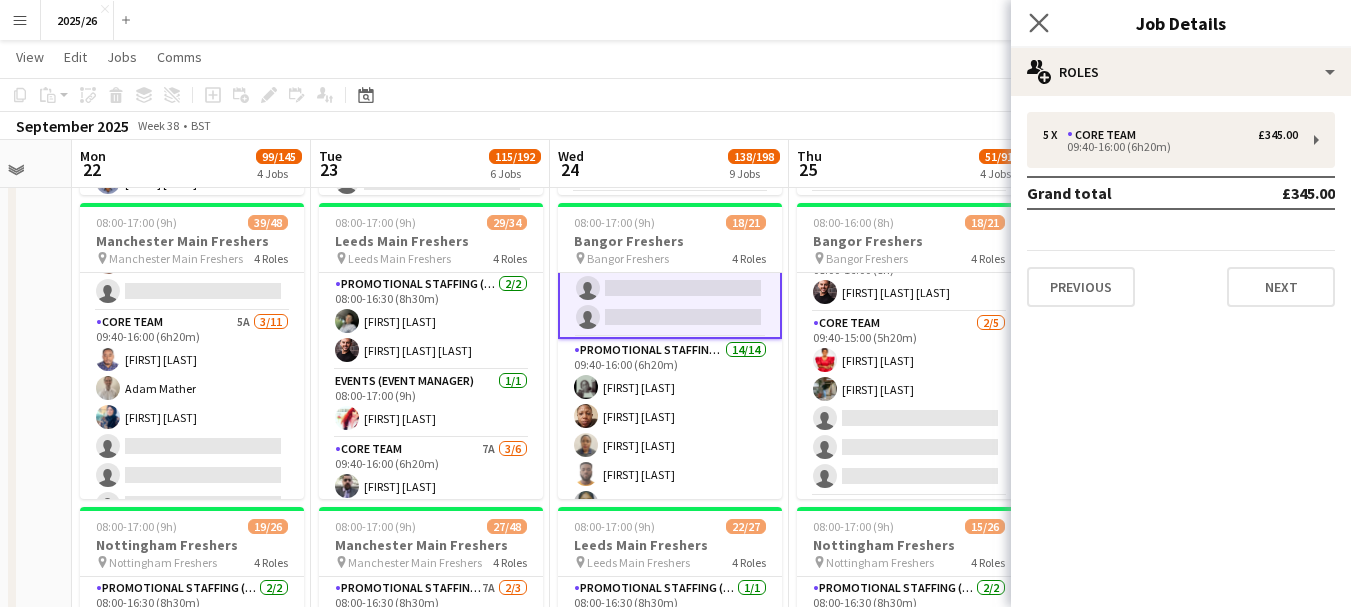 click on "Close pop-in" 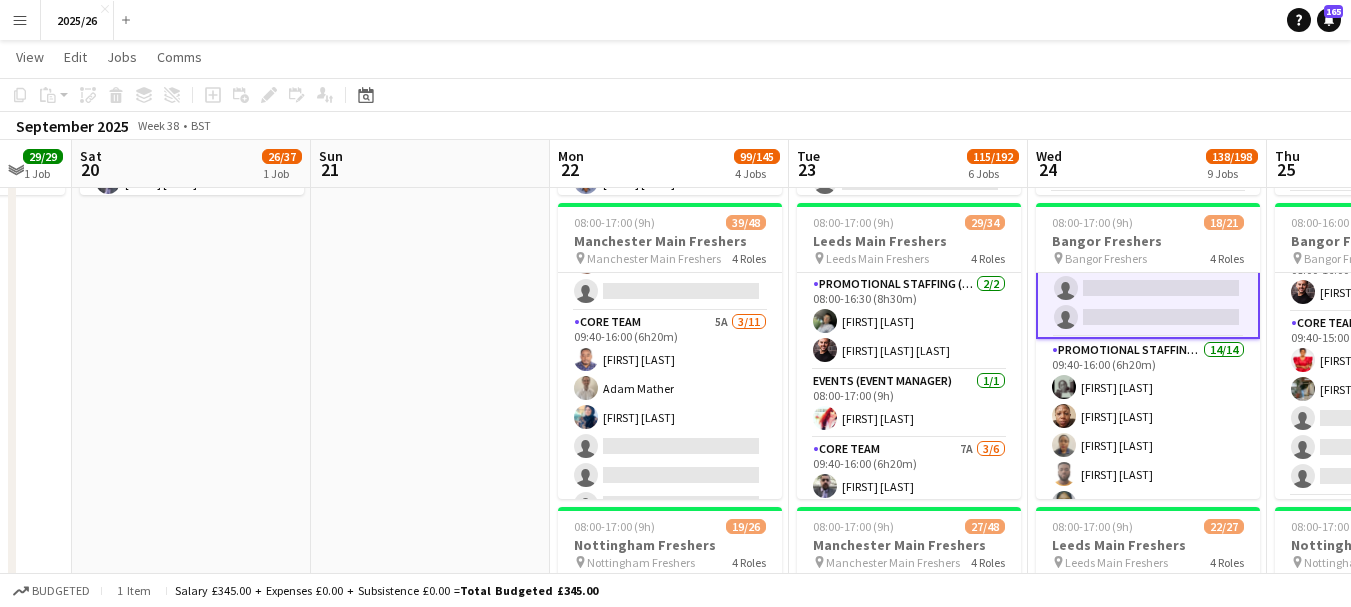 drag, startPoint x: 362, startPoint y: 371, endPoint x: 1116, endPoint y: 388, distance: 754.19165 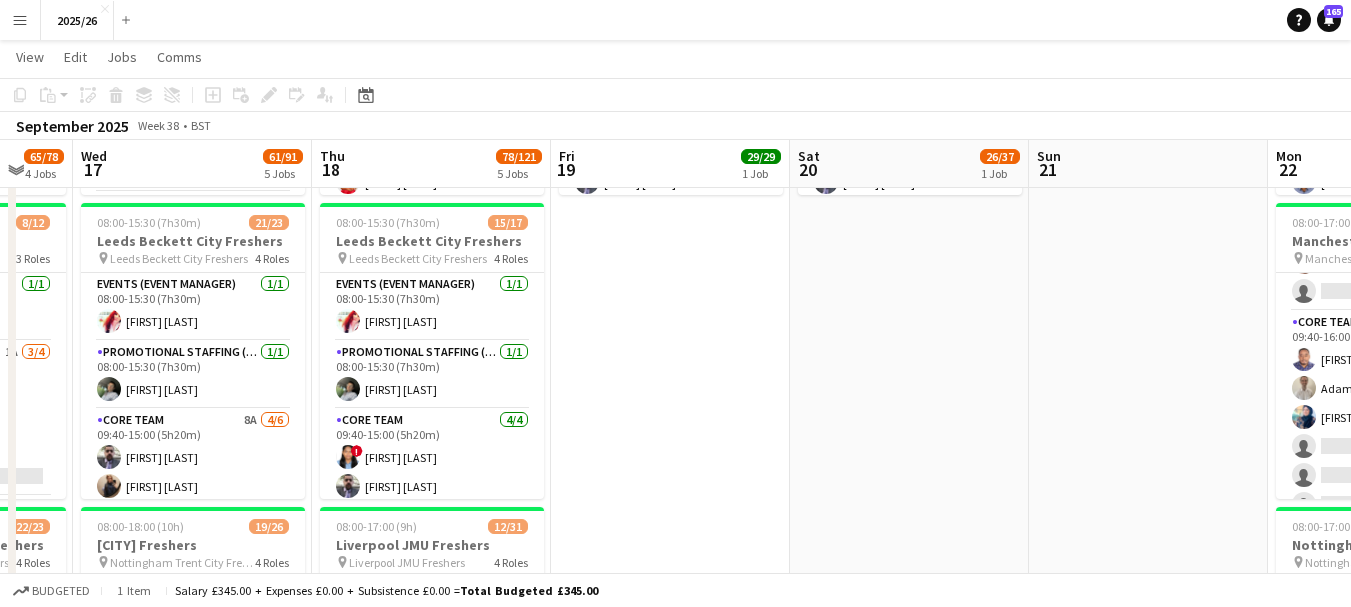 scroll, scrollTop: 0, scrollLeft: 407, axis: horizontal 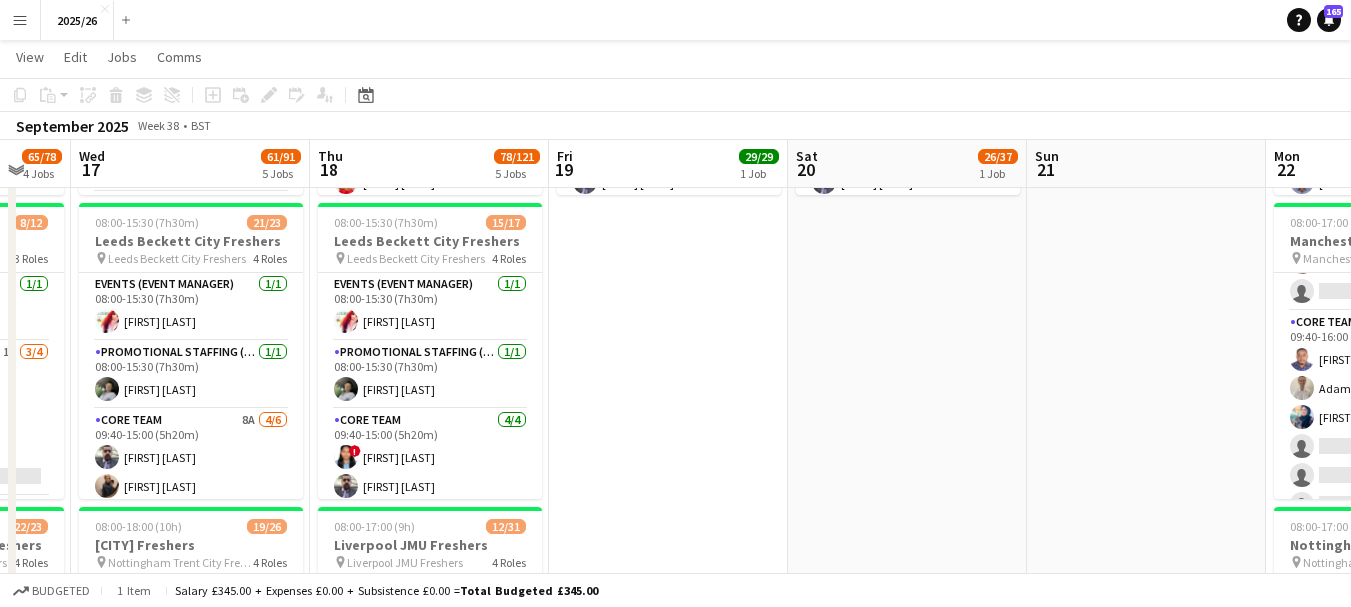drag, startPoint x: 374, startPoint y: 424, endPoint x: 814, endPoint y: 418, distance: 440.0409 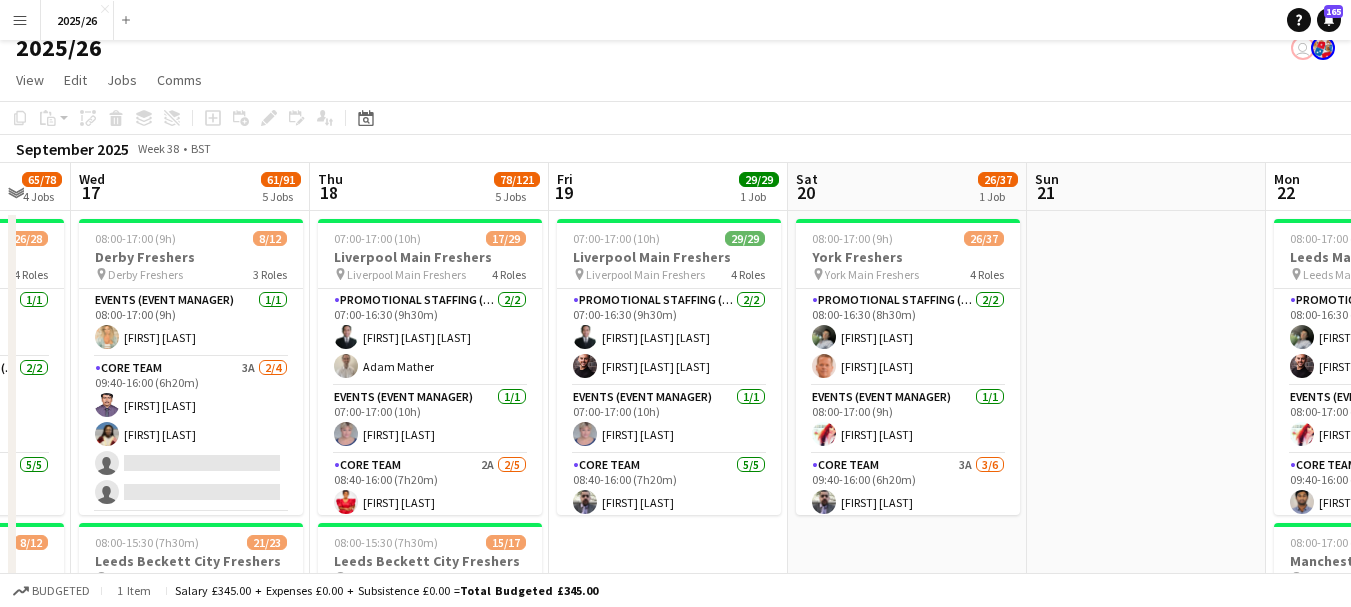 scroll, scrollTop: 0, scrollLeft: 0, axis: both 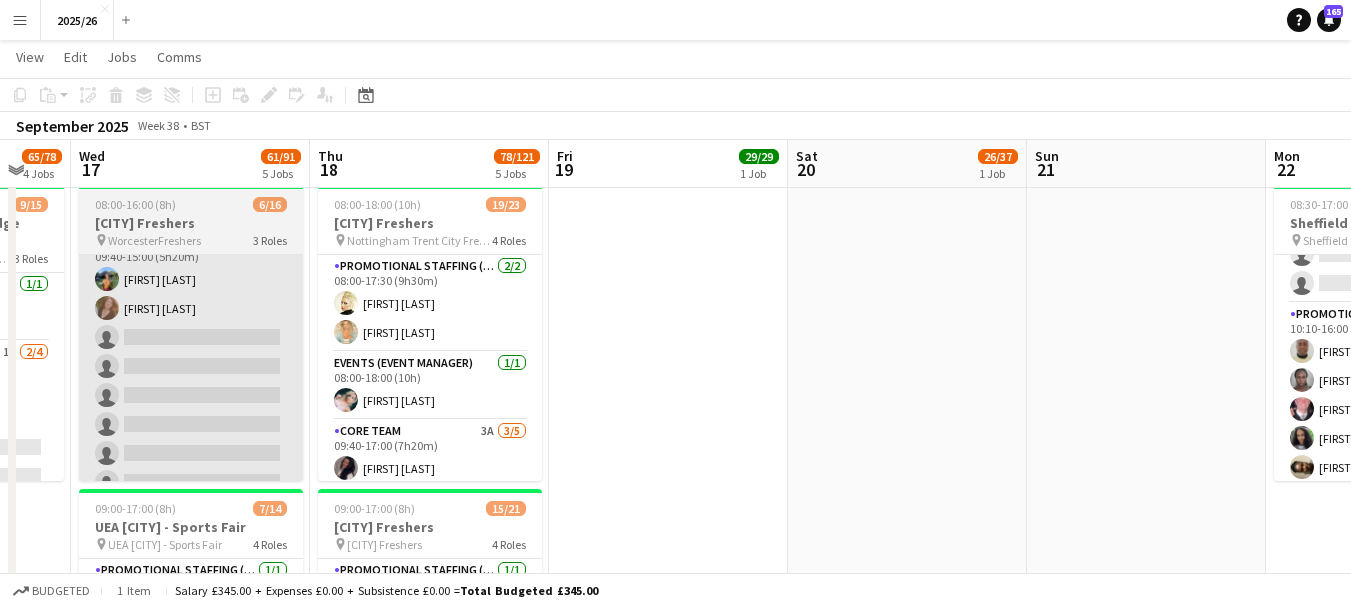click on "Promotional Staffing (Brand Ambassadors)   2A   2/12   09:40-15:00 (5h20m)
[FIRST] [LAST] [FIRST] [LAST]
single-neutral-actions
single-neutral-actions
single-neutral-actions
single-neutral-actions
single-neutral-actions
single-neutral-actions
single-neutral-actions
single-neutral-actions
single-neutral-actions" at bounding box center [191, 424] 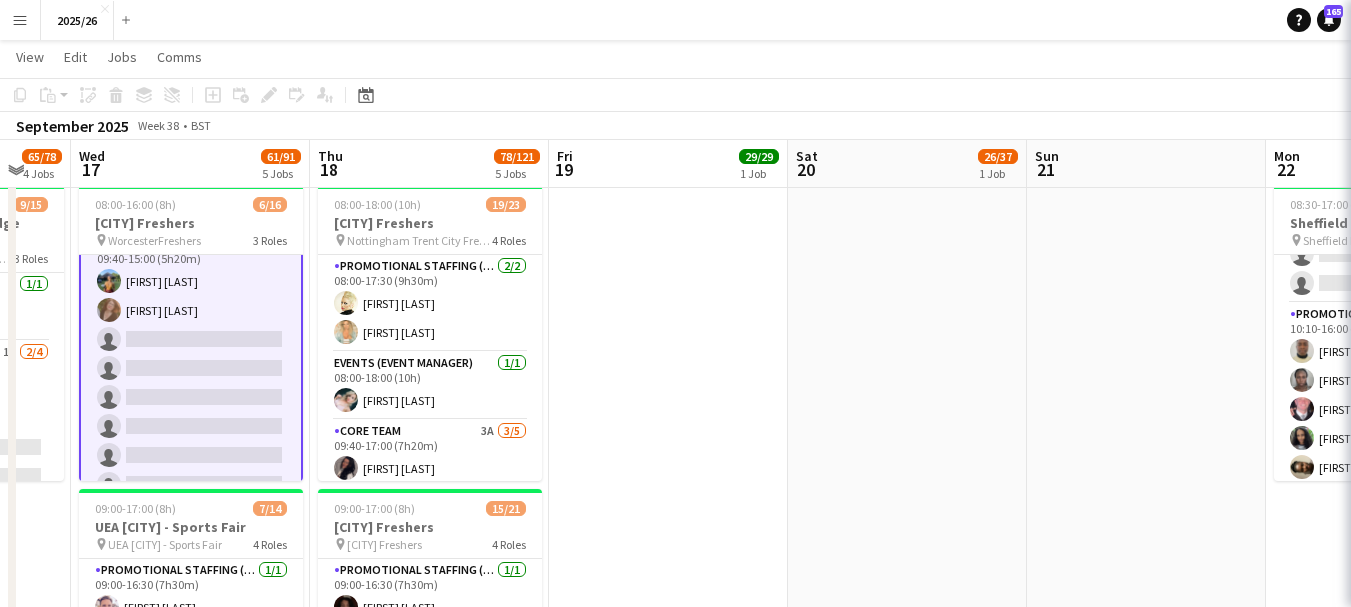 scroll, scrollTop: 220, scrollLeft: 0, axis: vertical 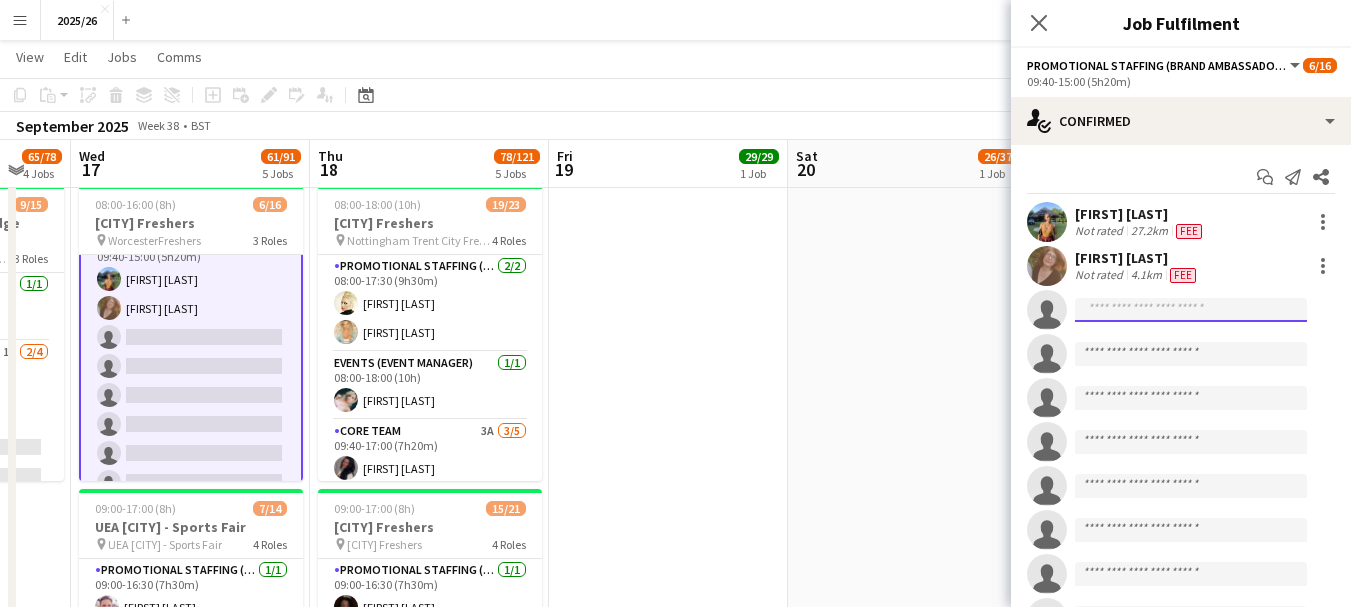 click at bounding box center [1191, 398] 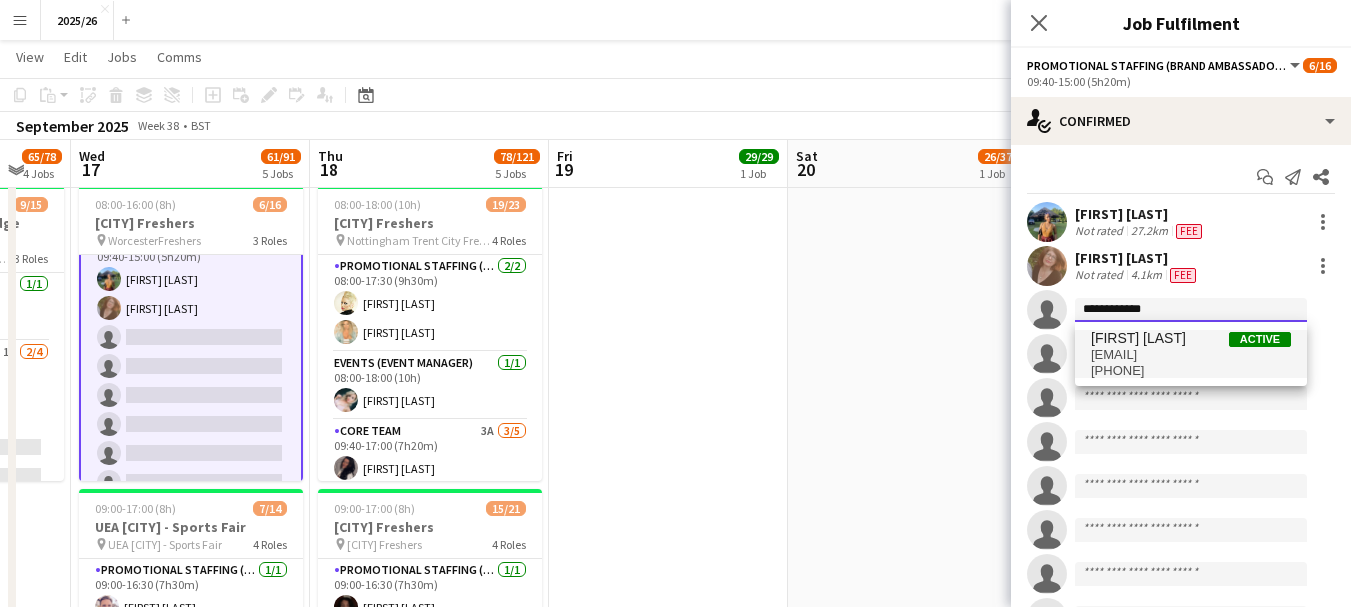 type on "**********" 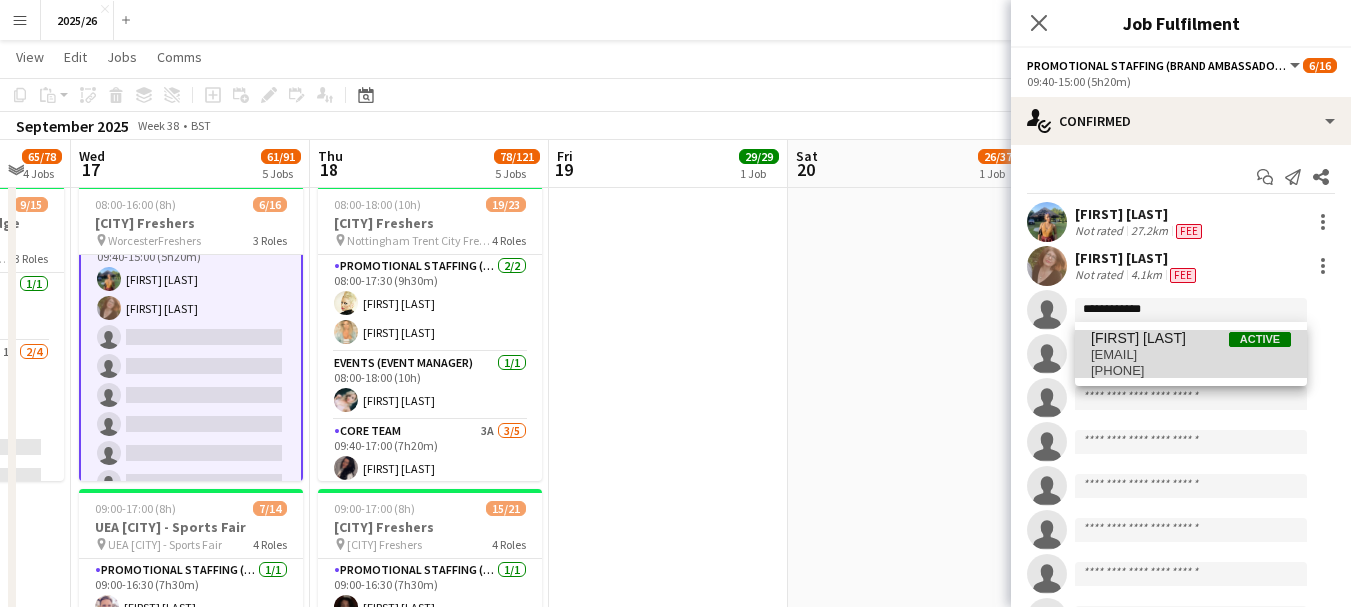 click on "[PHONE]" at bounding box center [1191, 371] 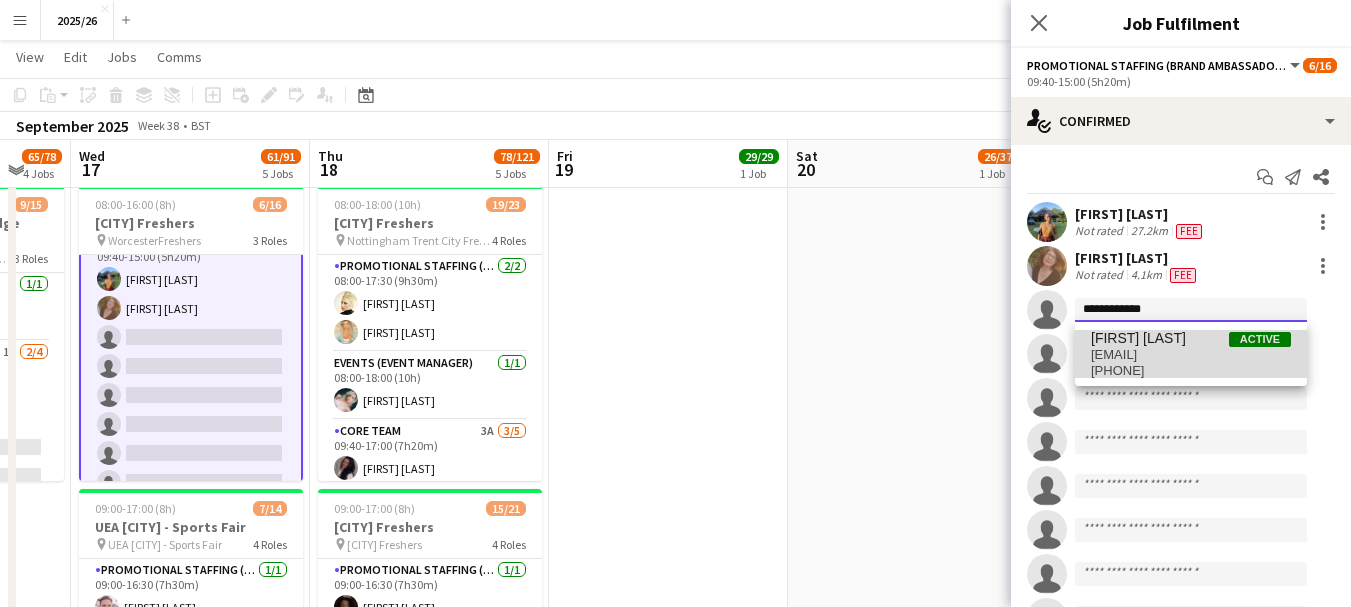type 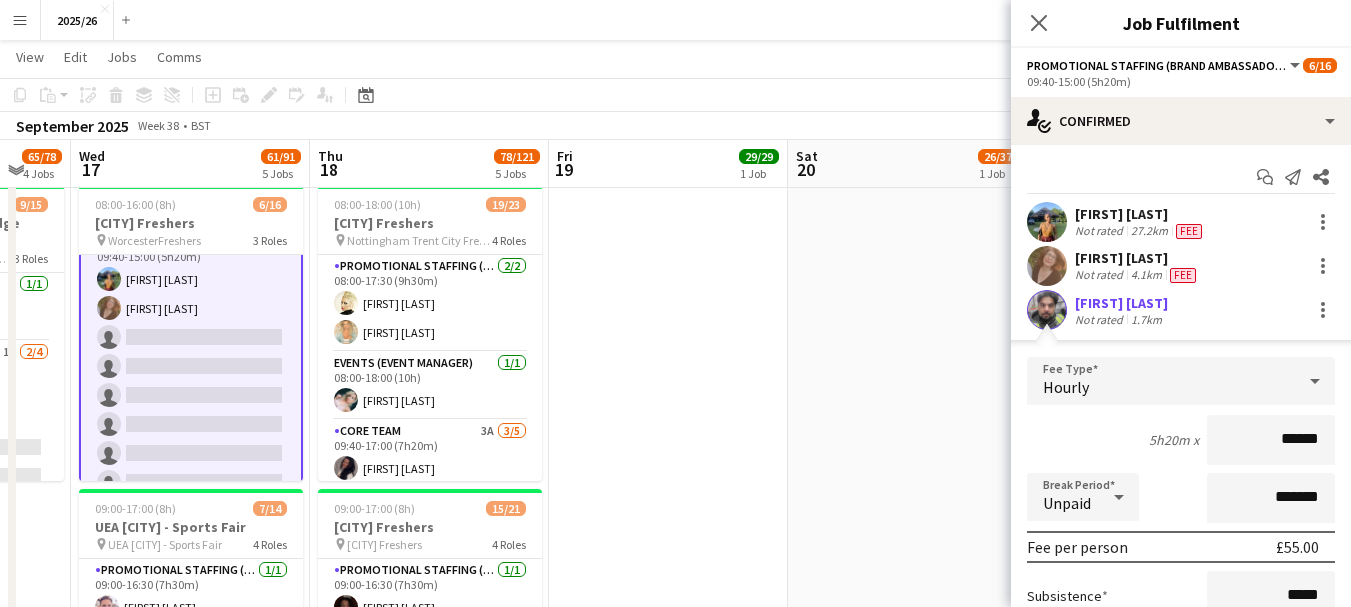 click on "******" at bounding box center [1271, 440] 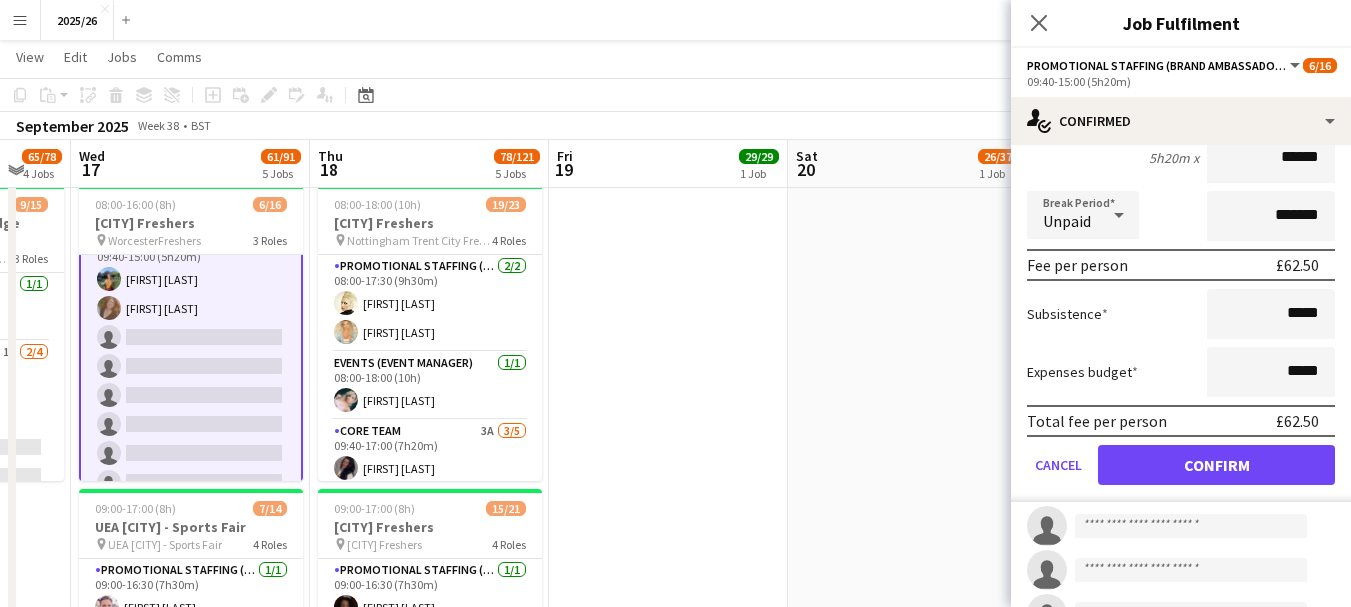 type on "******" 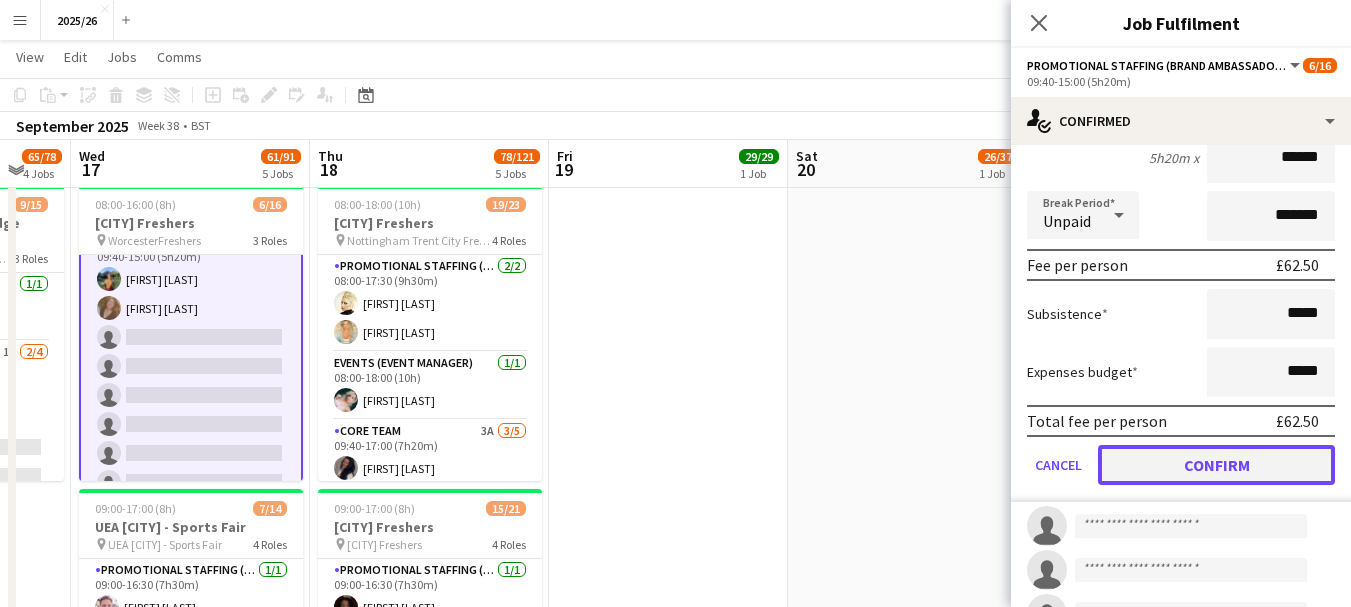 click on "Confirm" at bounding box center [1216, 465] 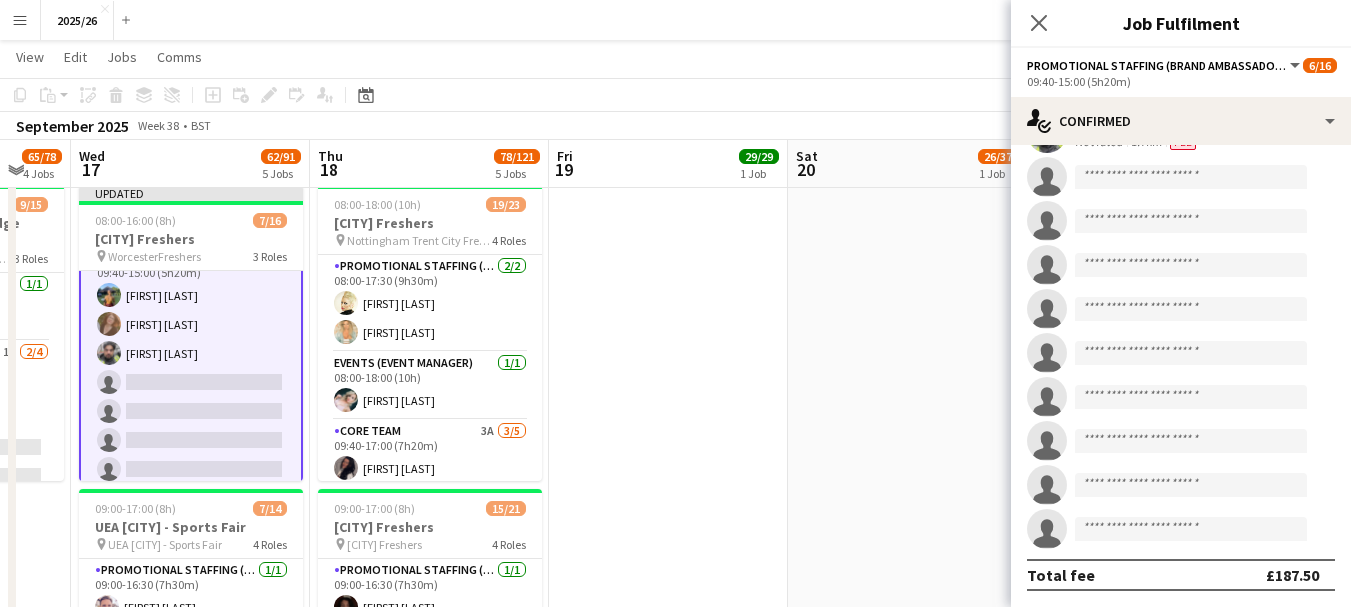 scroll, scrollTop: 177, scrollLeft: 0, axis: vertical 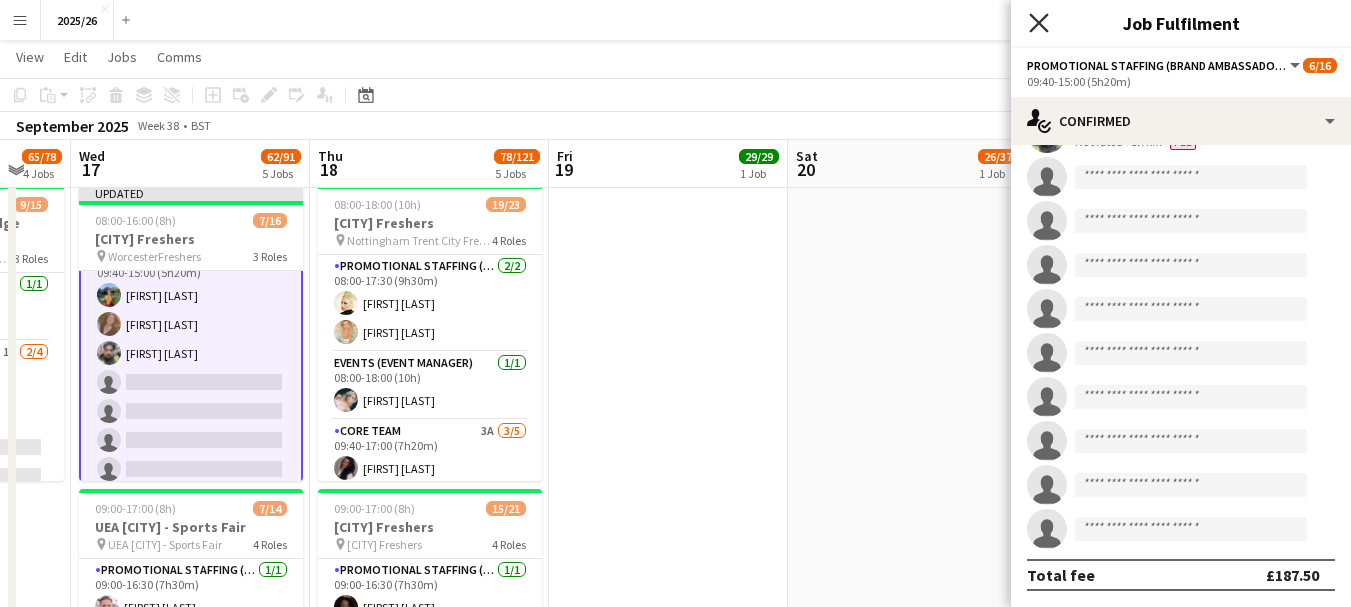 click on "Close pop-in" 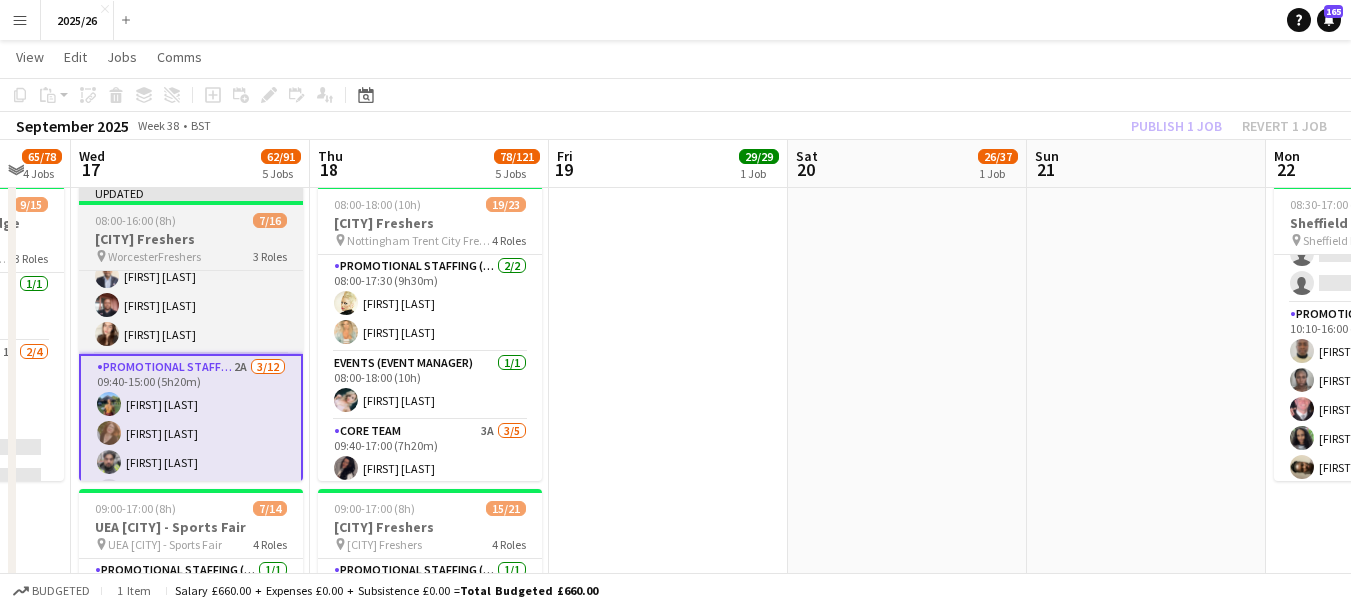 scroll, scrollTop: 54, scrollLeft: 0, axis: vertical 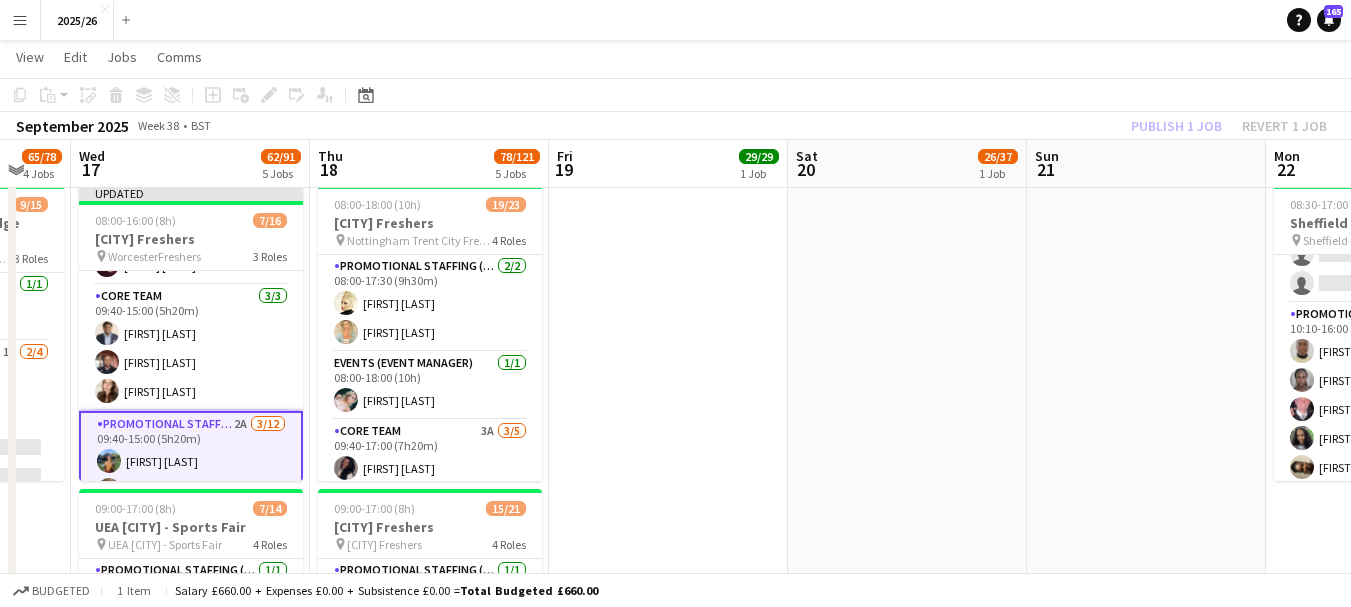 click on "Sun   21" at bounding box center [1146, 164] 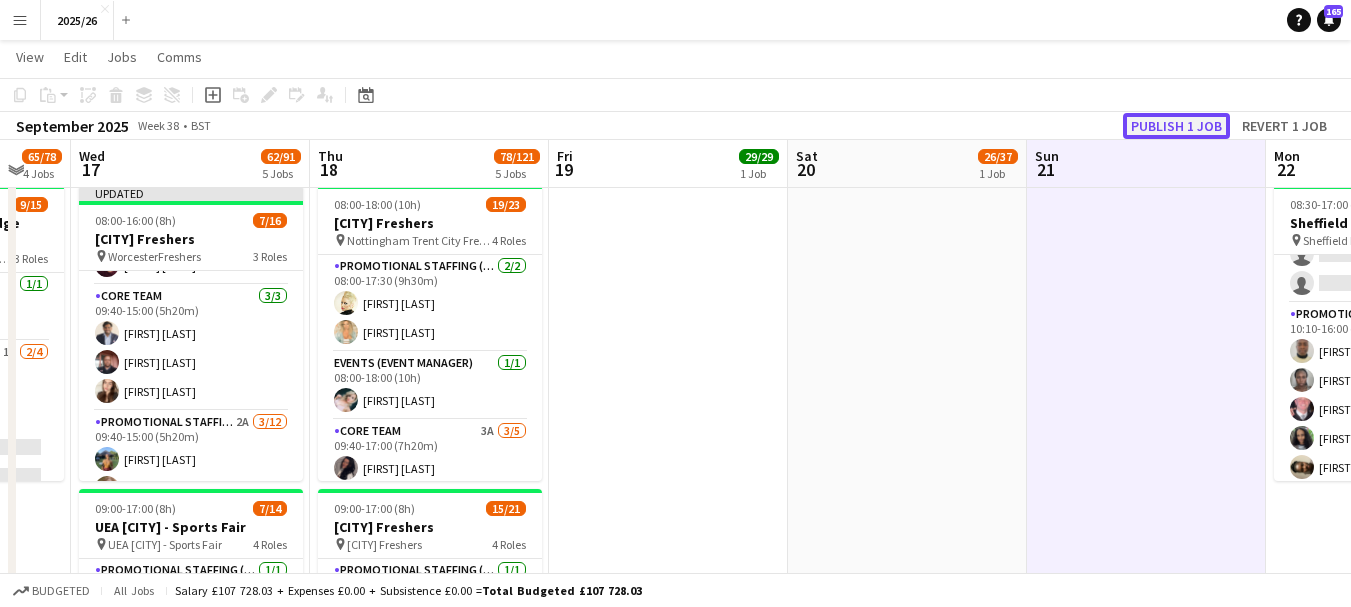 click on "Publish 1 job" 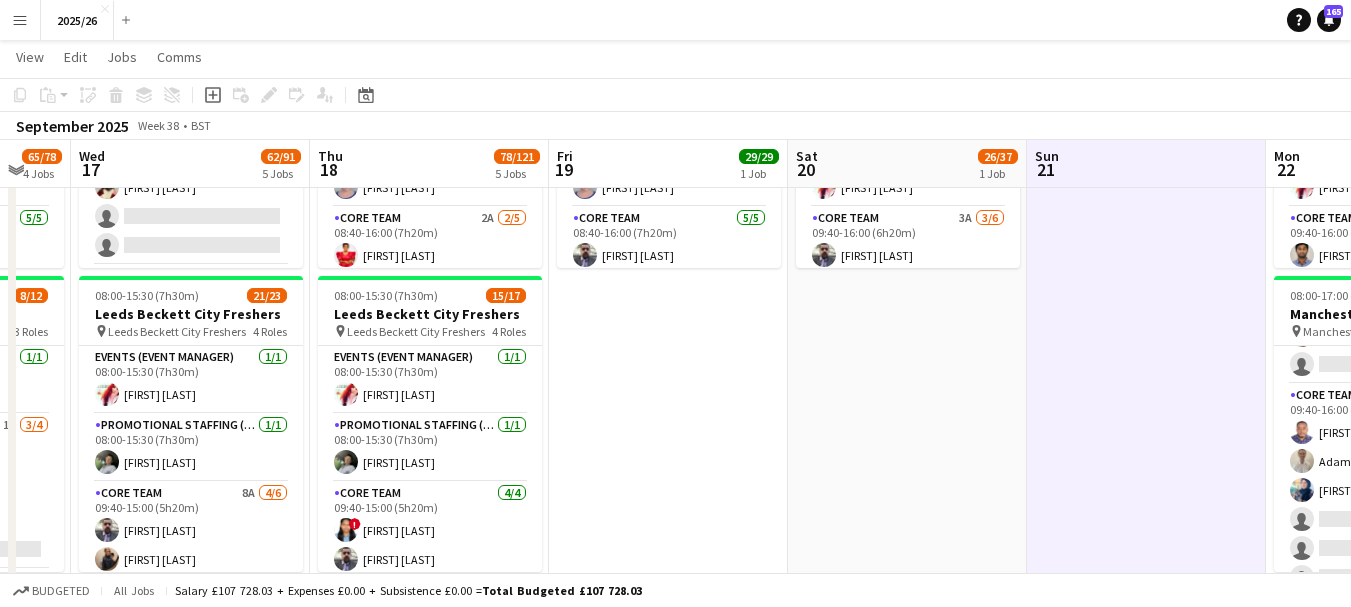 scroll, scrollTop: 0, scrollLeft: 0, axis: both 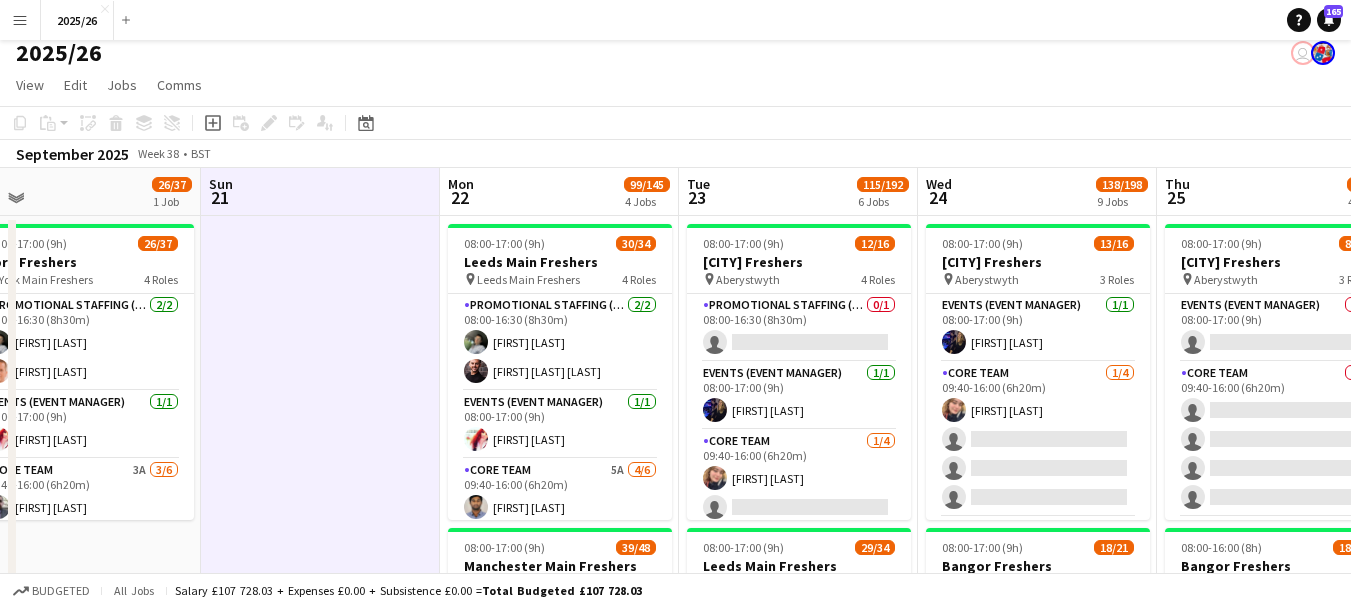 drag, startPoint x: 741, startPoint y: 210, endPoint x: 329, endPoint y: 389, distance: 449.20486 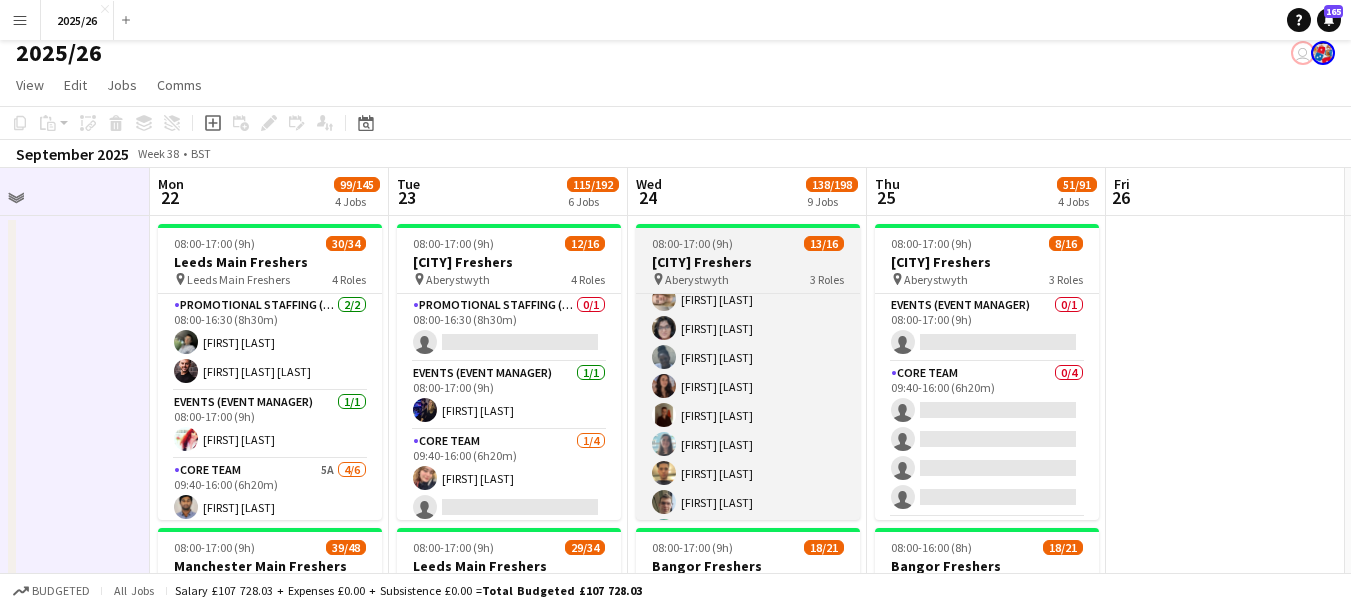 scroll, scrollTop: 262, scrollLeft: 0, axis: vertical 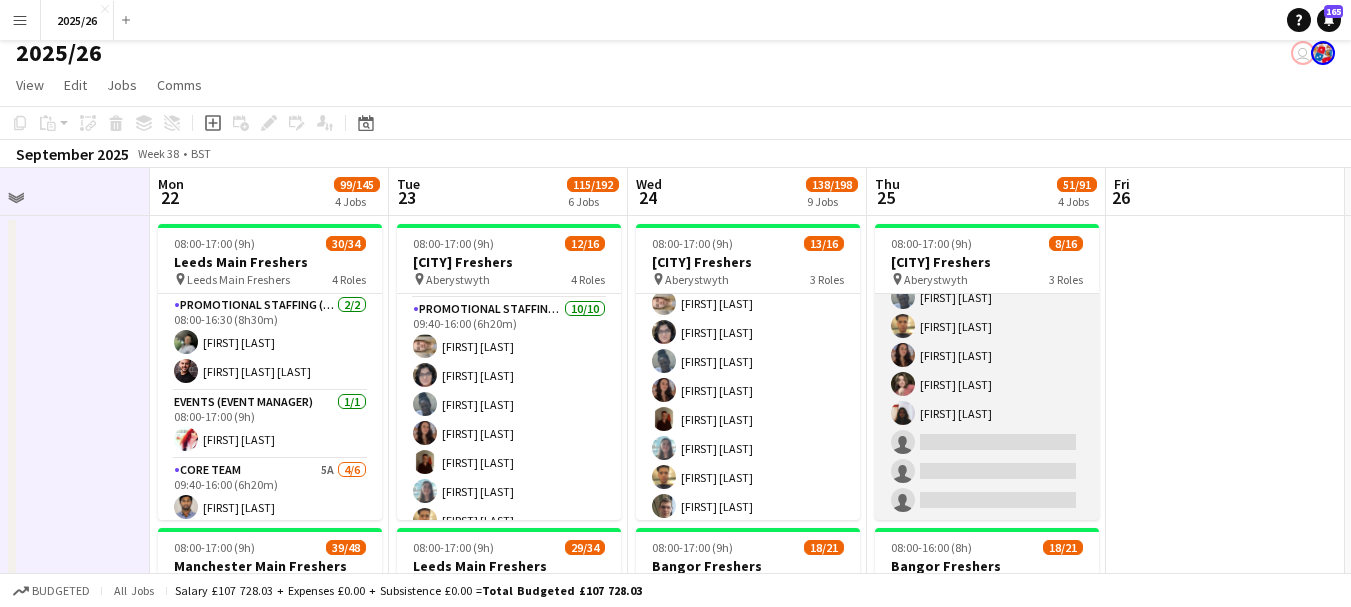 click on "Promotional Staffing (Brand Ambassadors)   8/11   09:40-16:00 (6h20m)
[FIRST] [LAST] [FIRST] [LAST] [FIRST] [LAST] [FIRST] [LAST] [FIRST] [LAST] [FIRST] [LAST] [FIRST] [LAST] [FIRST] [LAST]
single-neutral-actions
single-neutral-actions
single-neutral-actions" at bounding box center (987, 341) 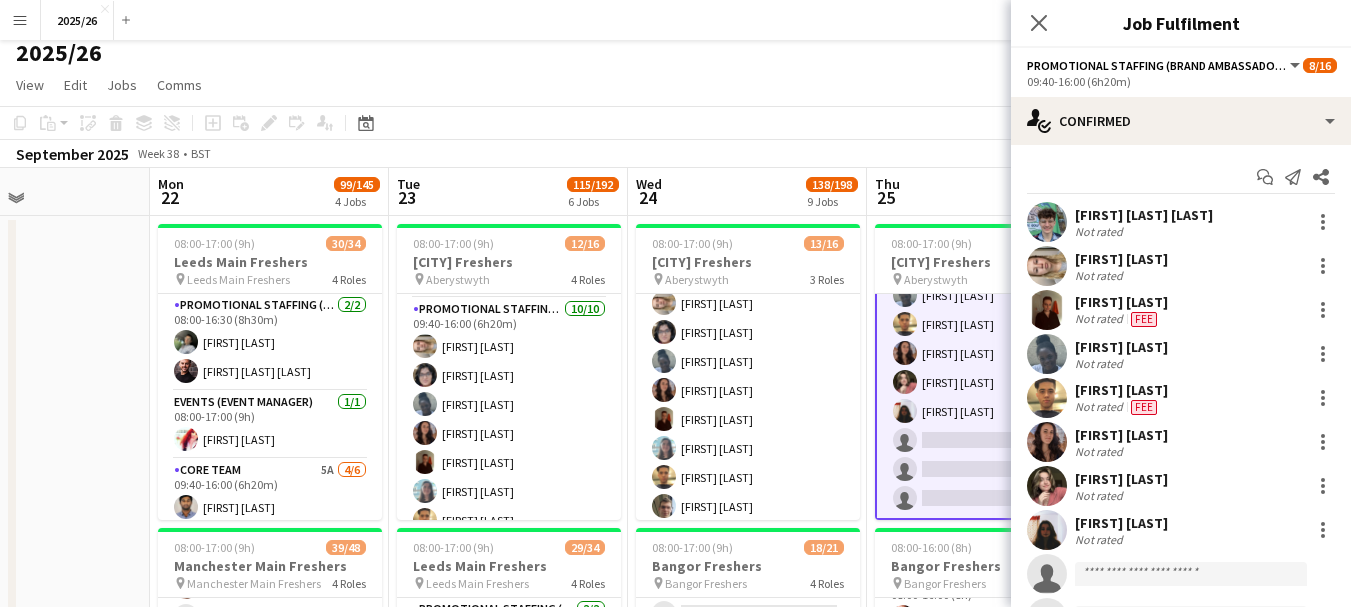 scroll, scrollTop: 363, scrollLeft: 0, axis: vertical 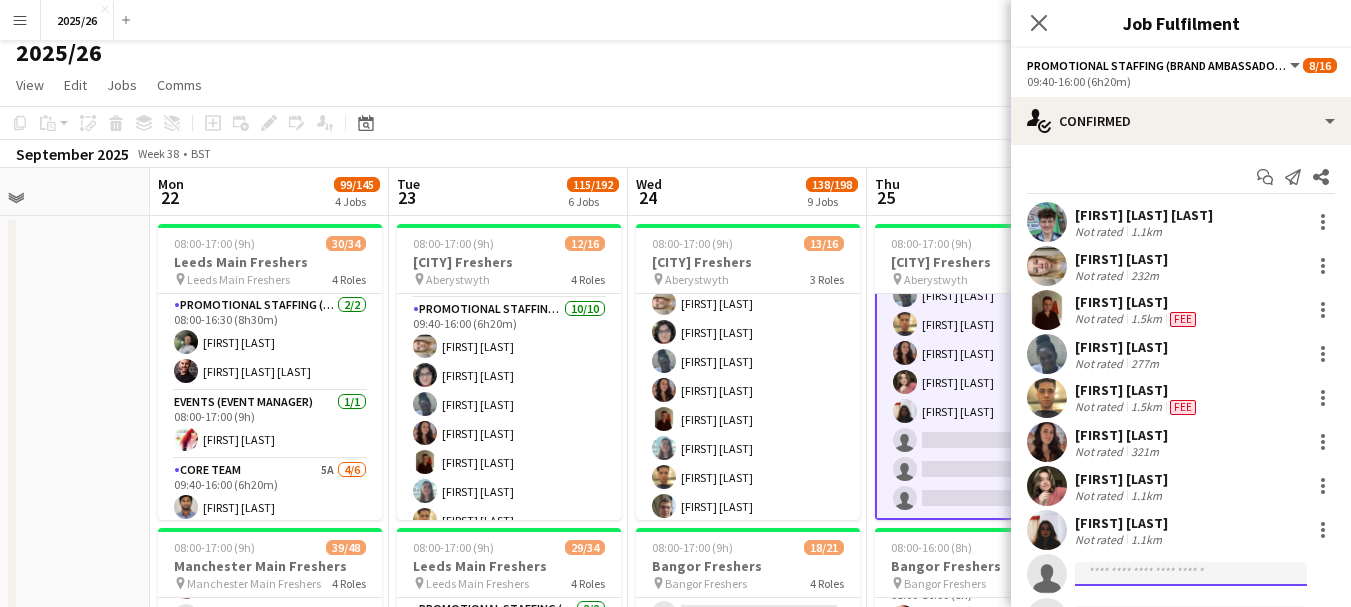 click 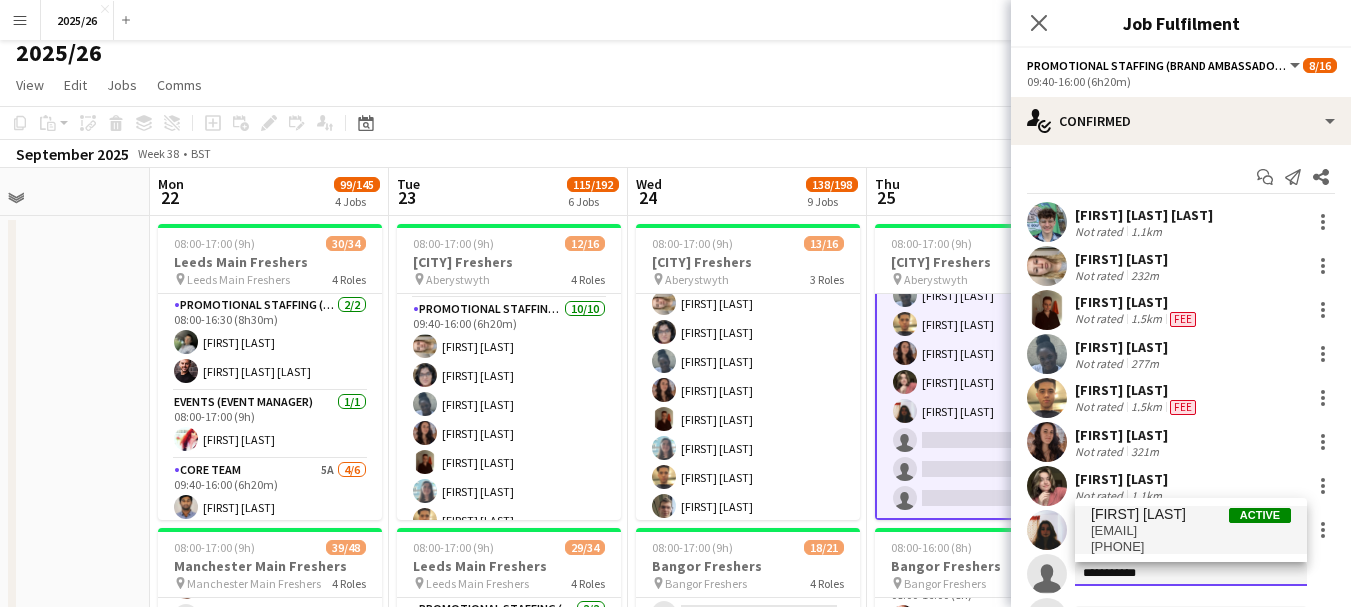 type on "**********" 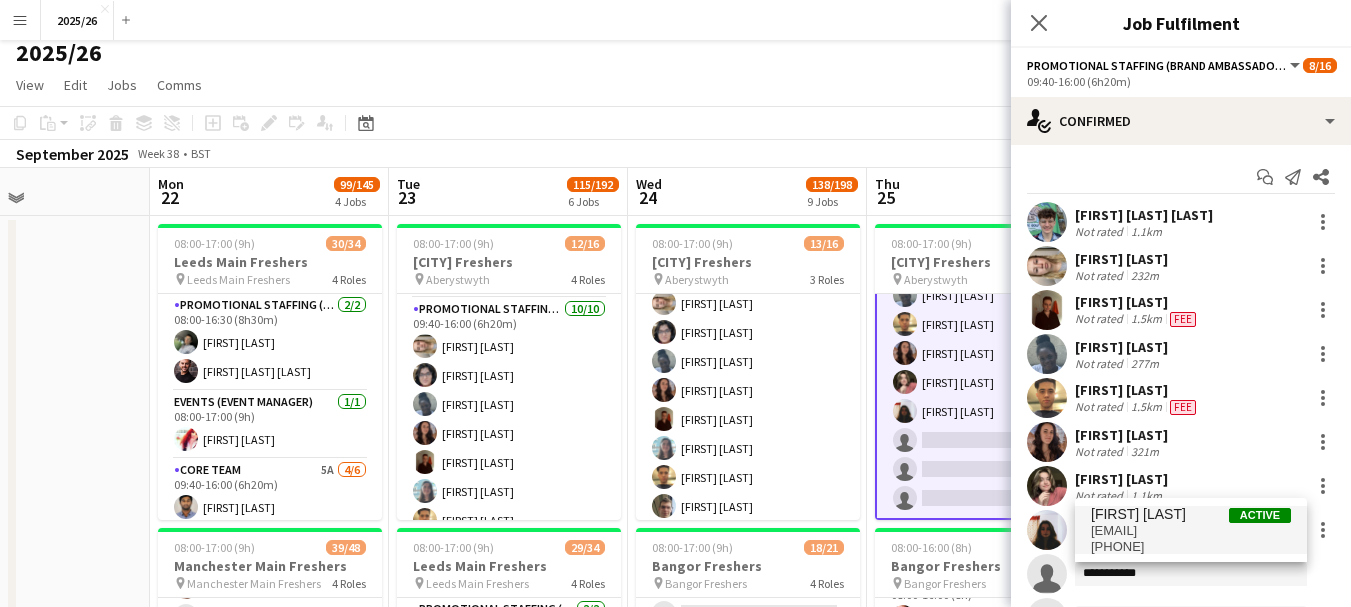 click on "[PHONE]" at bounding box center [1191, 547] 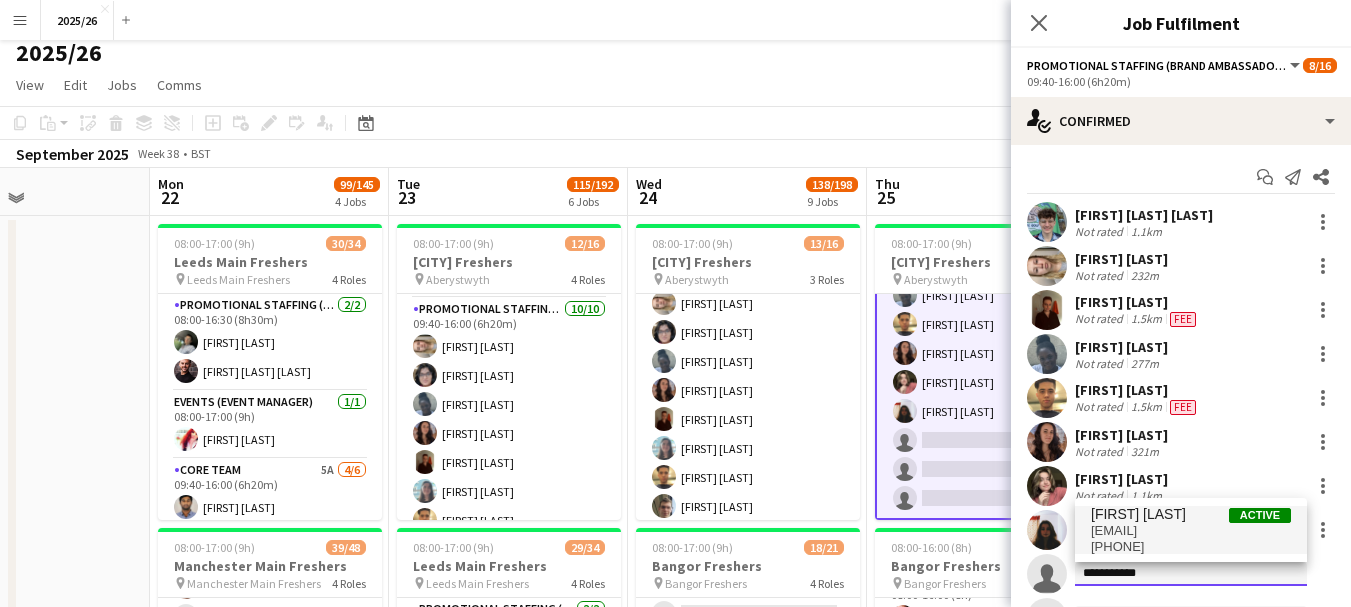 type 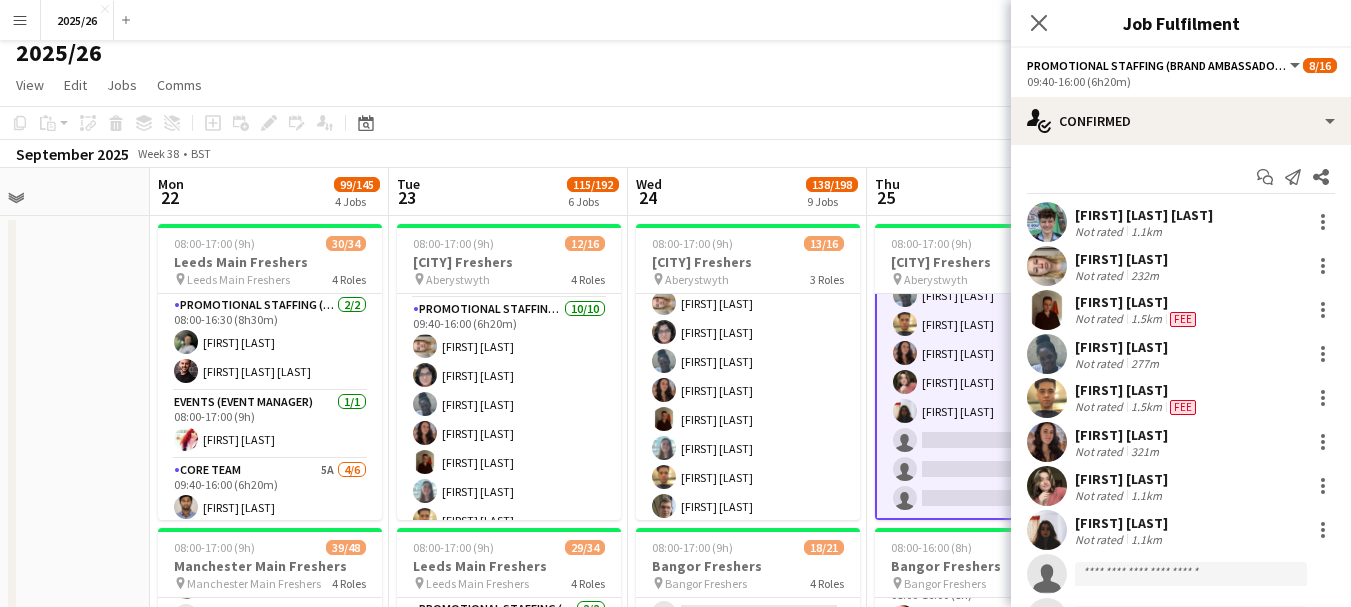 scroll, scrollTop: 321, scrollLeft: 0, axis: vertical 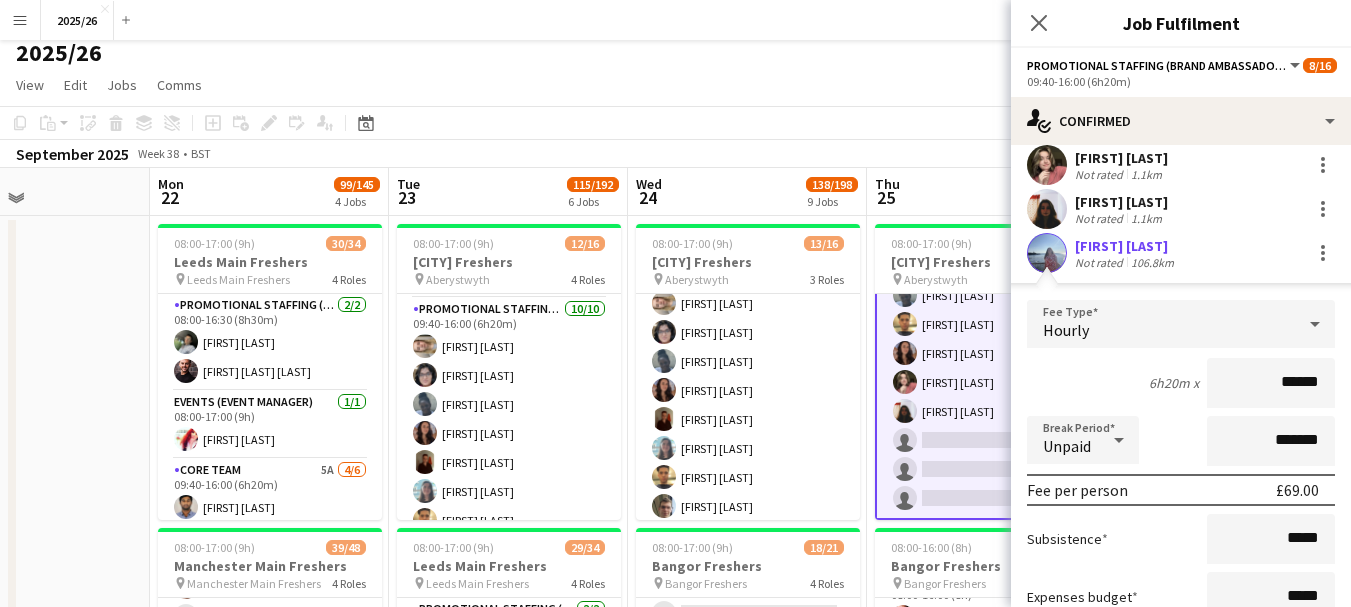 click on "******" at bounding box center (1271, 383) 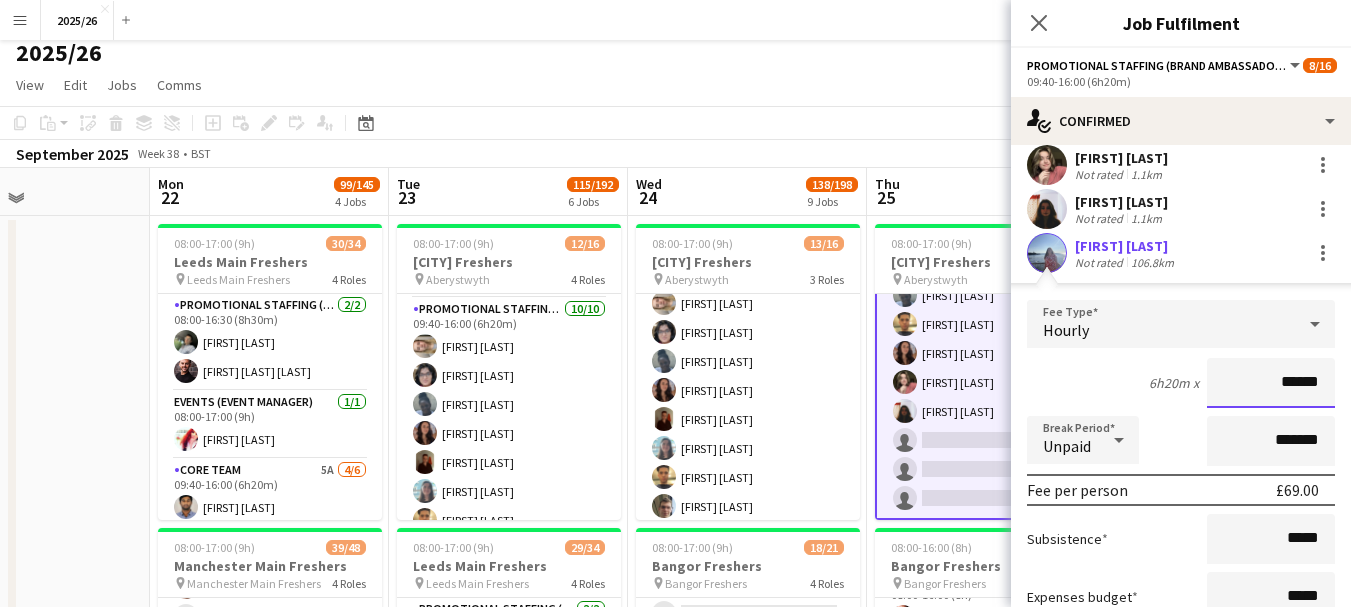 click on "******" at bounding box center [1271, 383] 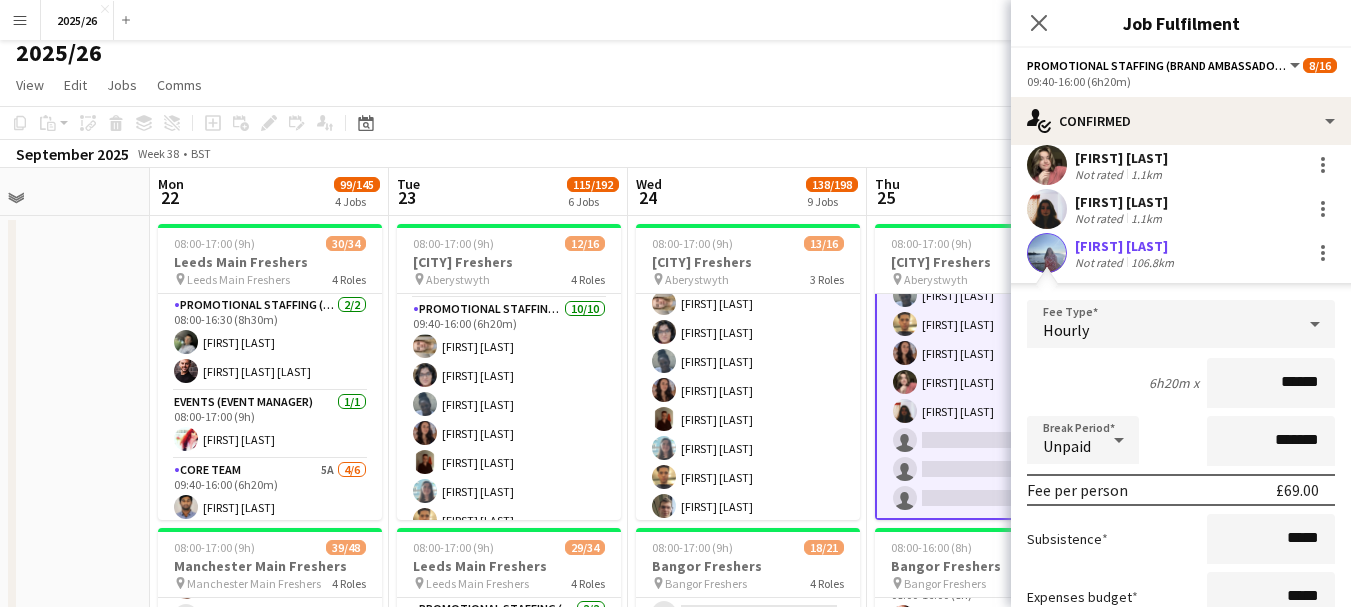 click on "[FIRST] [LAST]   Not rated   1.1km" at bounding box center [1181, 209] 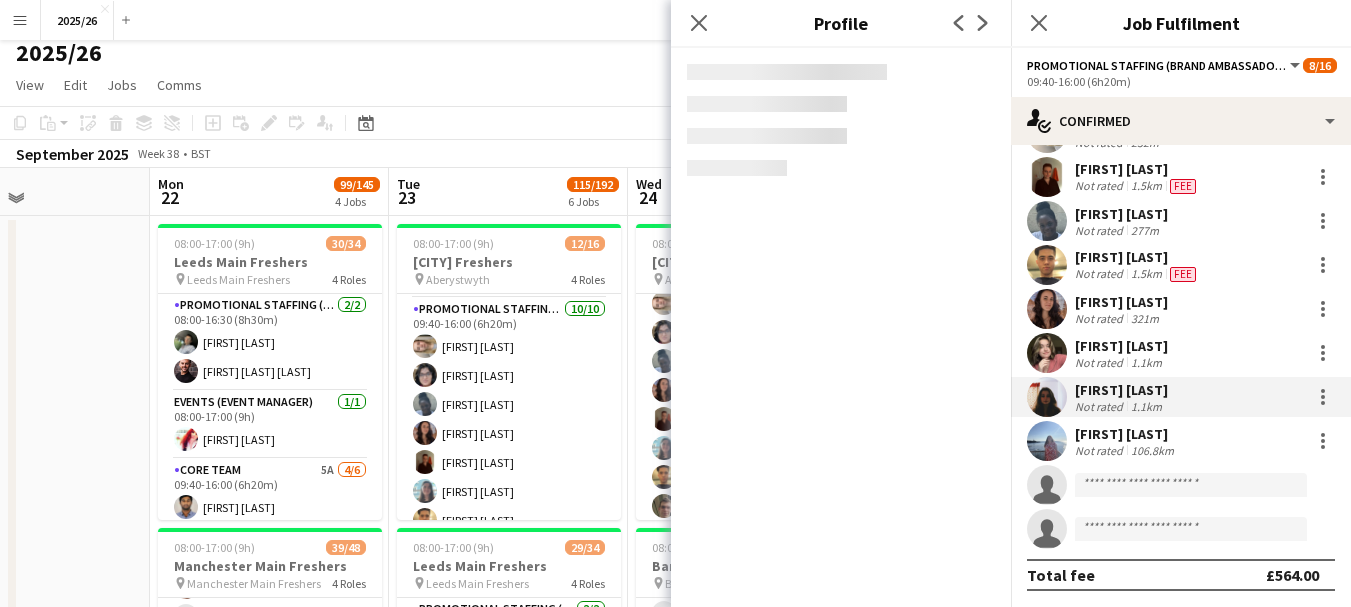 scroll, scrollTop: 133, scrollLeft: 0, axis: vertical 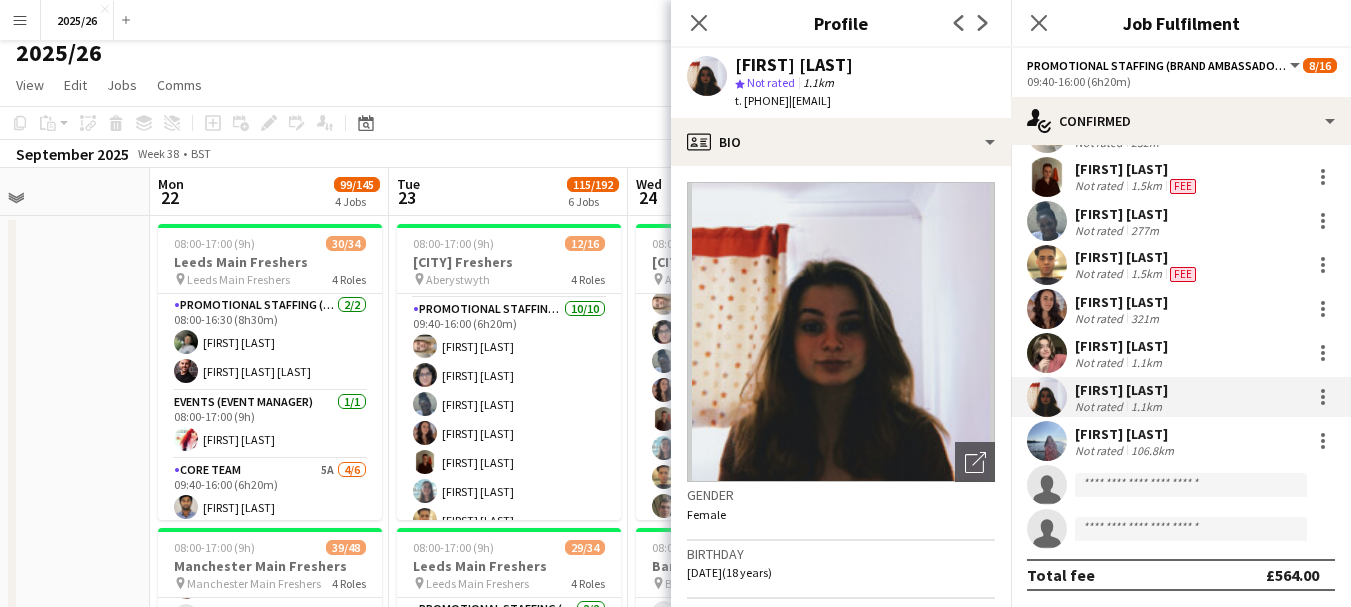 click on "[FIRST] [LAST]" at bounding box center (1126, 434) 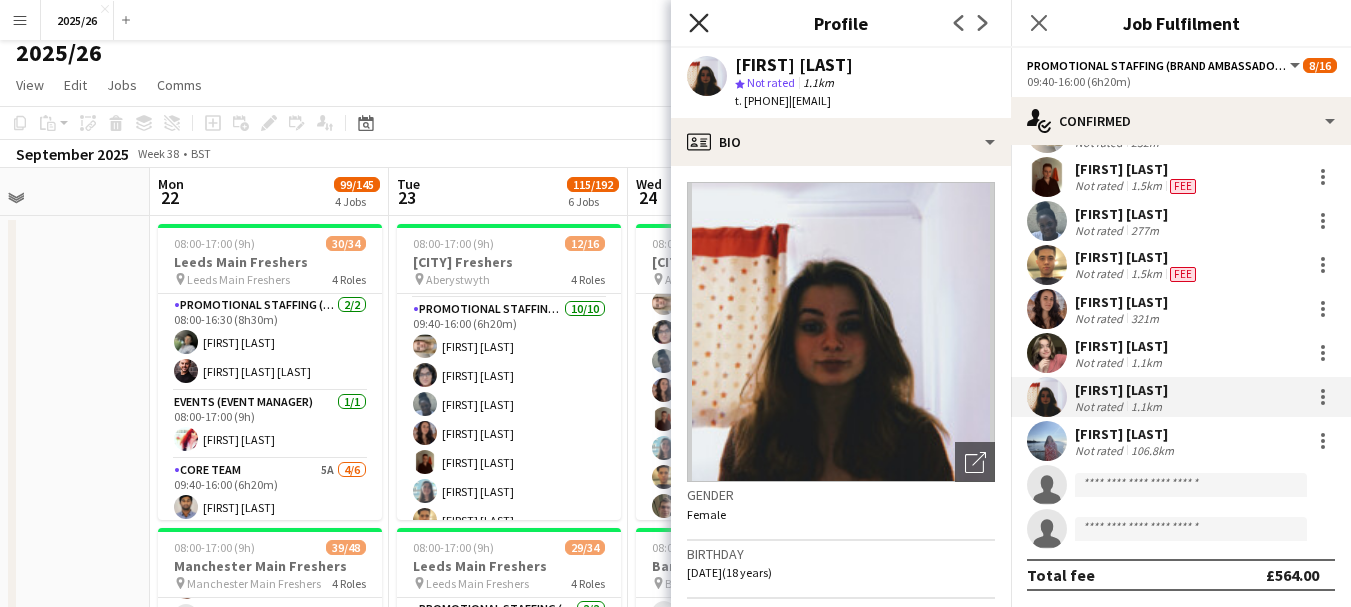 click on "Close pop-in" 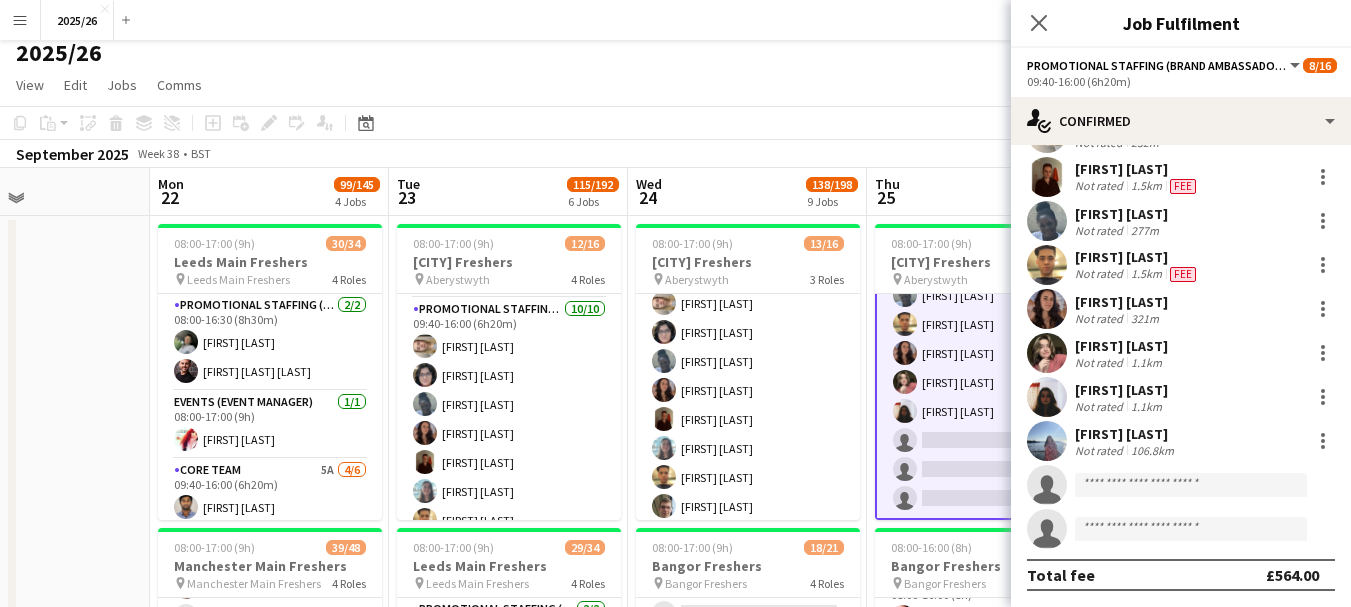click on "[FIRST] [LAST]   Not rated   106.8km" at bounding box center (1181, 441) 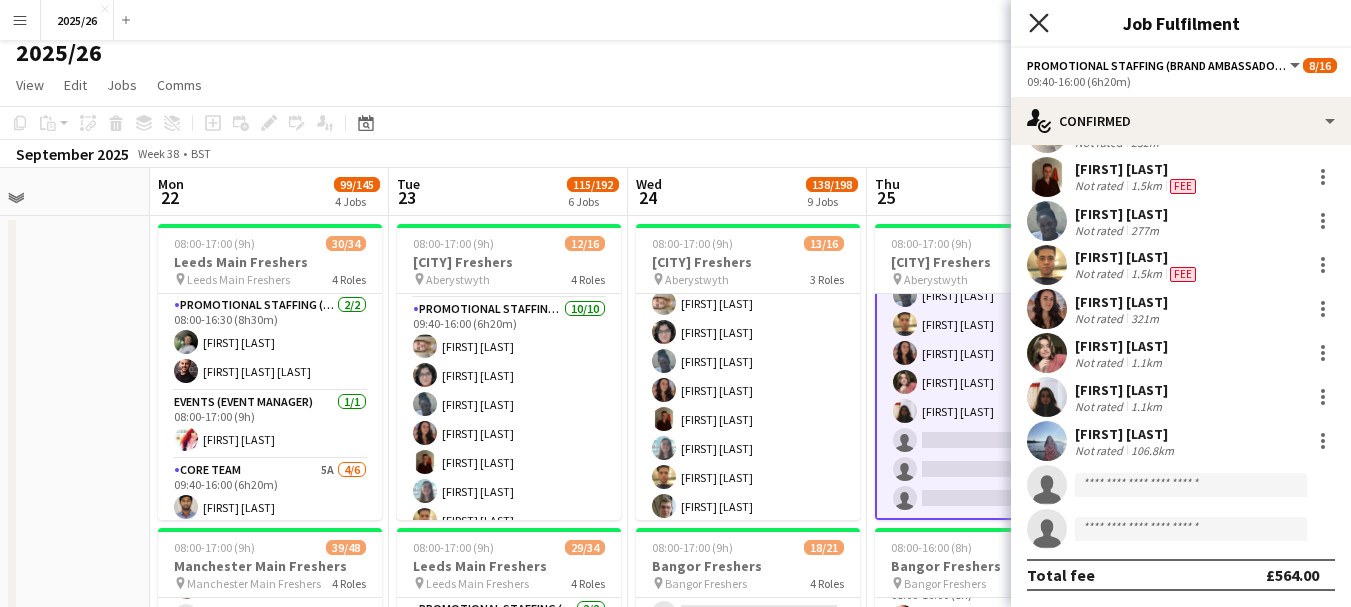 click on "Close pop-in" 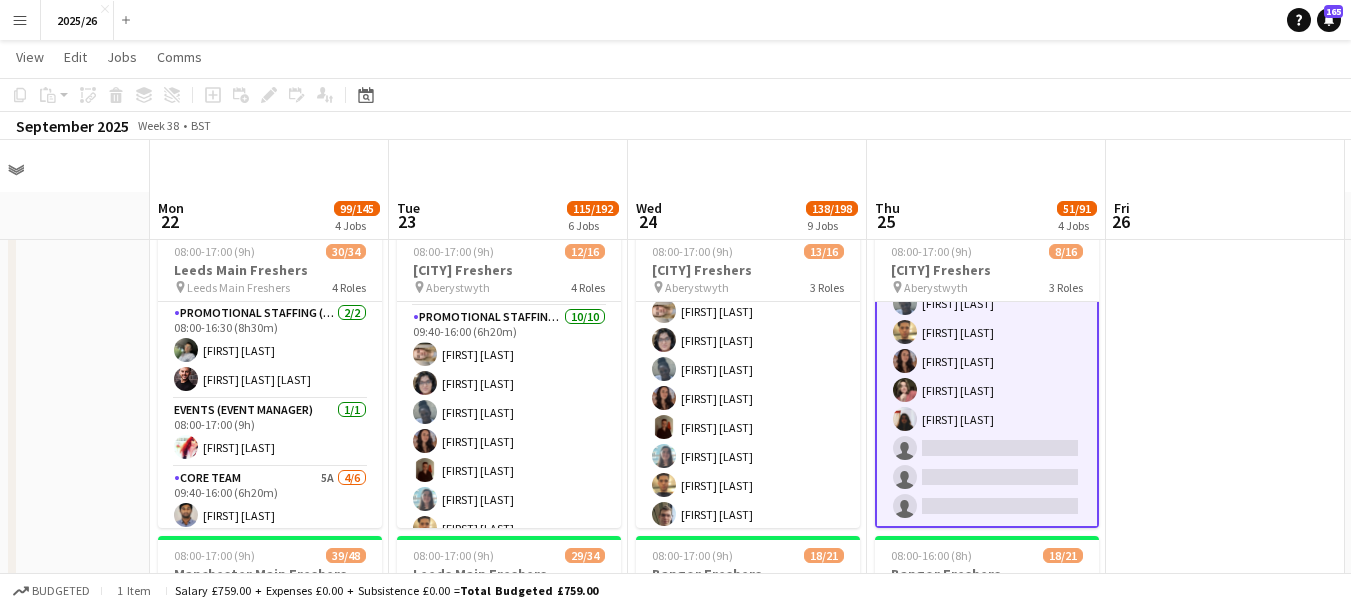 scroll, scrollTop: 52, scrollLeft: 0, axis: vertical 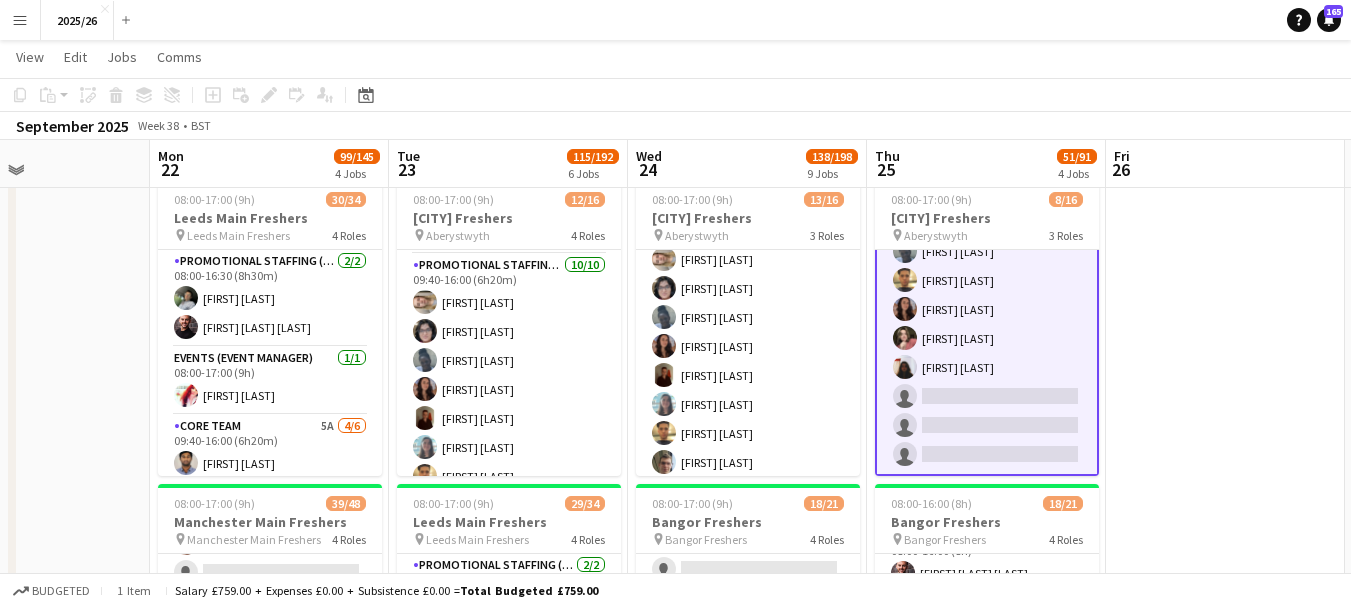 click on "Promotional Staffing (Brand Ambassadors)   8/11   09:40-16:00 (6h20m)
[FIRST] [LAST] [FIRST] [LAST] [FIRST] [LAST] [FIRST] [LAST] [FIRST] [LAST] [FIRST] [LAST] [FIRST] [LAST] [FIRST] [LAST]
single-neutral-actions
single-neutral-actions
single-neutral-actions" at bounding box center (987, 295) 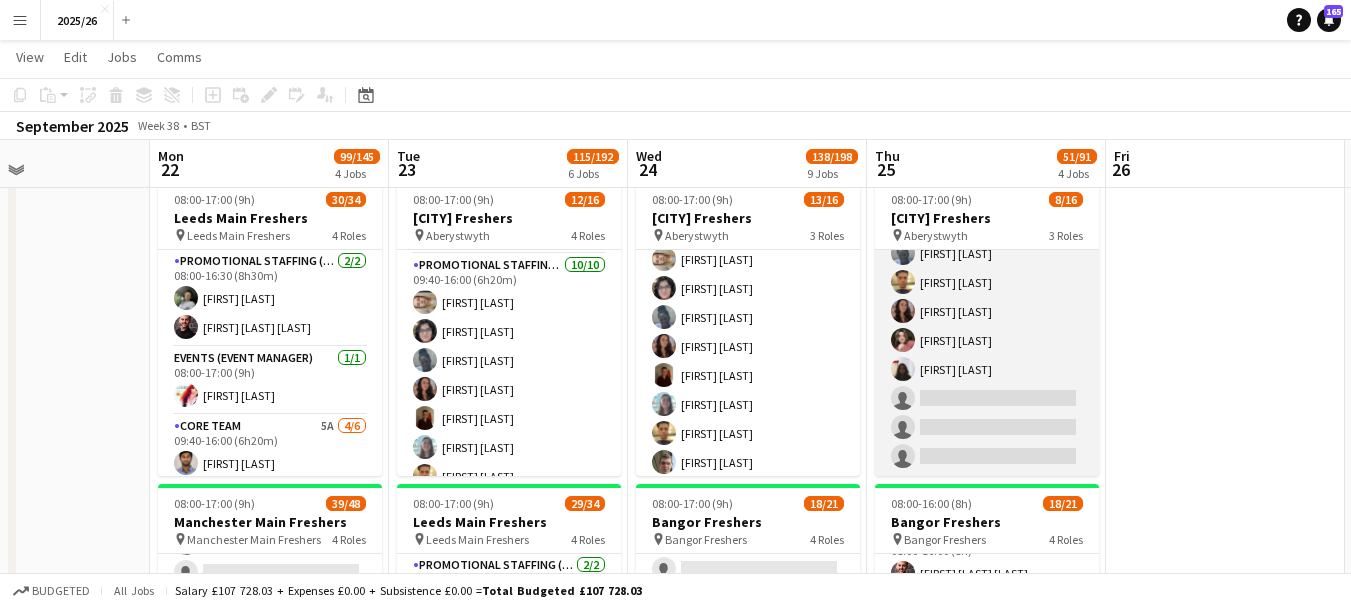 click on "Promotional Staffing (Brand Ambassadors)   8/11   09:40-16:00 (6h20m)
[FIRST] [LAST] [FIRST] [LAST] [FIRST] [LAST] [FIRST] [LAST] [FIRST] [LAST] [FIRST] [LAST] [FIRST] [LAST] [FIRST] [LAST]
single-neutral-actions
single-neutral-actions
single-neutral-actions" at bounding box center [987, 297] 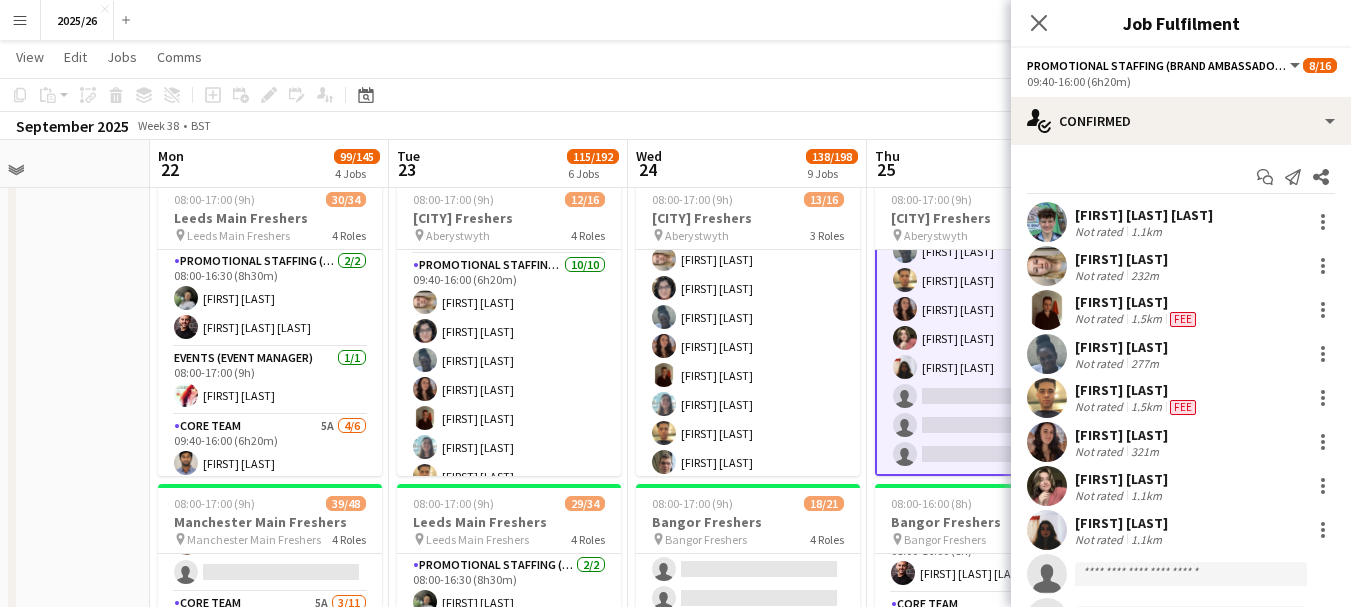 scroll, scrollTop: 363, scrollLeft: 0, axis: vertical 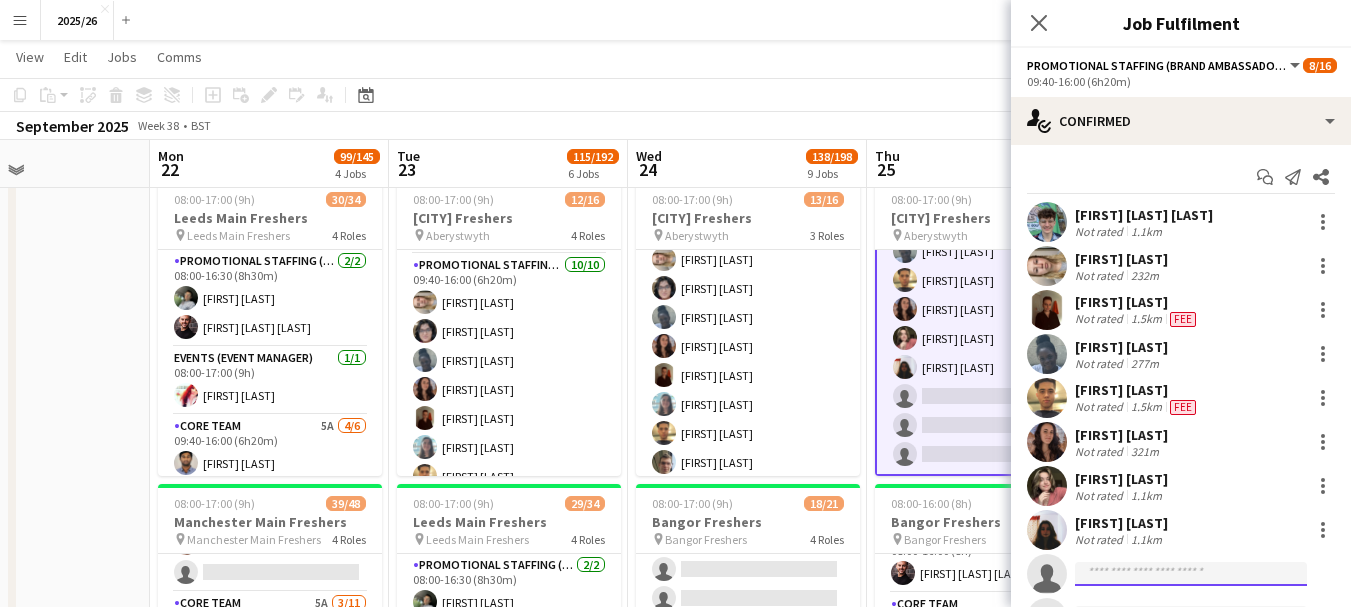 click 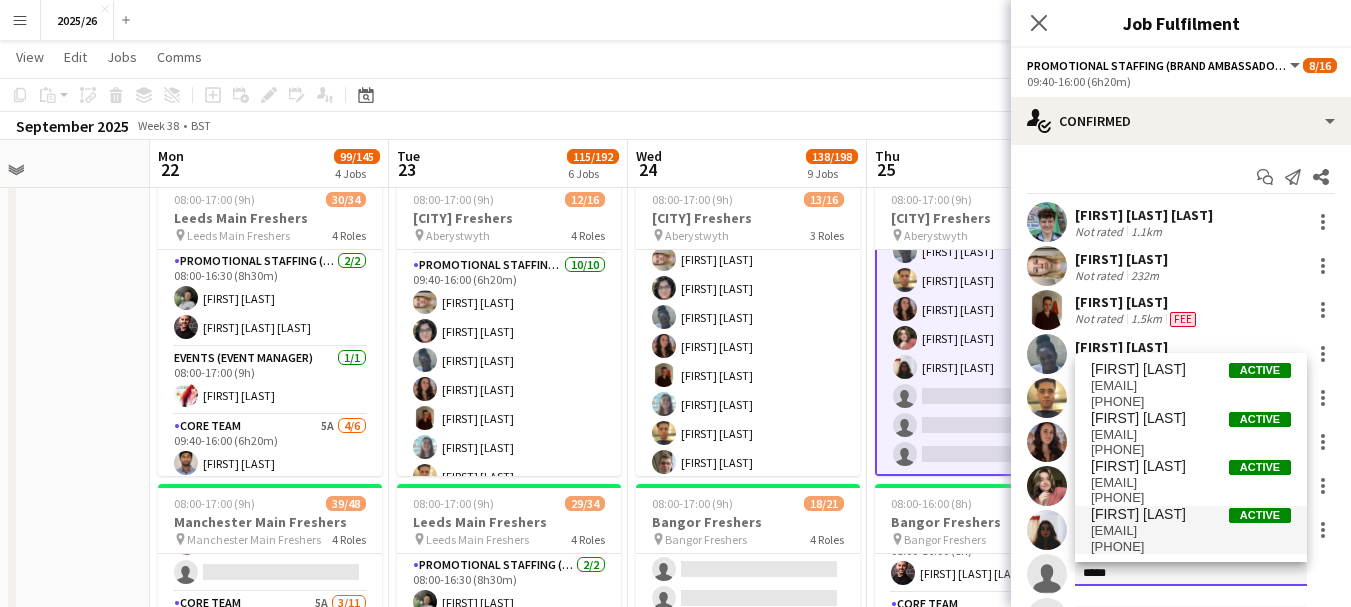type on "*****" 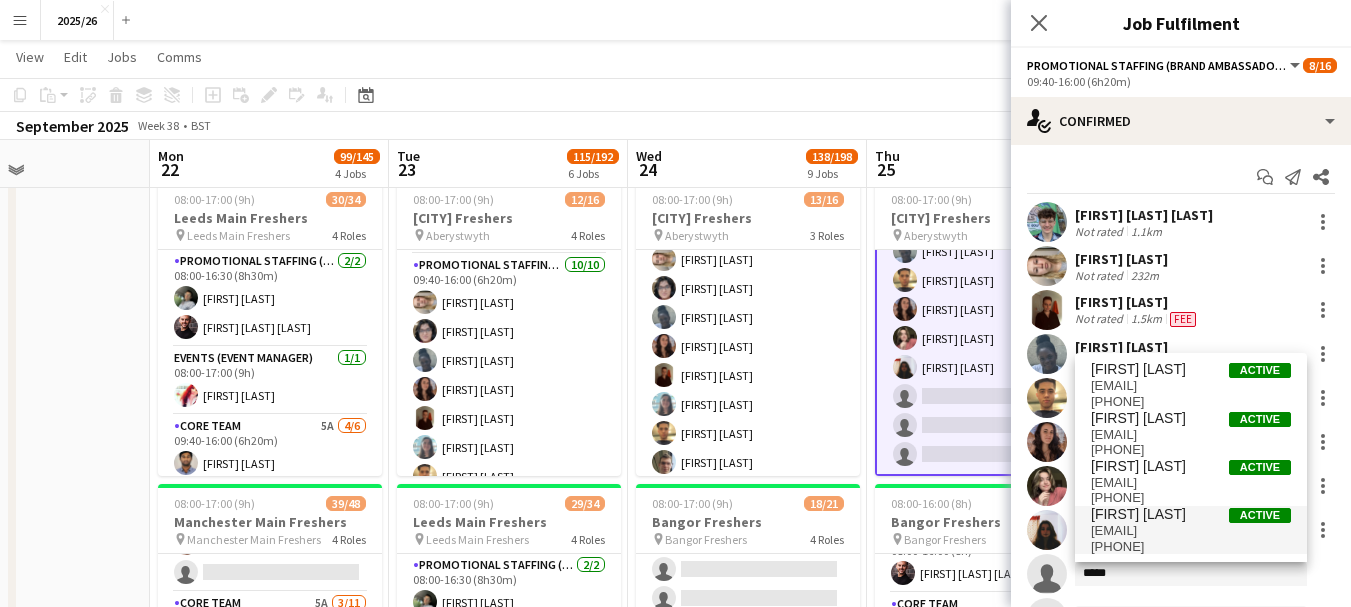 click on "[PHONE]" at bounding box center [1191, 547] 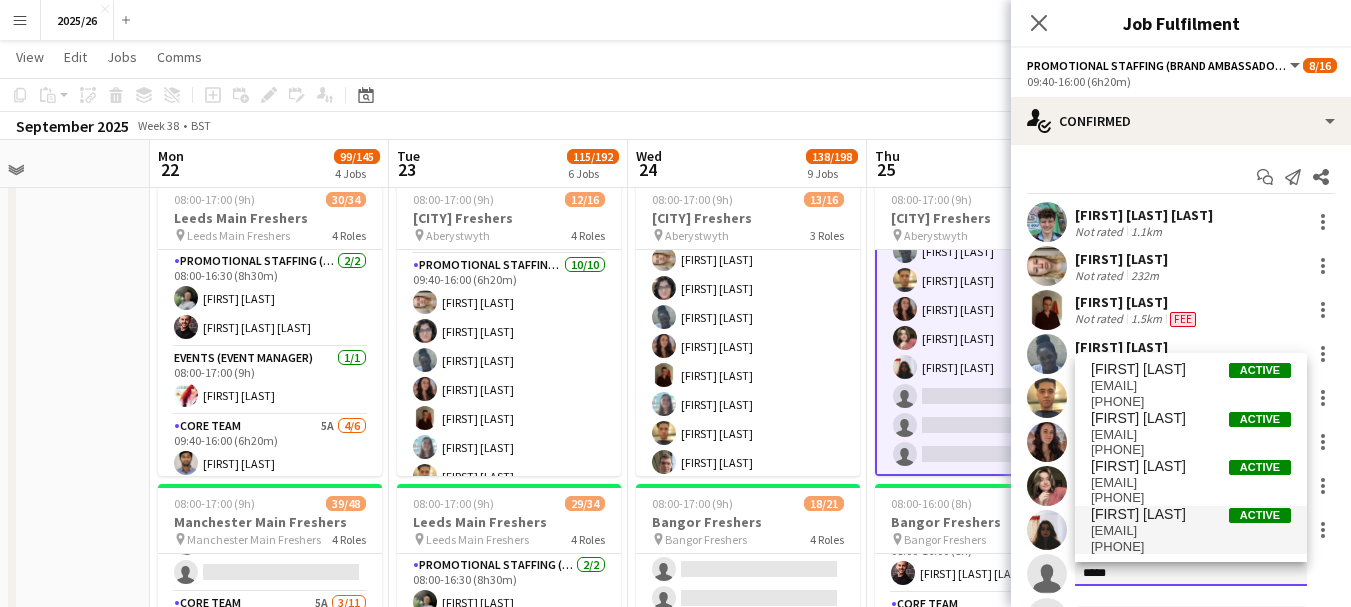 type 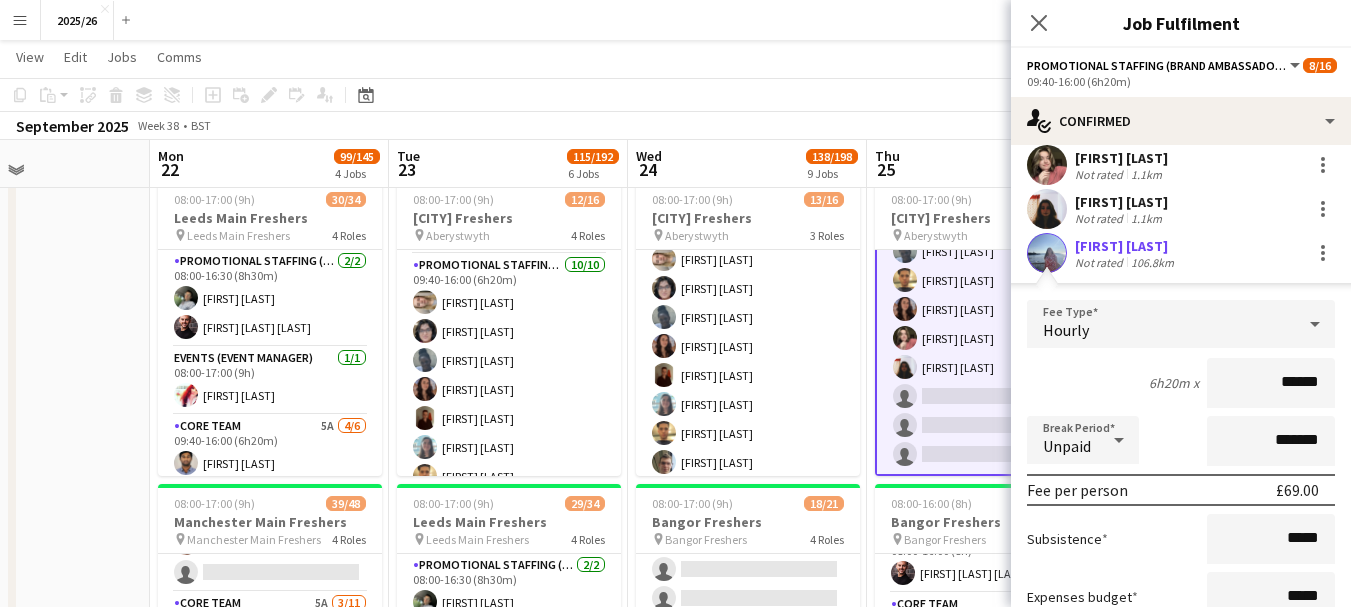 scroll, scrollTop: 587, scrollLeft: 0, axis: vertical 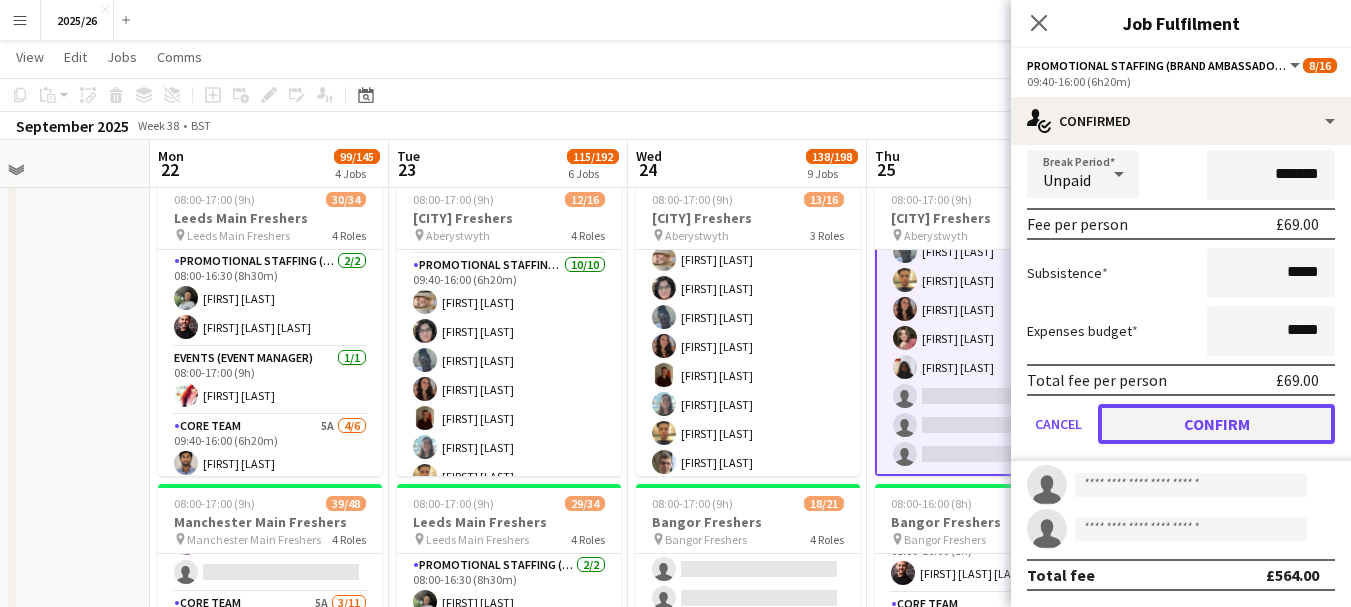 click on "Confirm" at bounding box center [1216, 424] 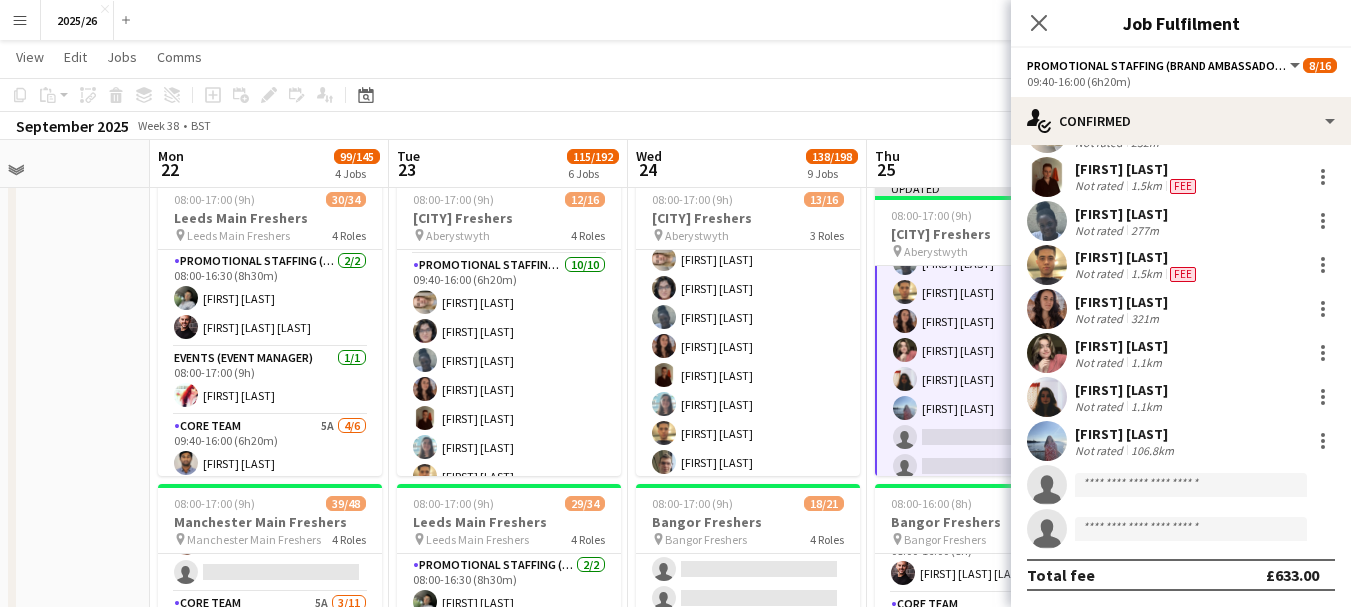 scroll, scrollTop: 133, scrollLeft: 0, axis: vertical 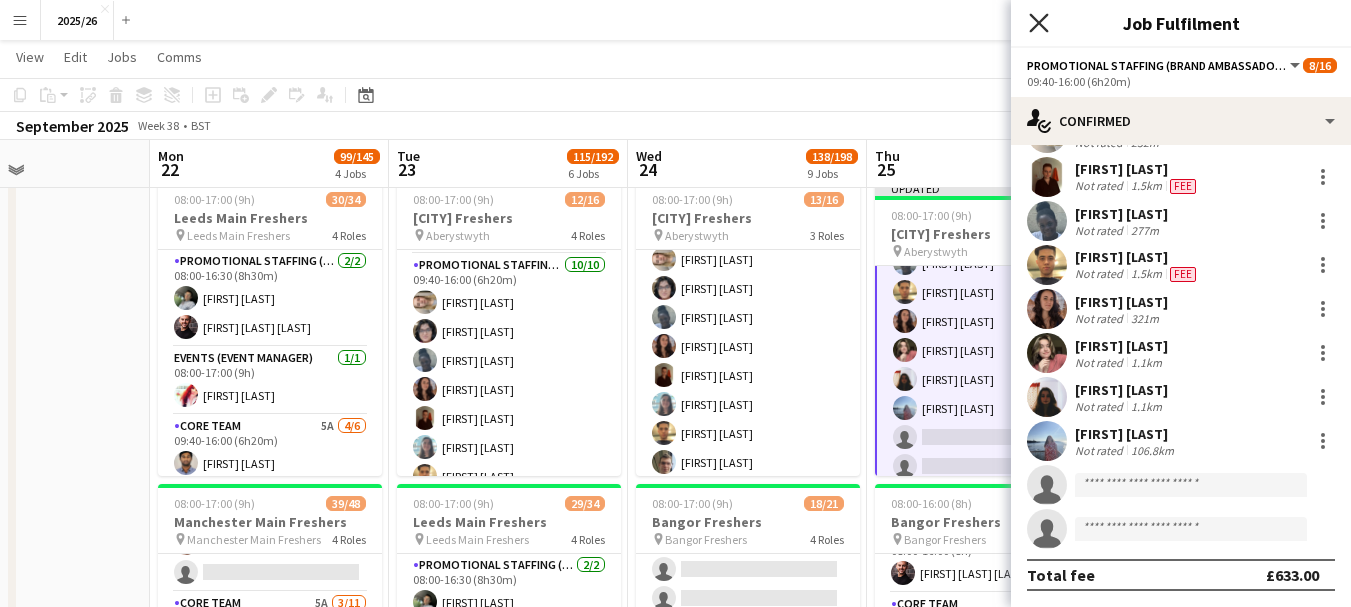 click 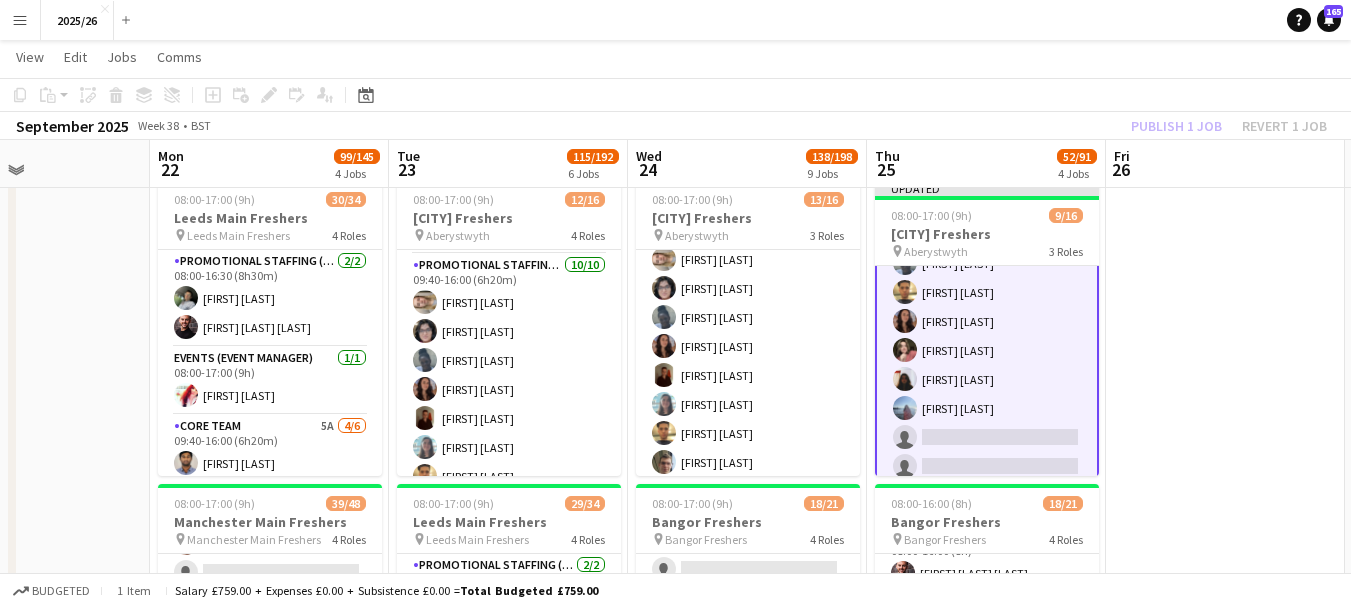 click on "Publish 1 job   Revert 1 job" 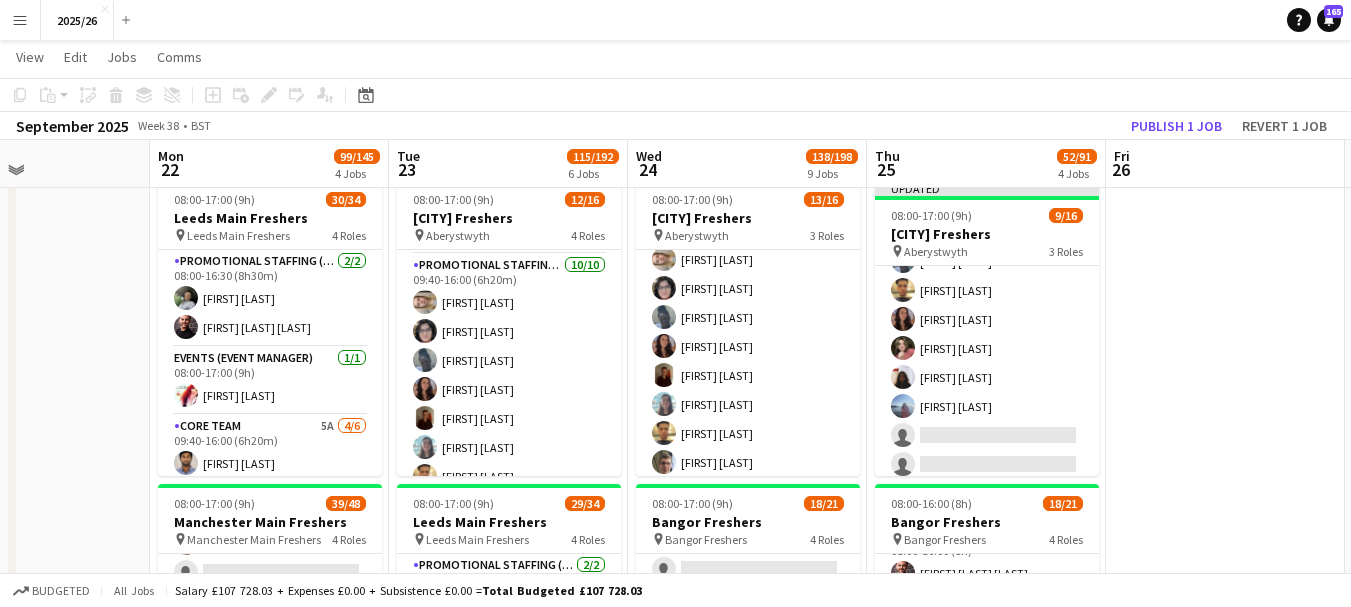 scroll, scrollTop: 361, scrollLeft: 0, axis: vertical 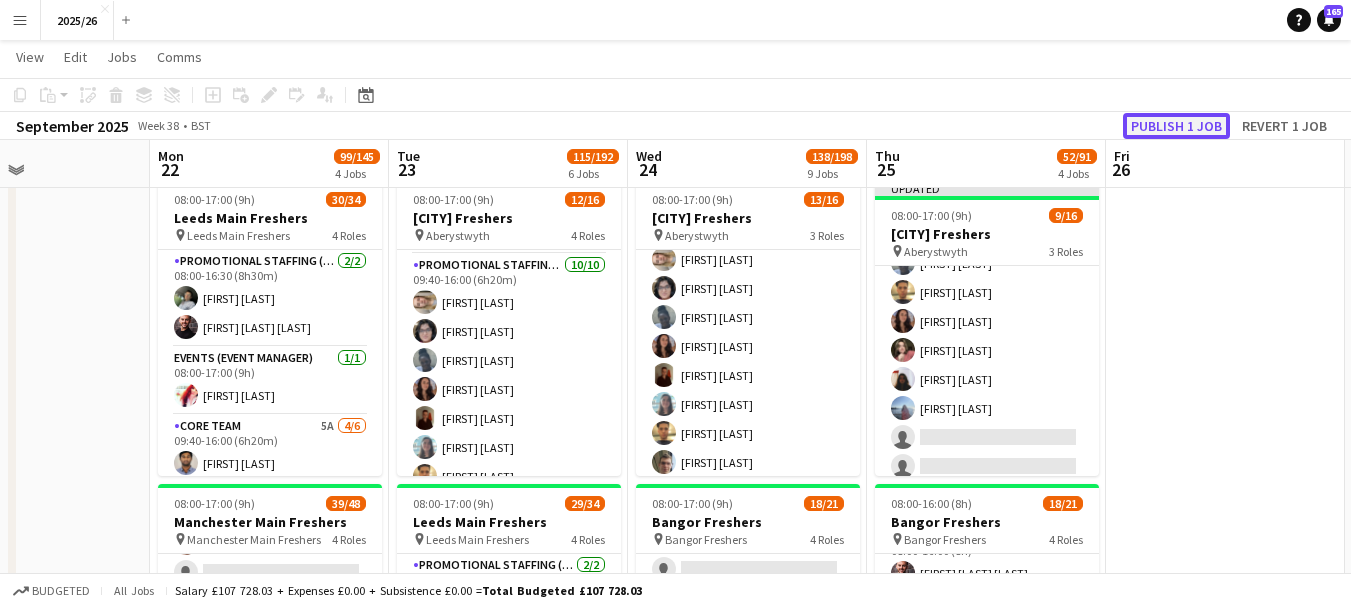 click on "Publish 1 job" 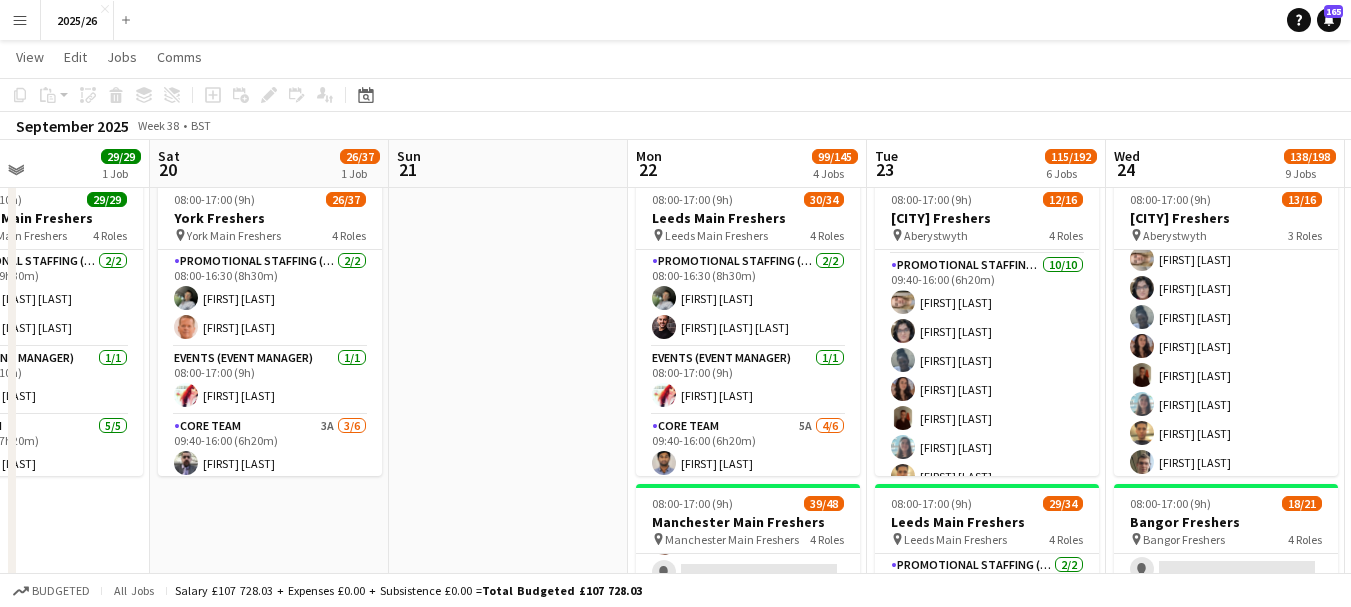 drag, startPoint x: 116, startPoint y: 314, endPoint x: 791, endPoint y: 328, distance: 675.14514 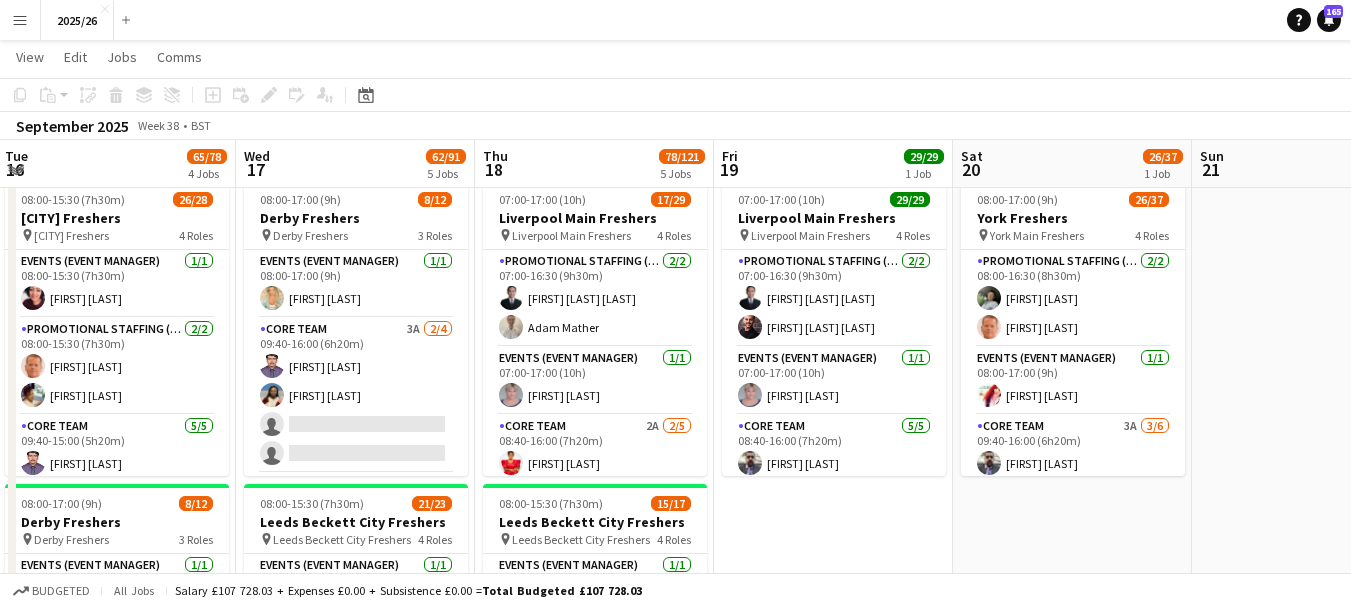 drag, startPoint x: 286, startPoint y: 400, endPoint x: 884, endPoint y: 358, distance: 599.4731 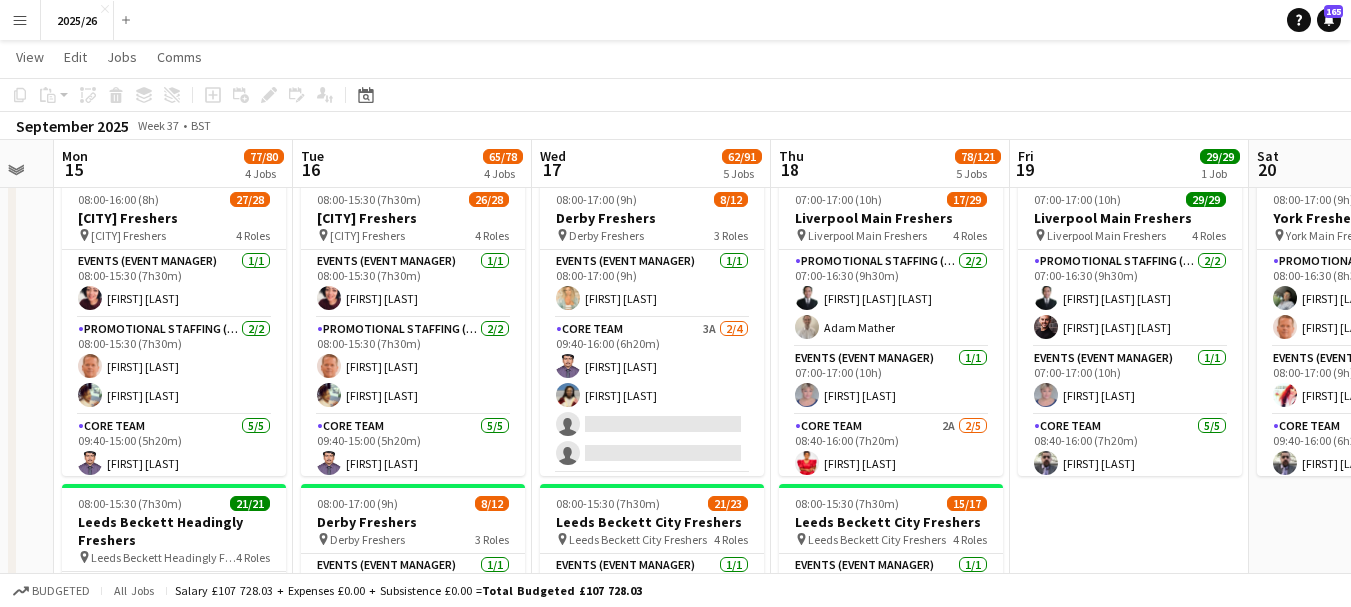 scroll, scrollTop: 0, scrollLeft: 607, axis: horizontal 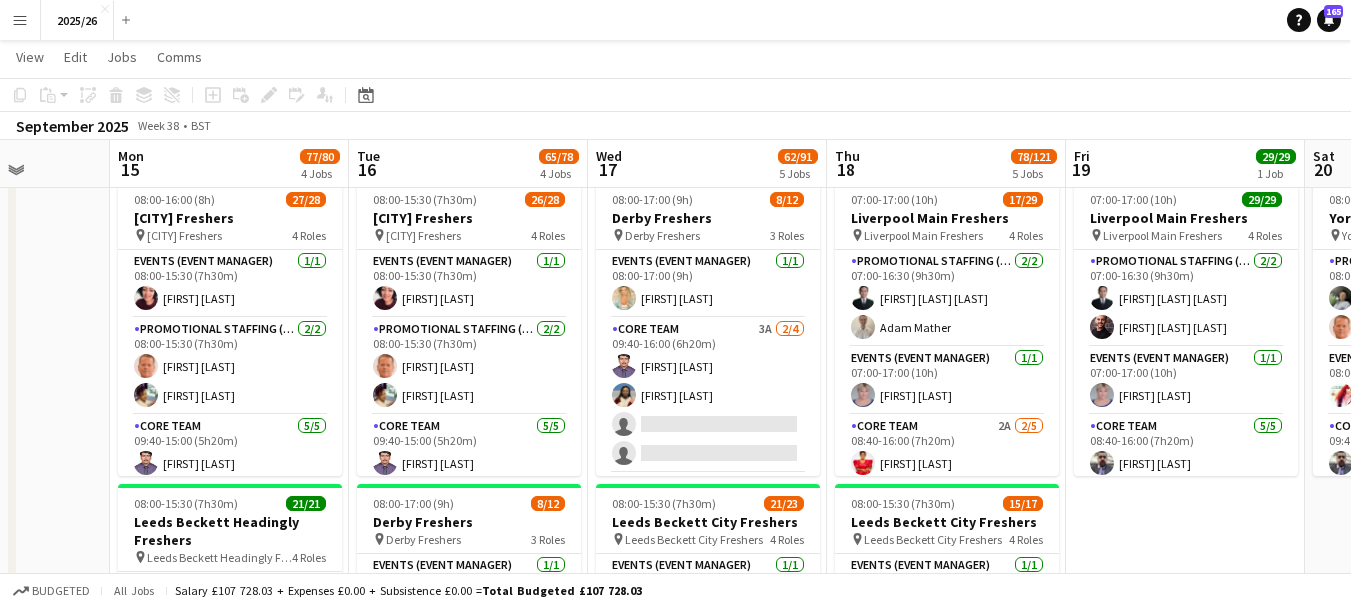 drag, startPoint x: 357, startPoint y: 365, endPoint x: 715, endPoint y: 377, distance: 358.20105 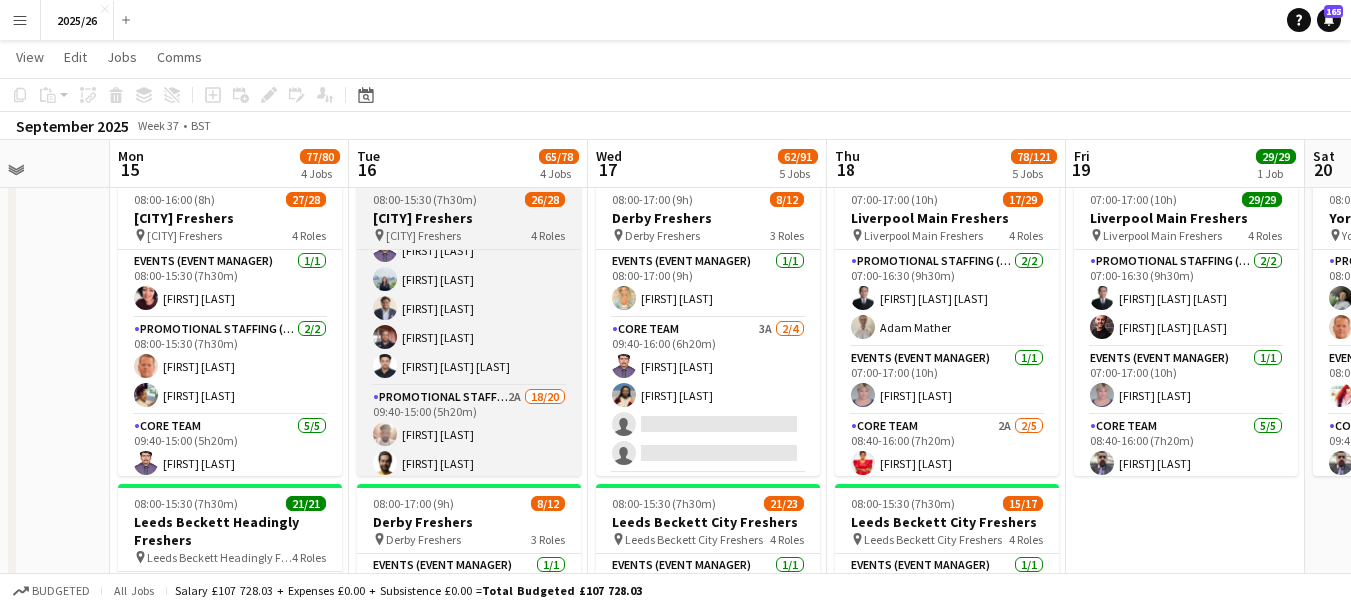 scroll, scrollTop: 218, scrollLeft: 0, axis: vertical 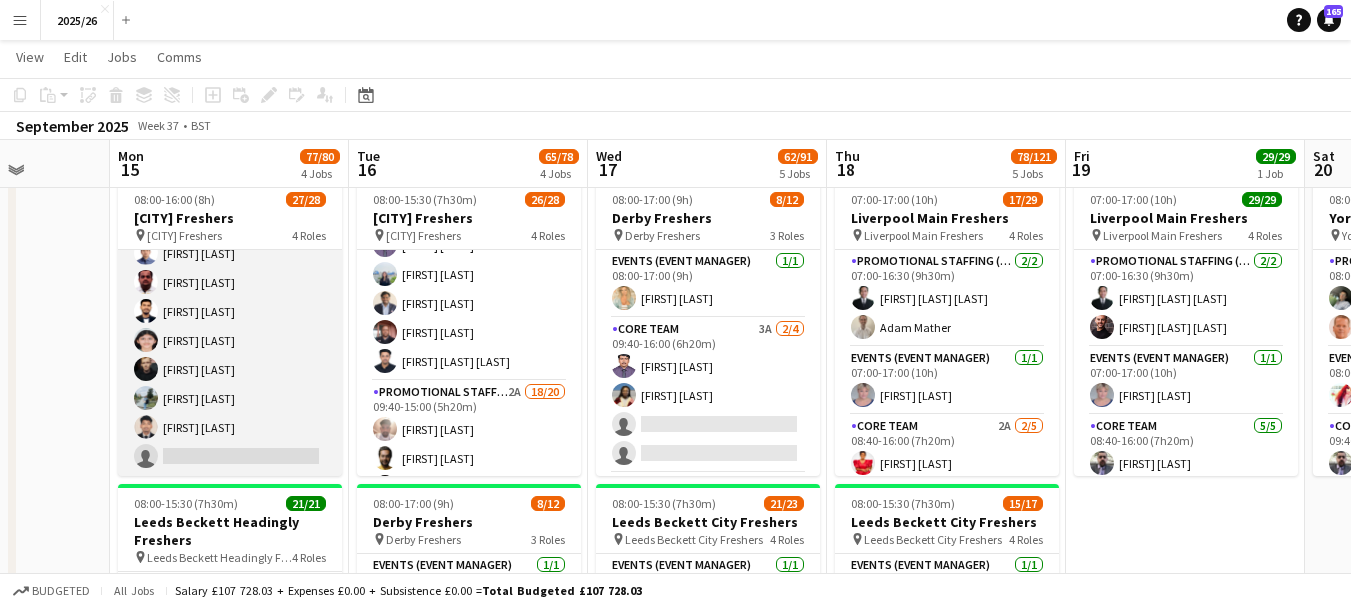 click on "Promotional Staffing (Brand Ambassadors)   2A   19/20   09:40-16:00 (6h20m)
[FIRST] [LAST] [FIRST] [LAST] [FIRST] [LAST] [FIRST] [LAST] ! [FIRST] [LAST] ! [FIRST] [LAST] [FIRST] [LAST] [FIRST] [LAST] [FIRST] [LAST] [FIRST] [LAST] [FIRST] [LAST] [FIRST] [LAST] [FIRST] [LAST] [FIRST] [LAST] [FIRST] [LAST] [FIRST] [LAST] [FIRST] [LAST] [FIRST] [LAST] [FIRST] [LAST] [FIRST] [LAST]
single-neutral-actions" at bounding box center (230, 166) 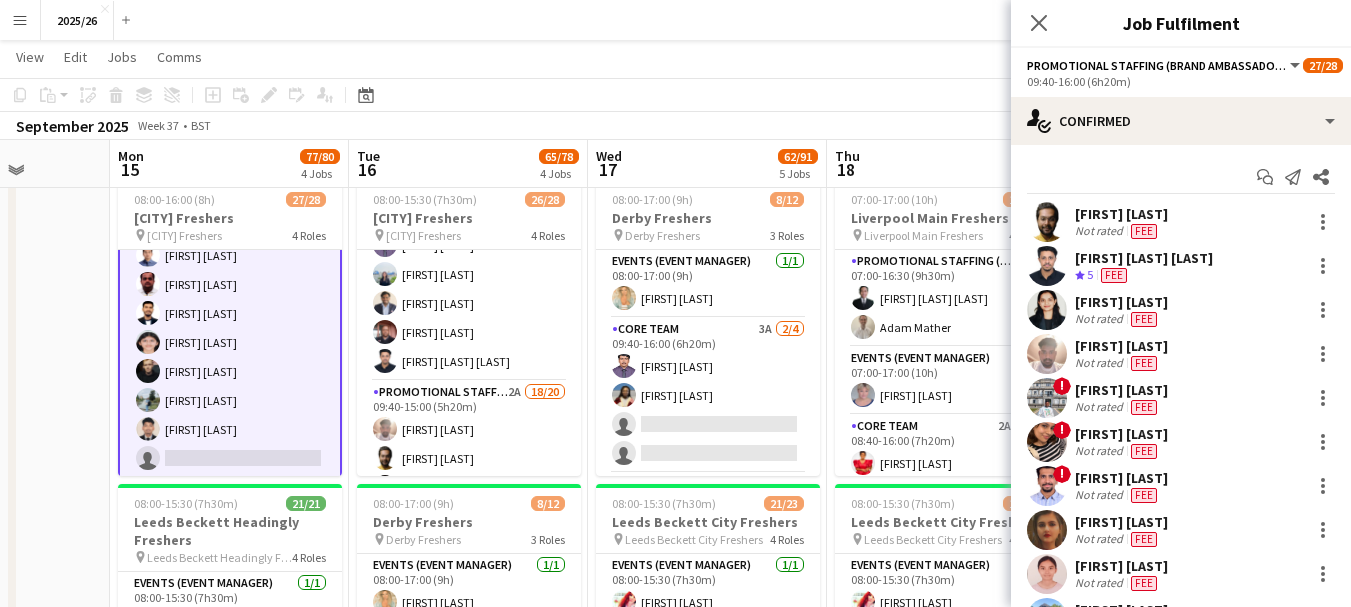 scroll, scrollTop: 744, scrollLeft: 0, axis: vertical 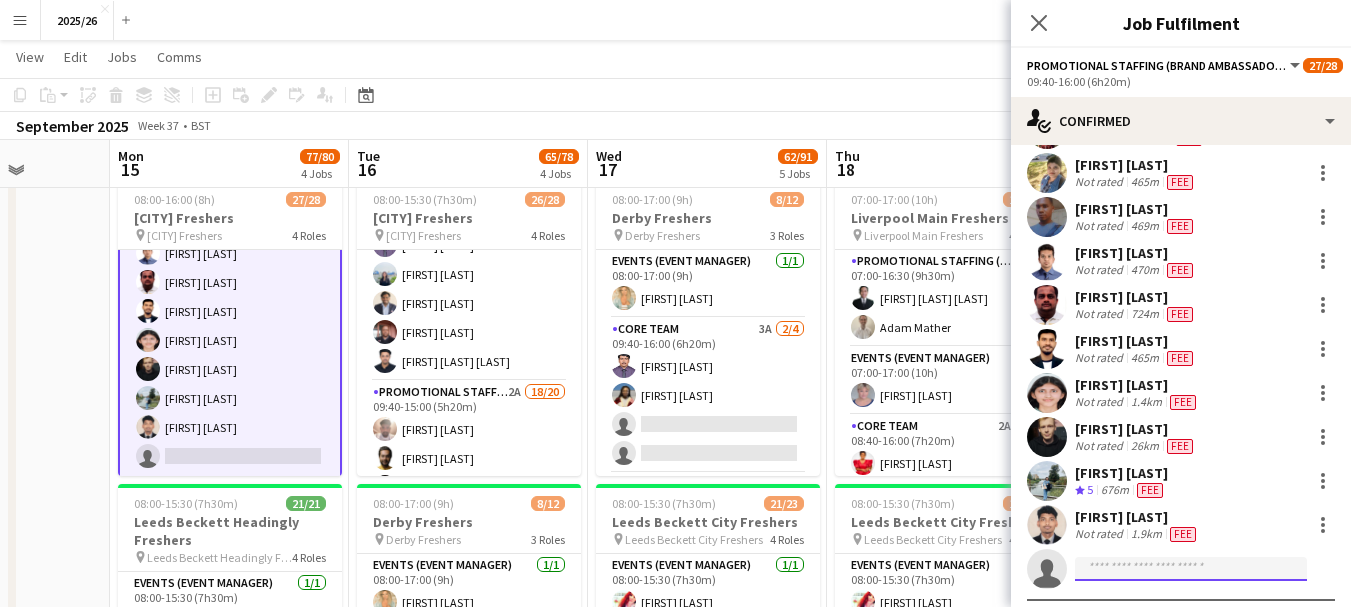 click 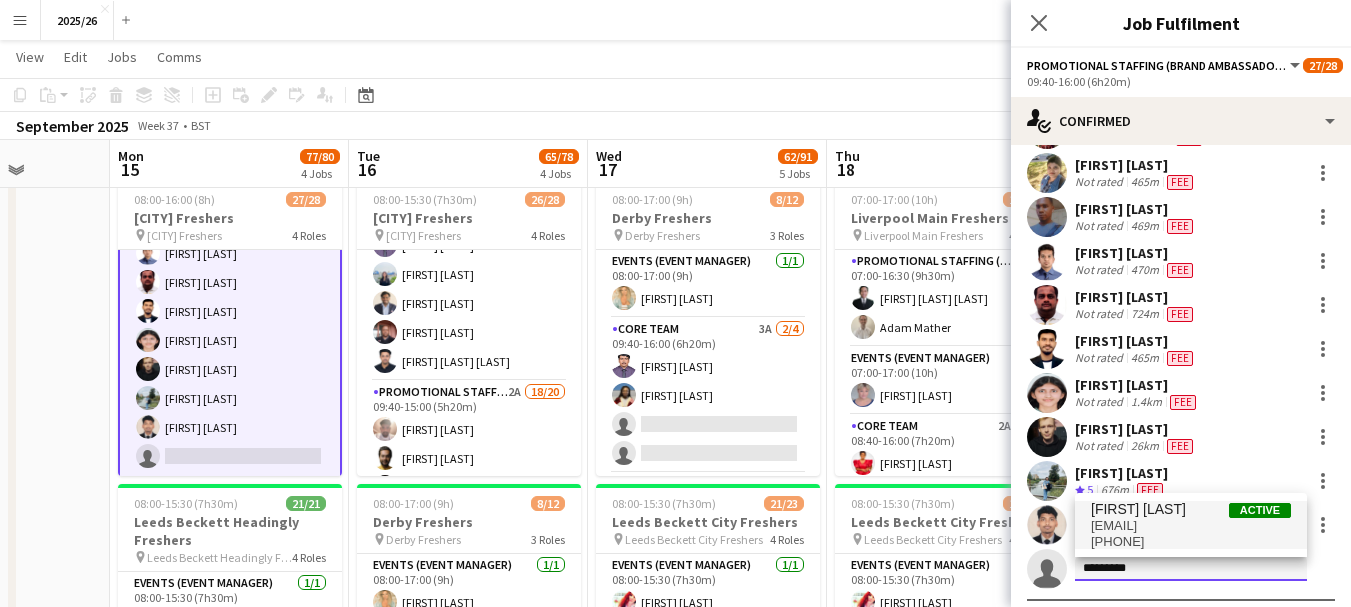 type on "*********" 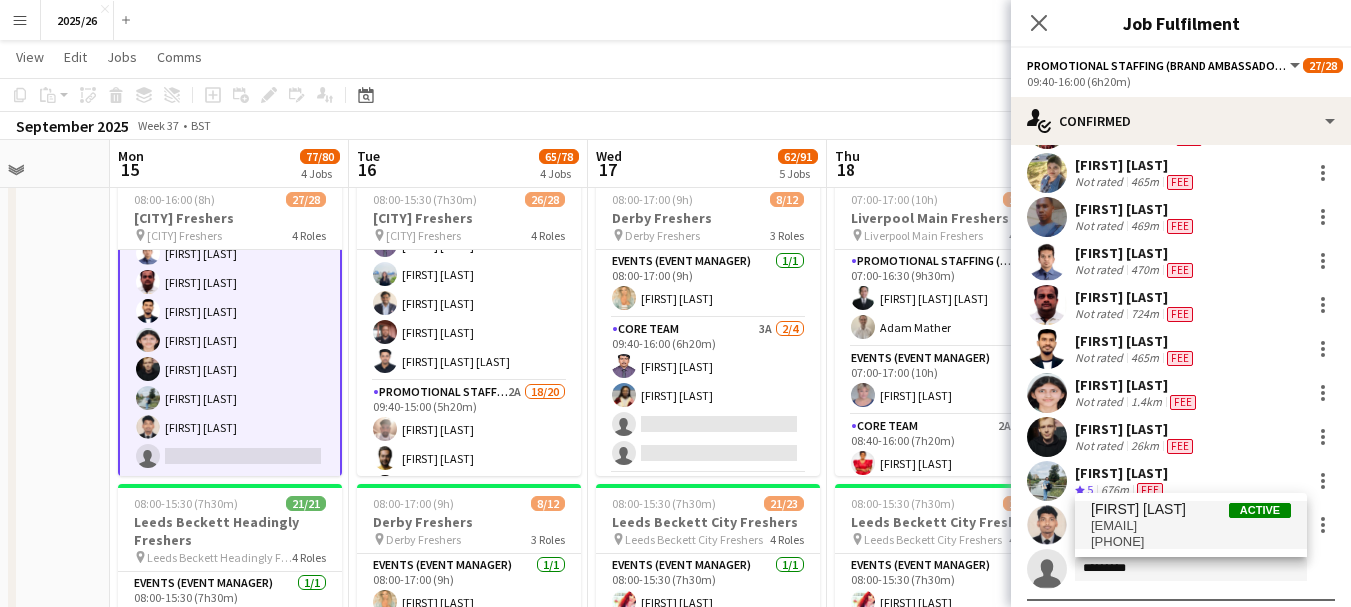 click on "[EMAIL]" at bounding box center (1191, 526) 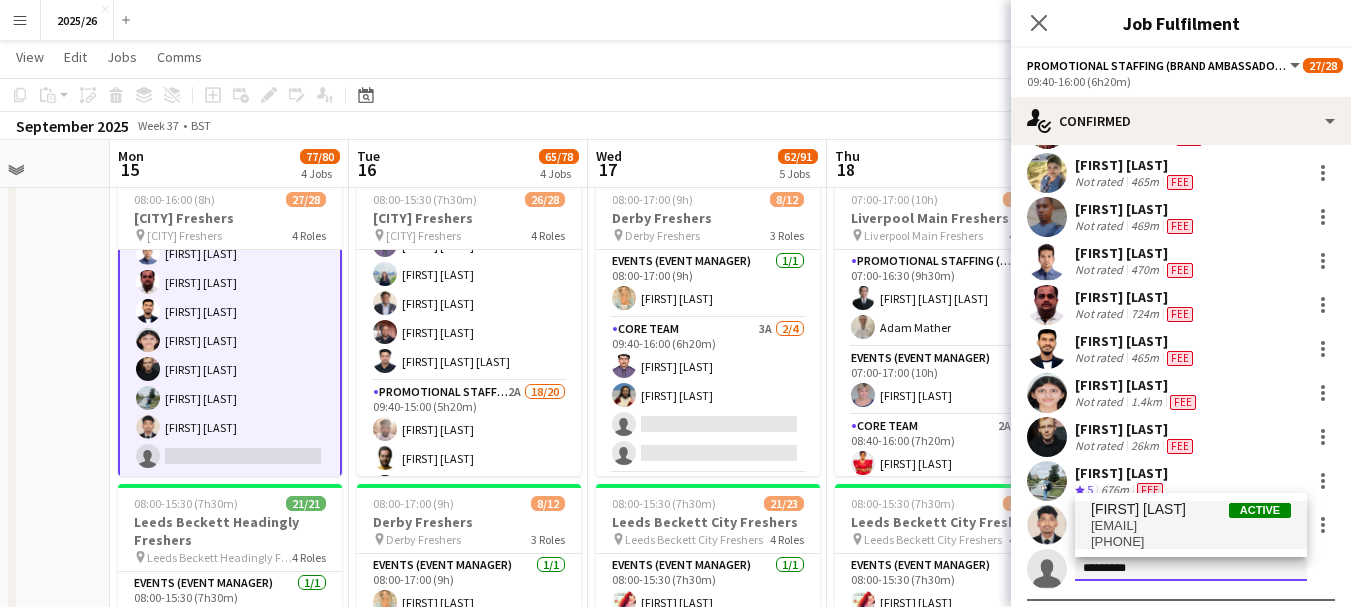 type 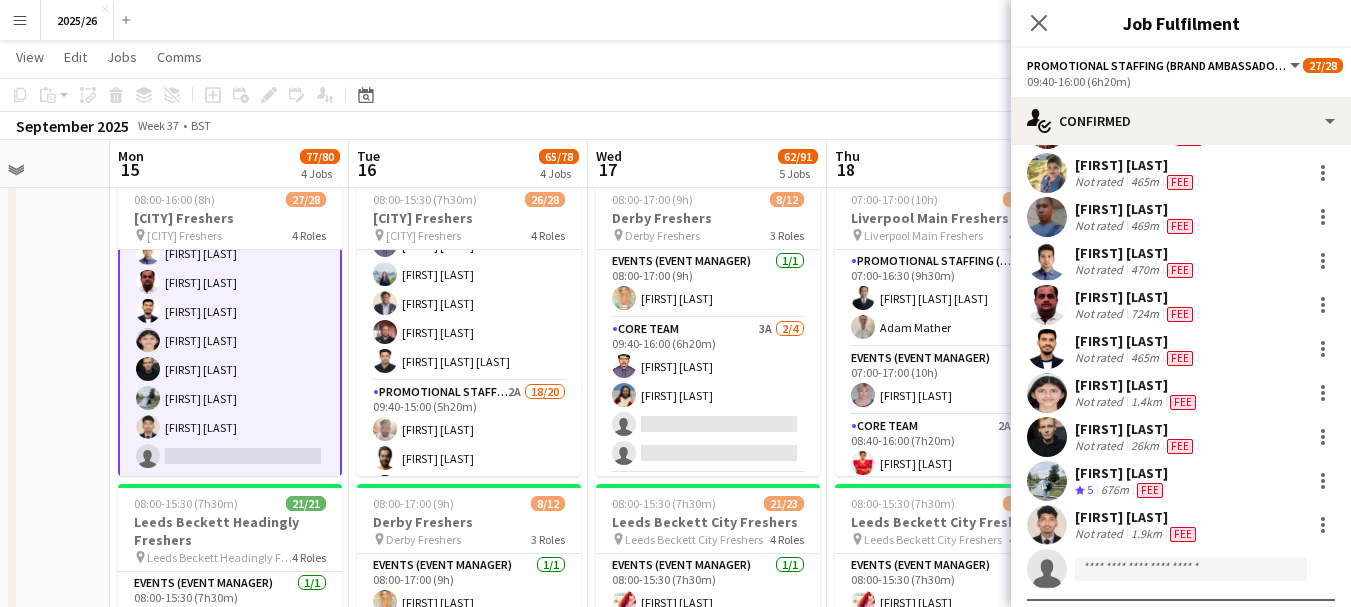 scroll, scrollTop: 805, scrollLeft: 0, axis: vertical 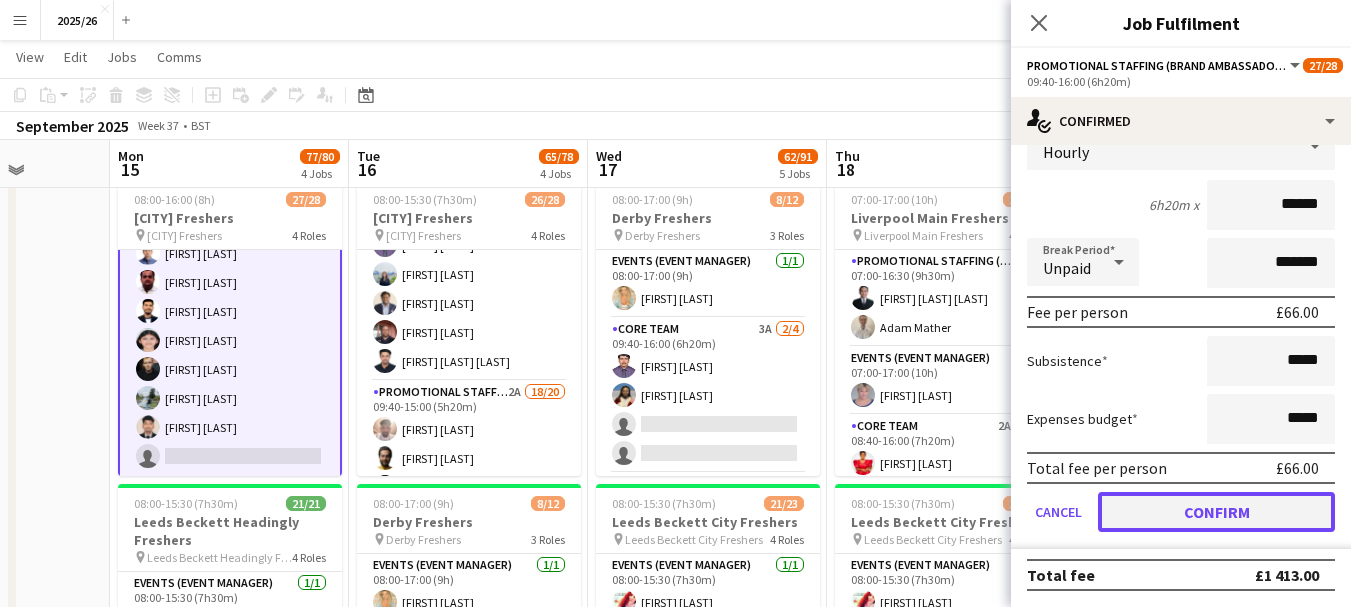 click on "Confirm" at bounding box center (1216, 512) 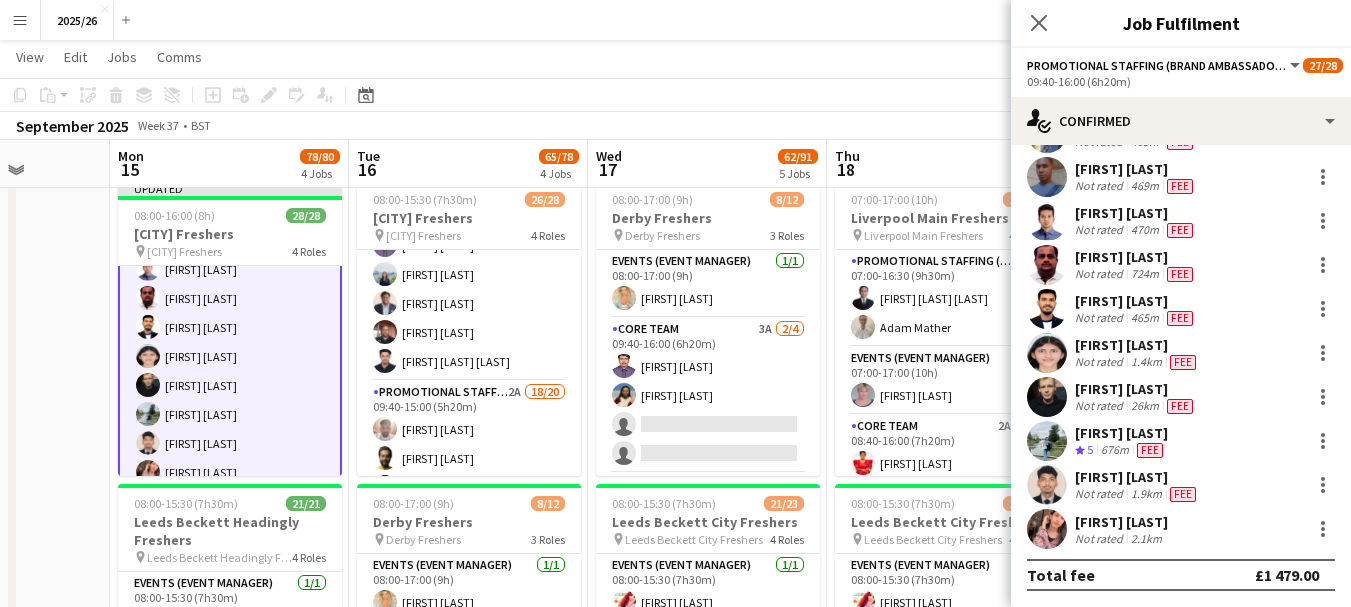 scroll, scrollTop: 529, scrollLeft: 0, axis: vertical 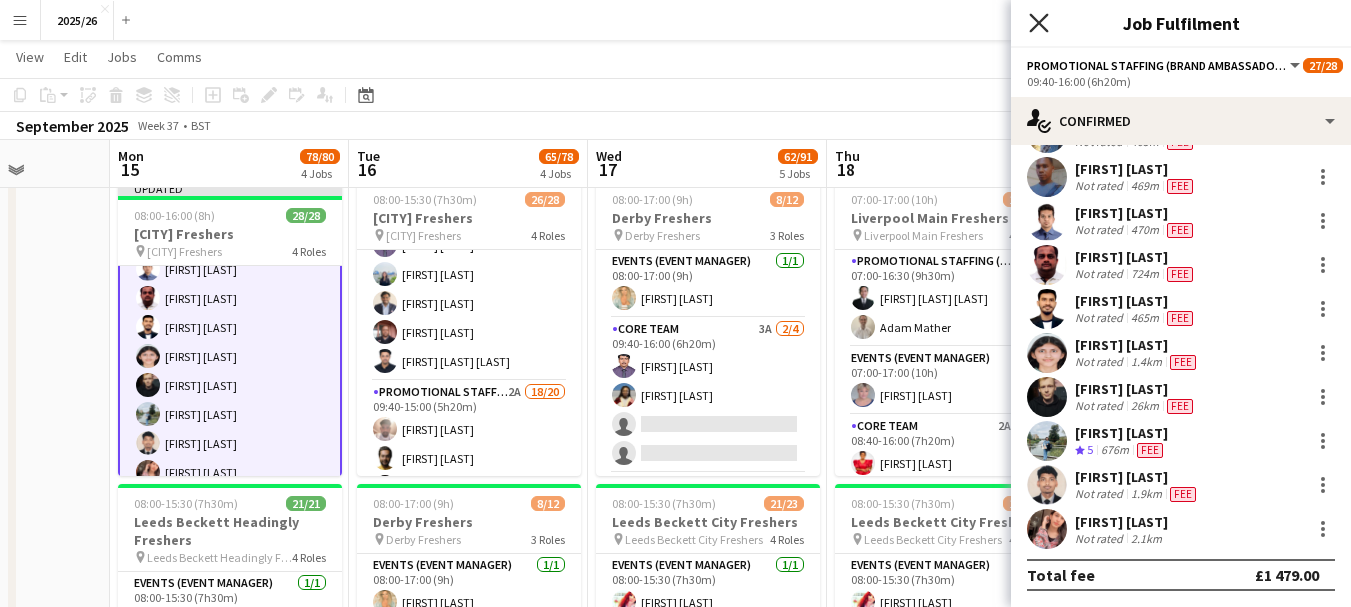 click on "Close pop-in" 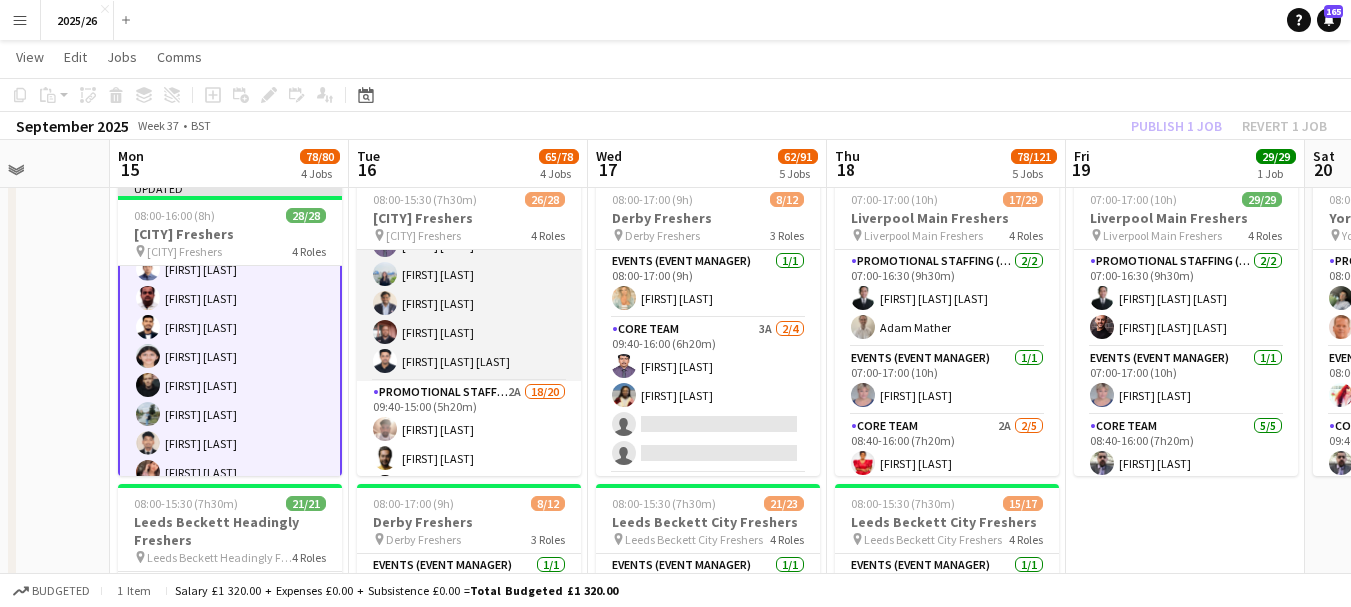 scroll, scrollTop: 0, scrollLeft: 604, axis: horizontal 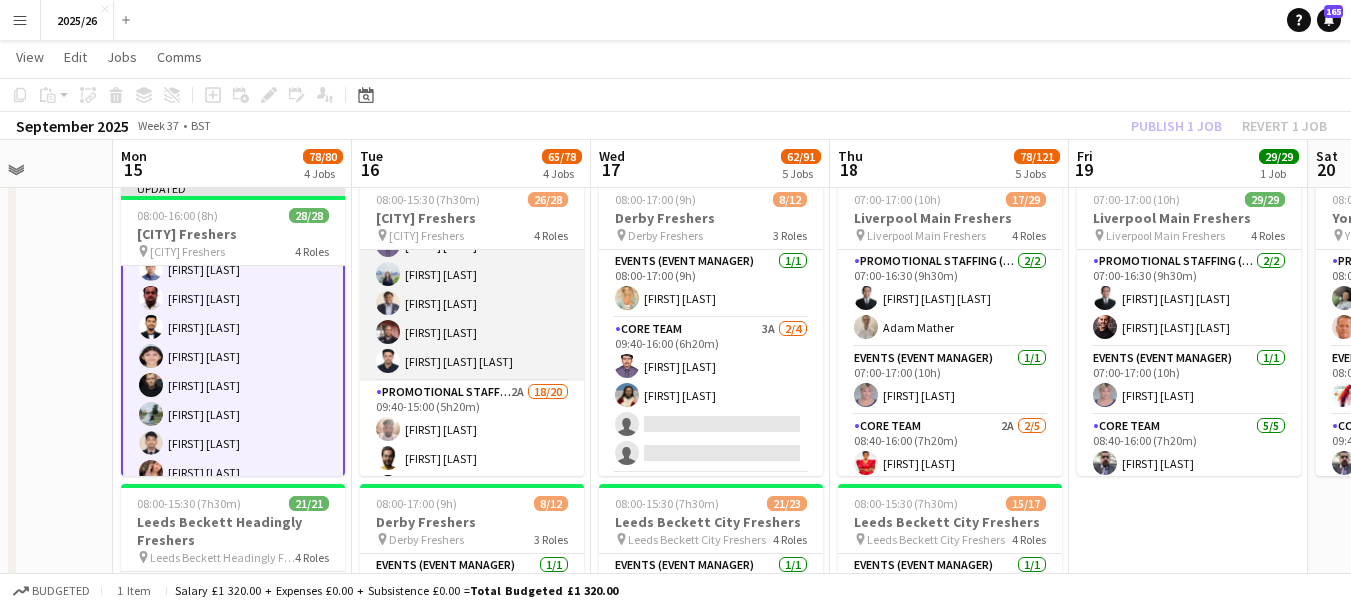 drag, startPoint x: 565, startPoint y: 325, endPoint x: 568, endPoint y: 357, distance: 32.140316 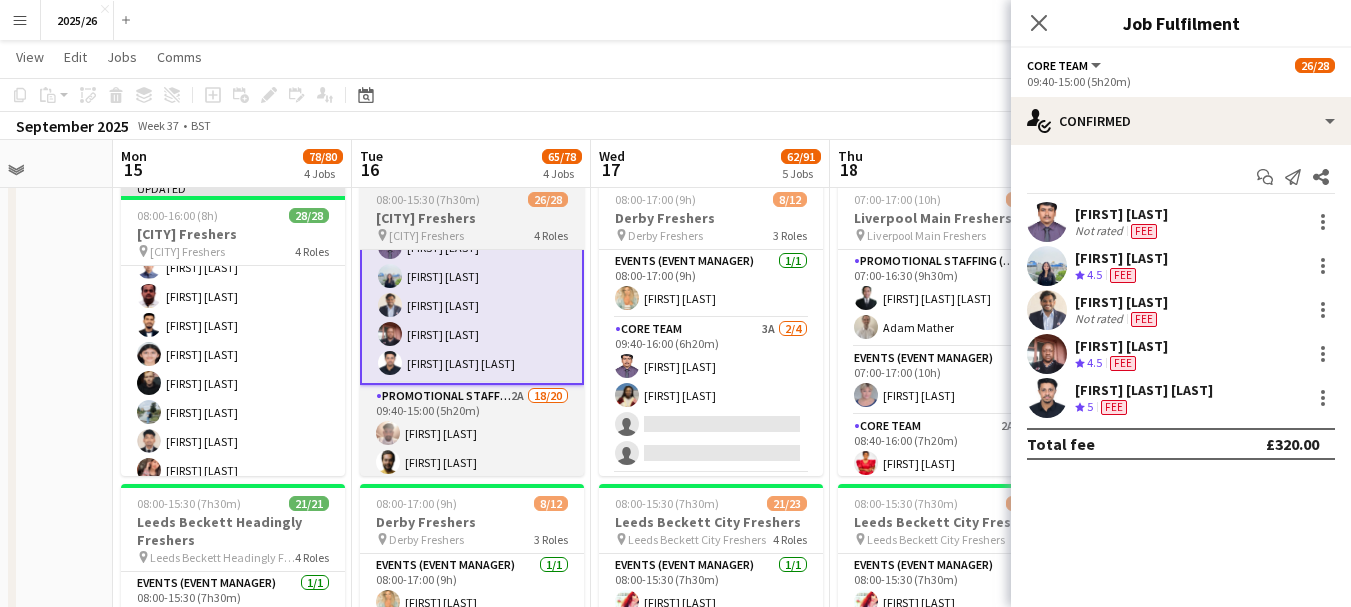 scroll, scrollTop: 742, scrollLeft: 0, axis: vertical 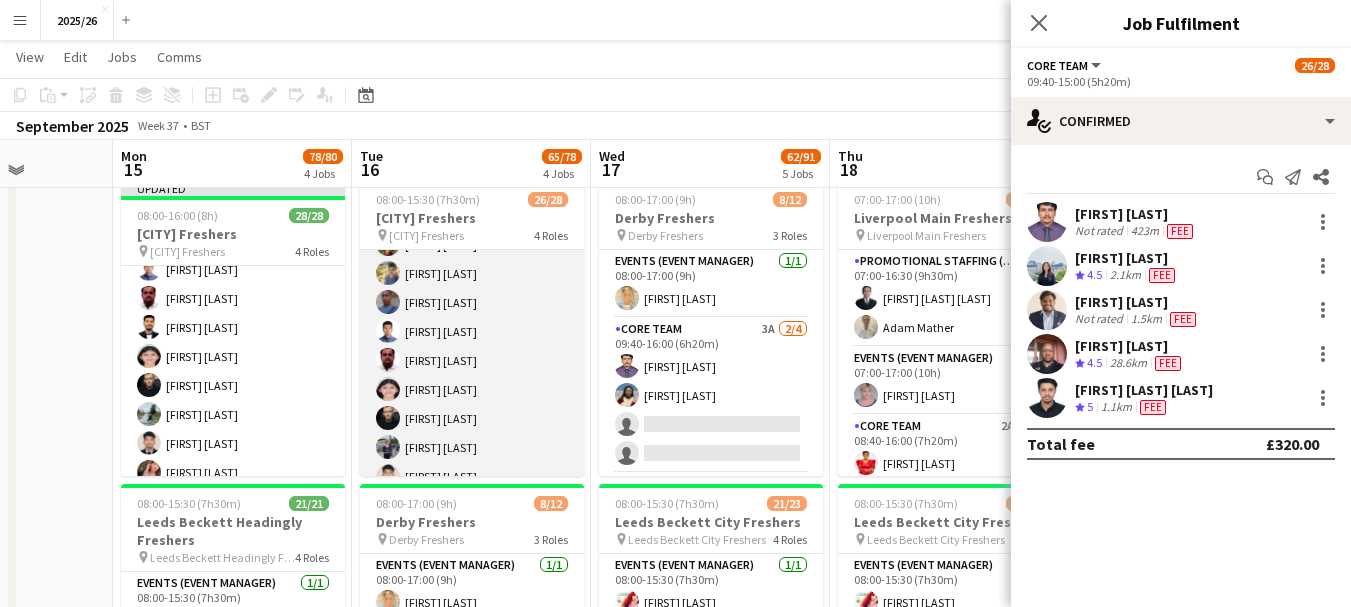 click on "Promotional Staffing (Brand Ambassadors)   2A   18/20   09:40-15:00 (5h20m)
[FIRST] [LAST] [FIRST] [LAST] [FIRST] [LAST] [FIRST] [LAST] ! [FIRST] [LAST] ! [FIRST] [LAST] [FIRST] [LAST] [FIRST] [LAST] [FIRST] [LAST] [FIRST] [LAST] [FIRST] [LAST] [FIRST] [LAST] [FIRST] [LAST] [FIRST] [LAST] [FIRST] [LAST] [FIRST] [LAST] [FIRST] [LAST] [FIRST] [LAST] [FIRST] [LAST] [FIRST] [LAST]
single-neutral-actions
single-neutral-actions" at bounding box center (472, 273) 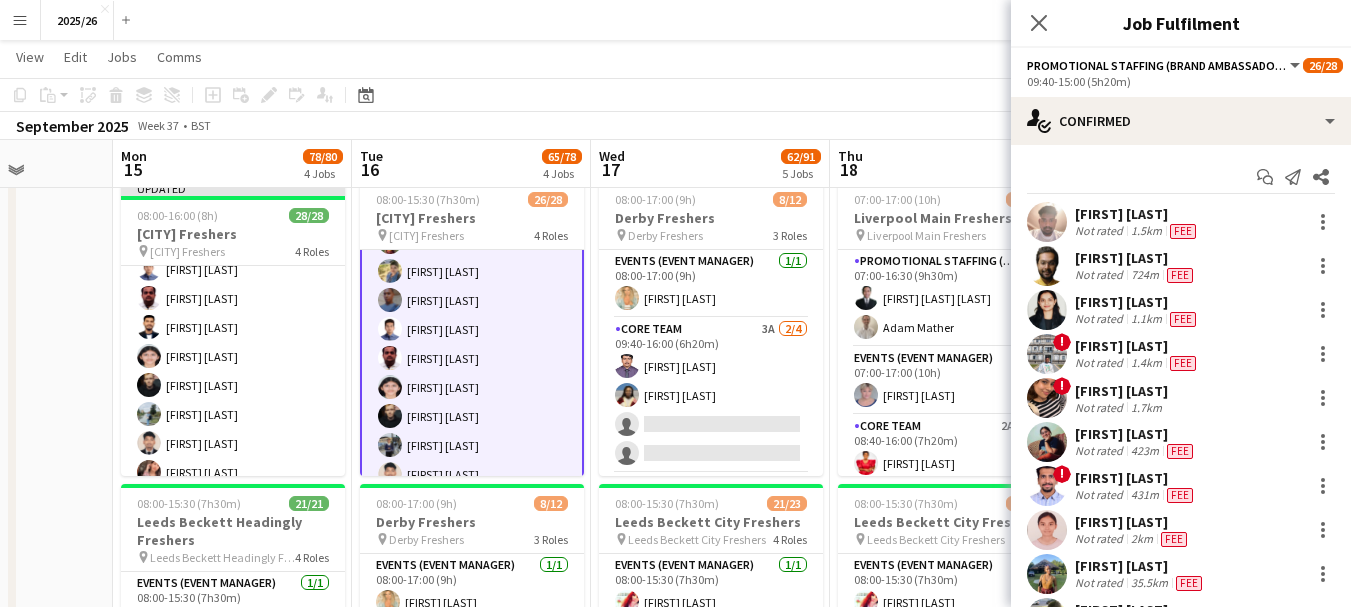 scroll, scrollTop: 637, scrollLeft: 0, axis: vertical 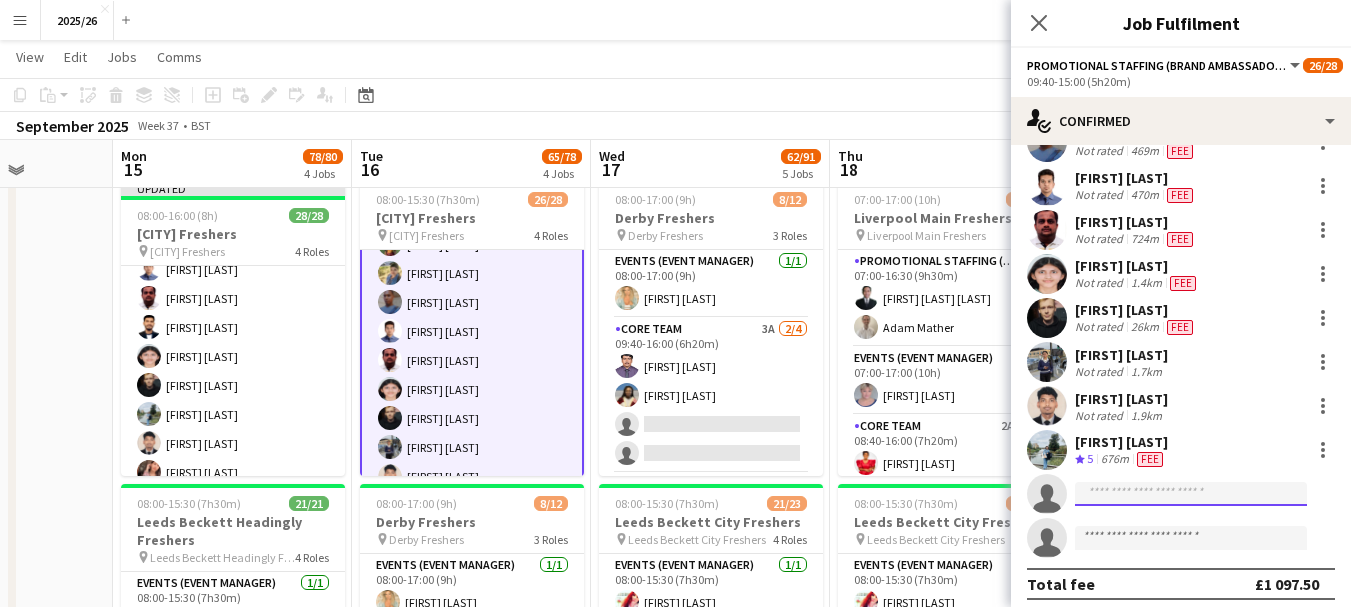 click 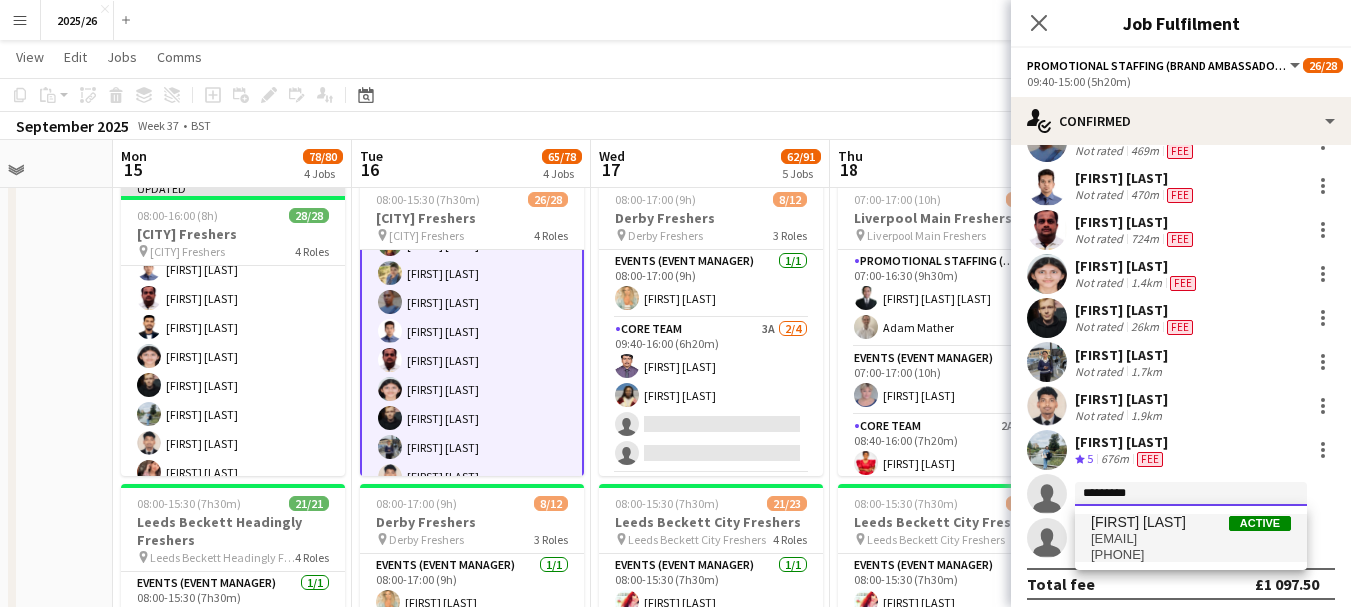 type on "*********" 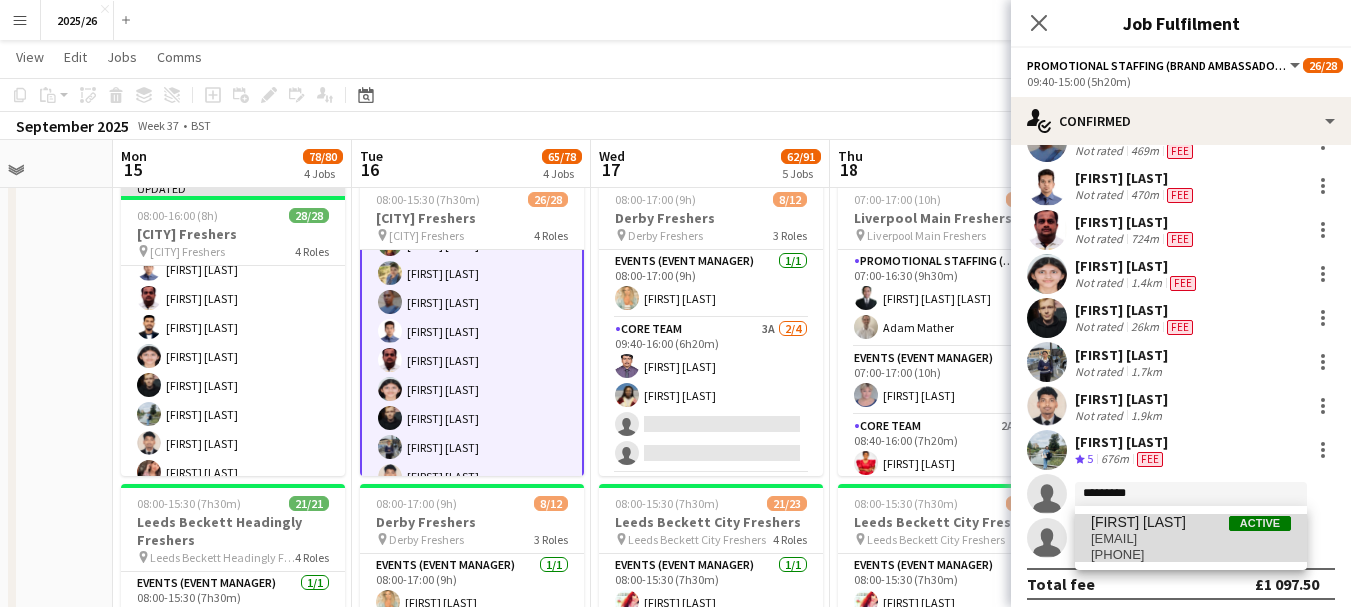 click on "[FIRST] [LAST]" at bounding box center (1138, 522) 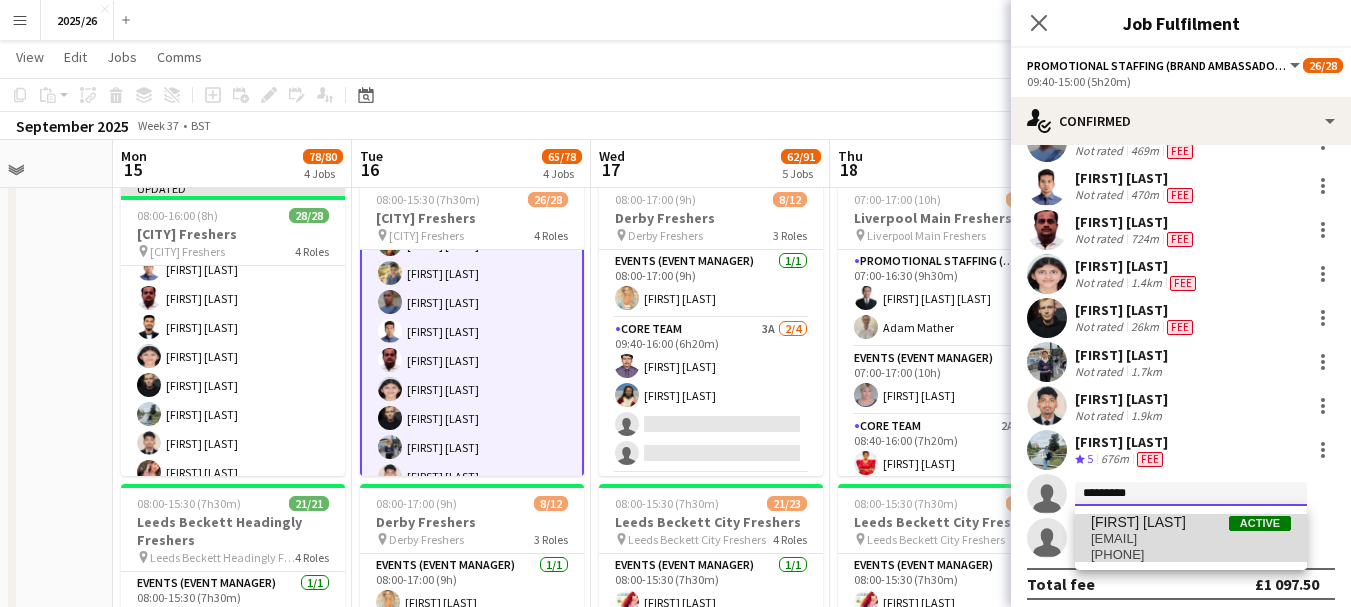 type 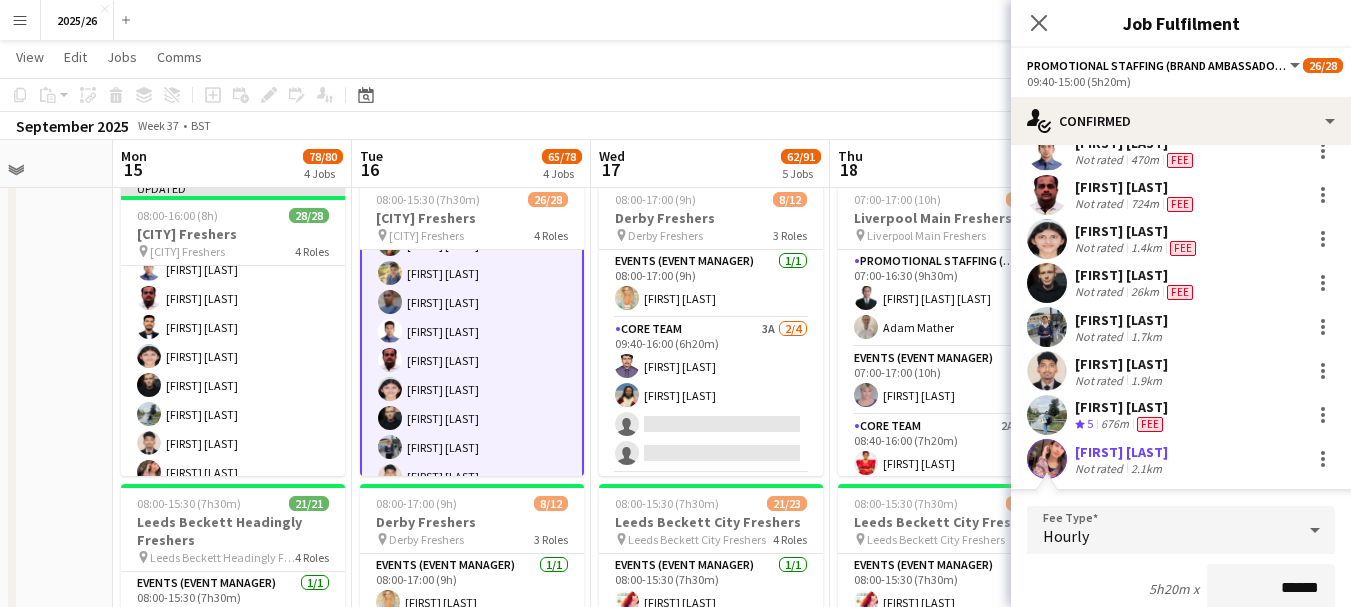 scroll, scrollTop: 983, scrollLeft: 0, axis: vertical 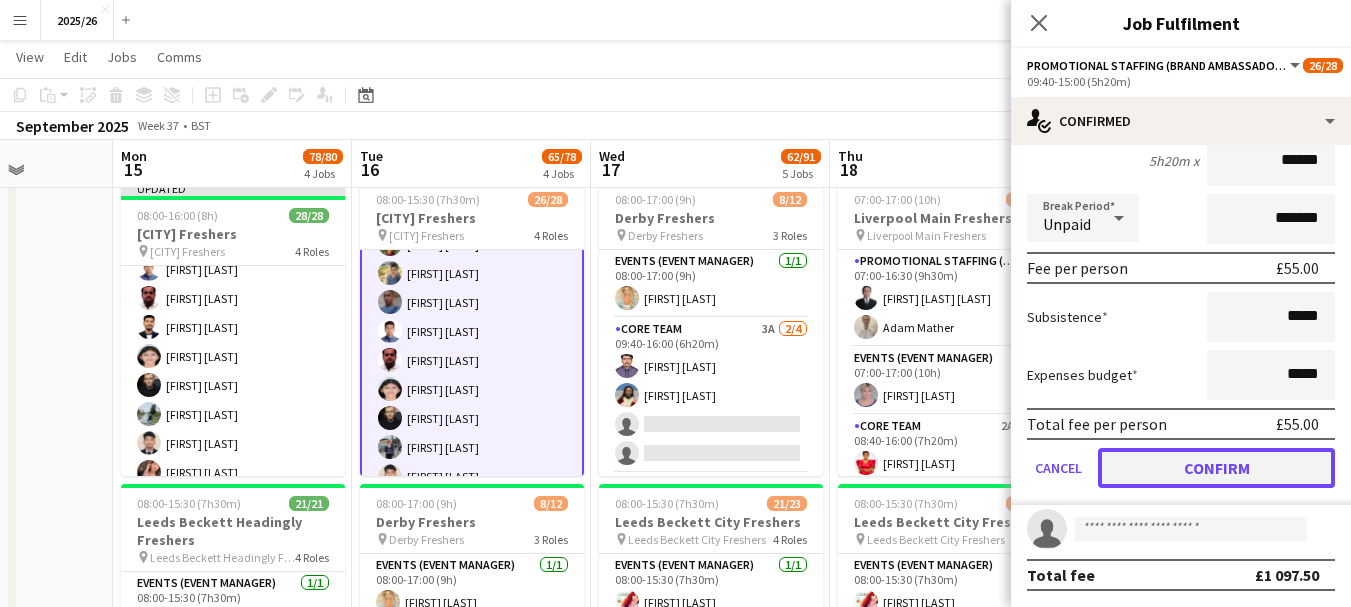 click on "Confirm" at bounding box center (1216, 468) 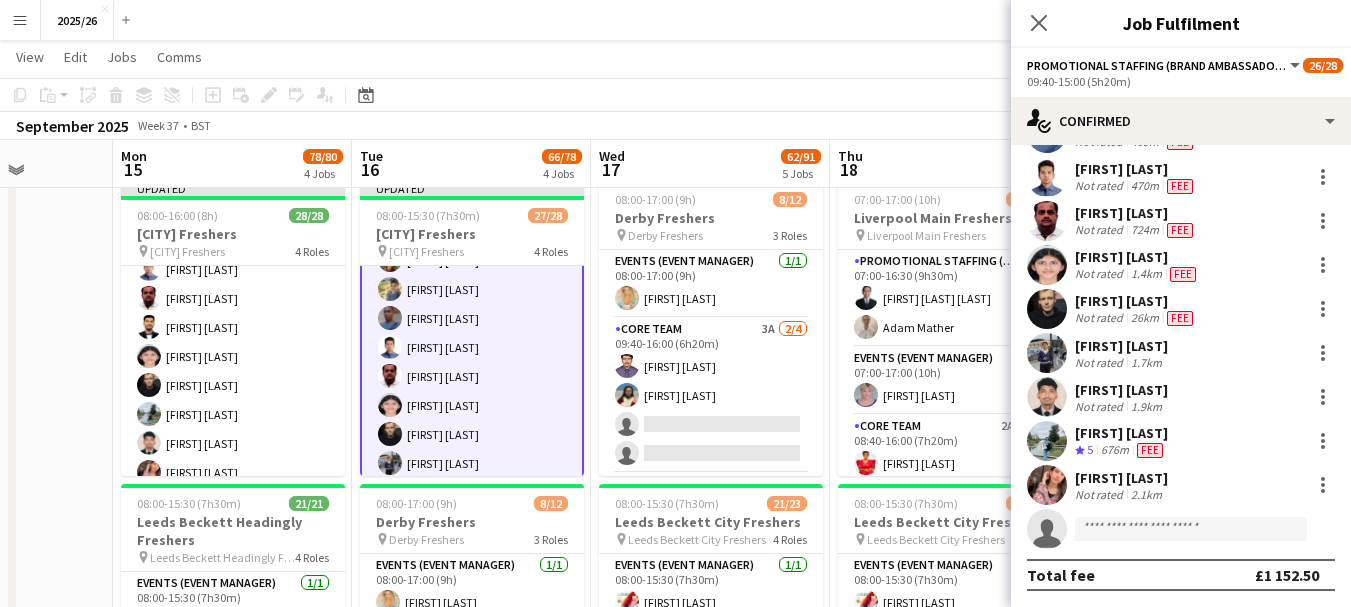 scroll, scrollTop: 529, scrollLeft: 0, axis: vertical 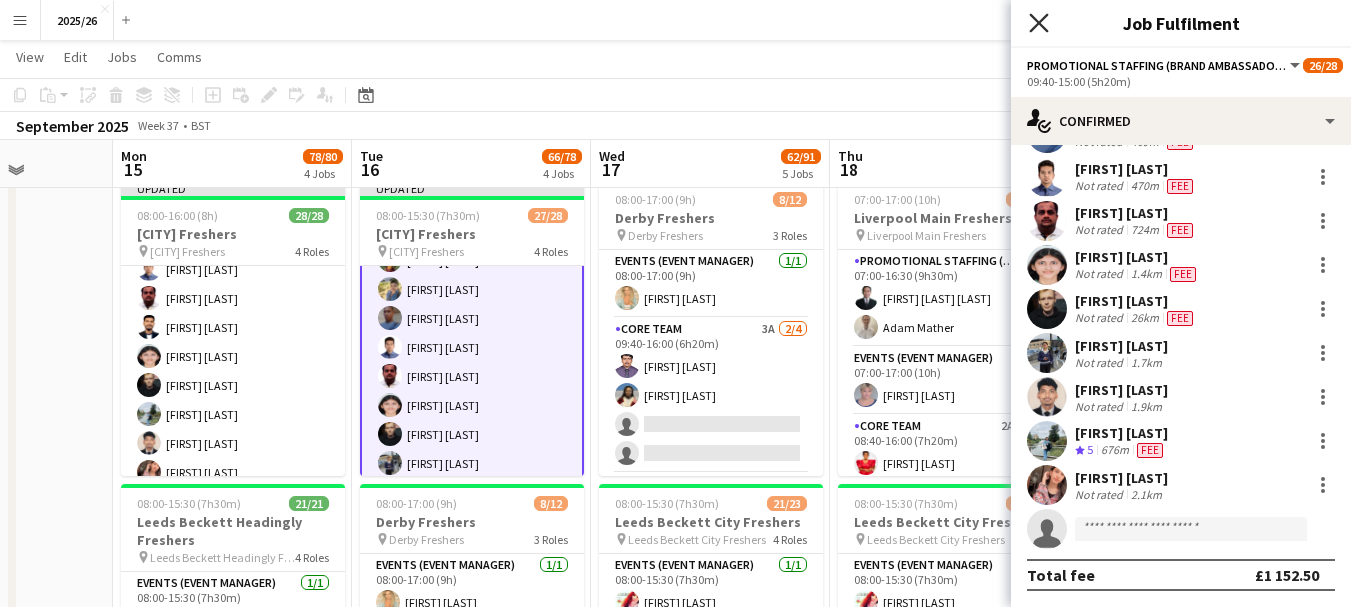 click on "Close pop-in" 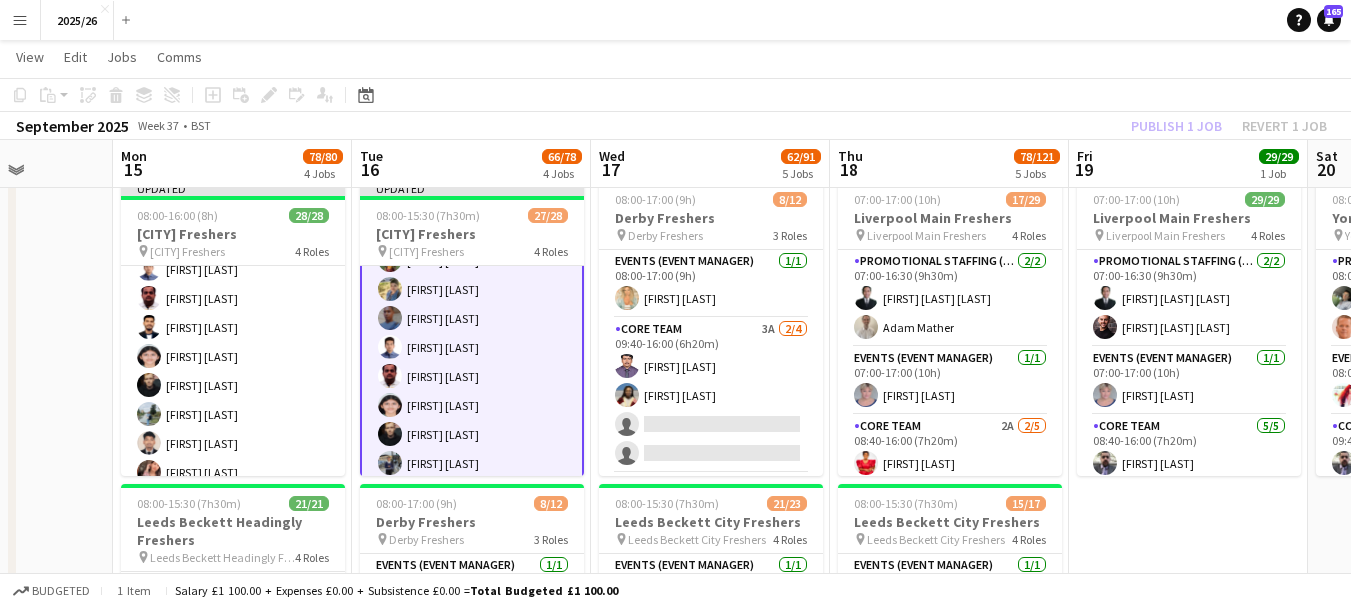 click on "Publish 1 job   Revert 1 job" 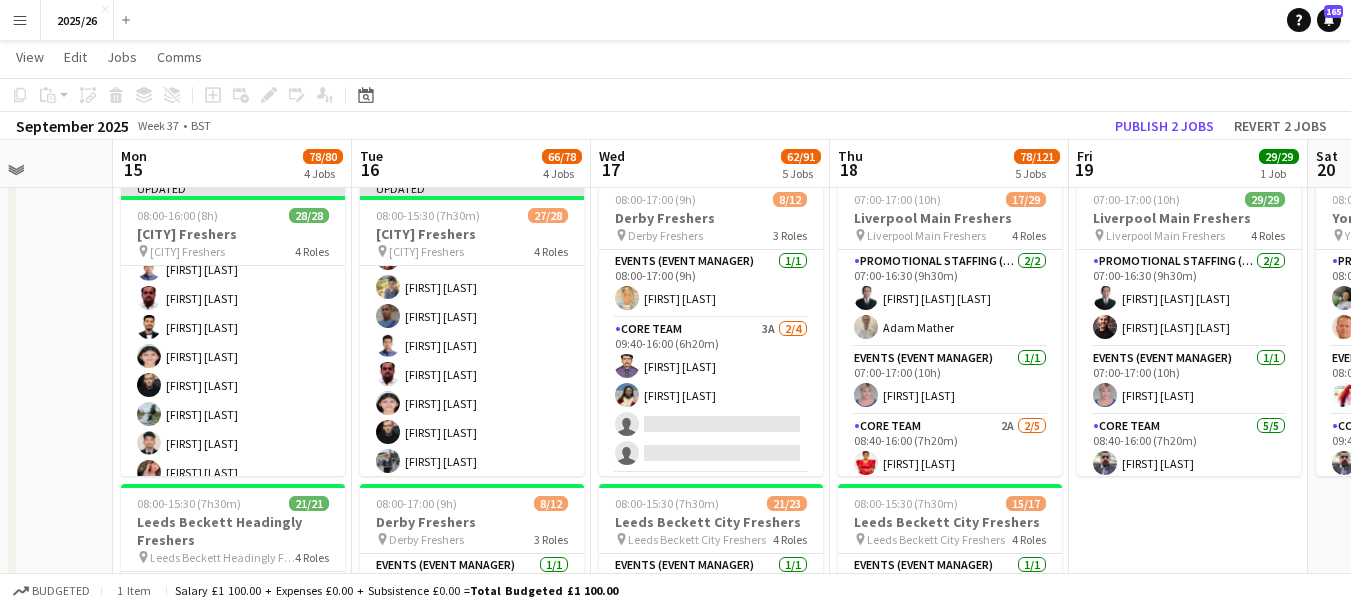 scroll, scrollTop: 635, scrollLeft: 0, axis: vertical 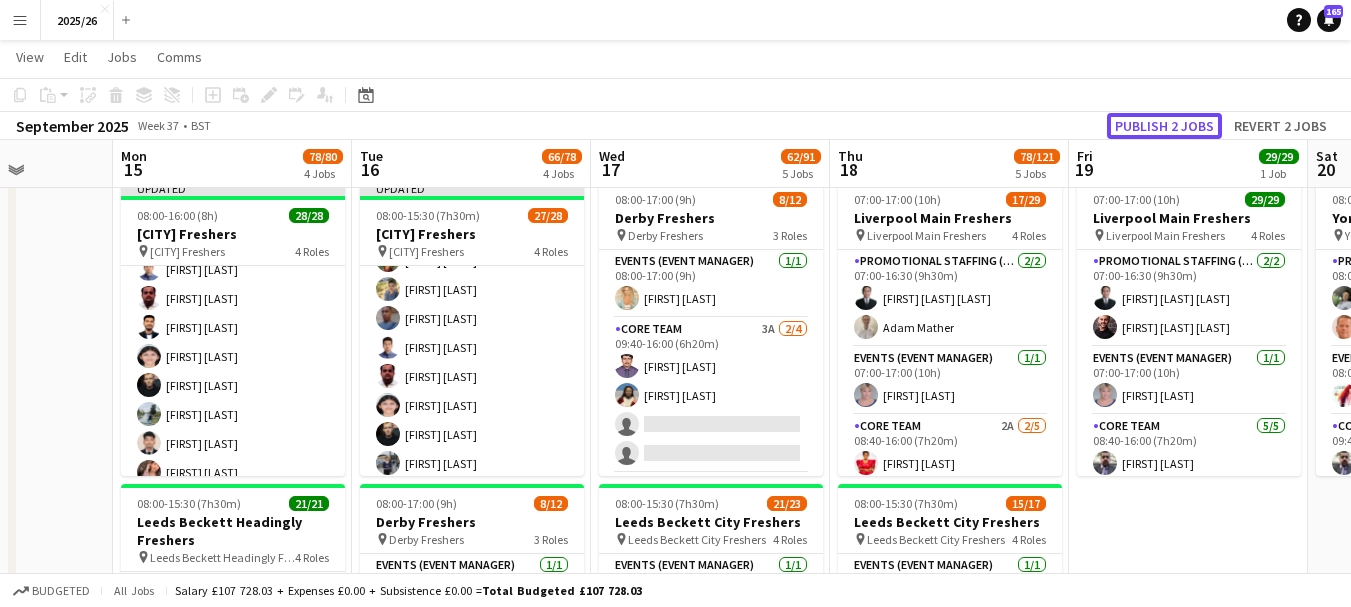 click on "Publish 2 jobs" 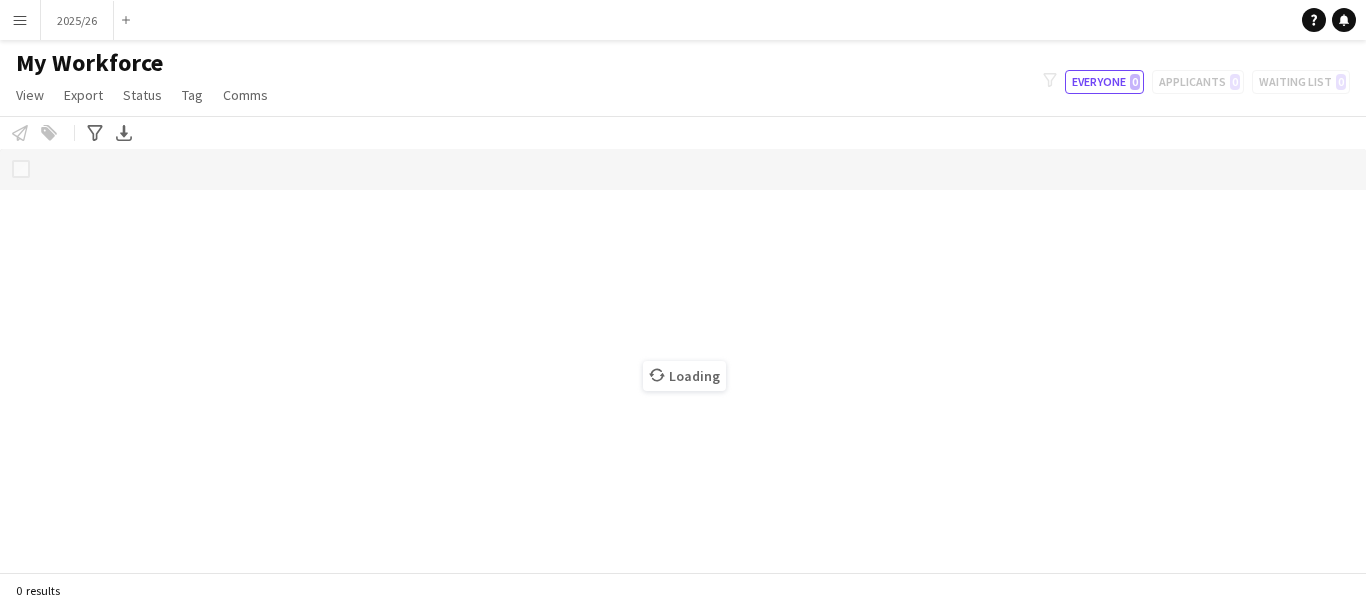 scroll, scrollTop: 0, scrollLeft: 0, axis: both 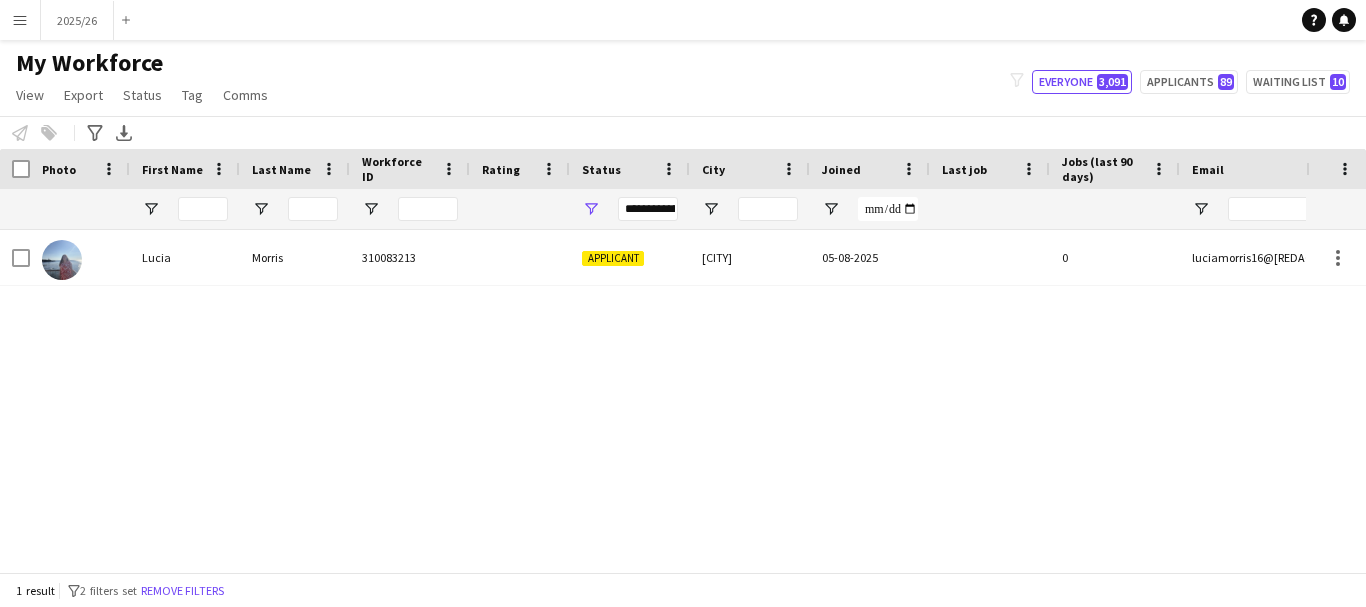 click on "[NAME] [PHONE] Applicant [CITY] [DATE] 0 [EMAIL]" at bounding box center (653, 393) 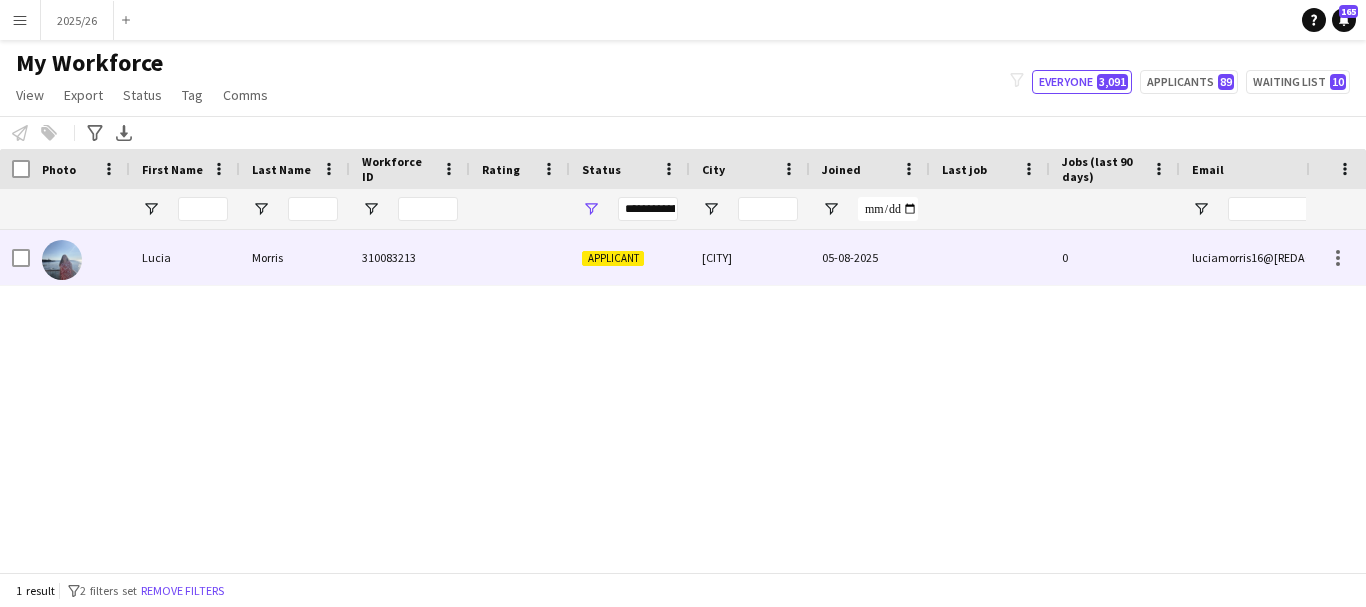 click on "Applicant" at bounding box center [630, 257] 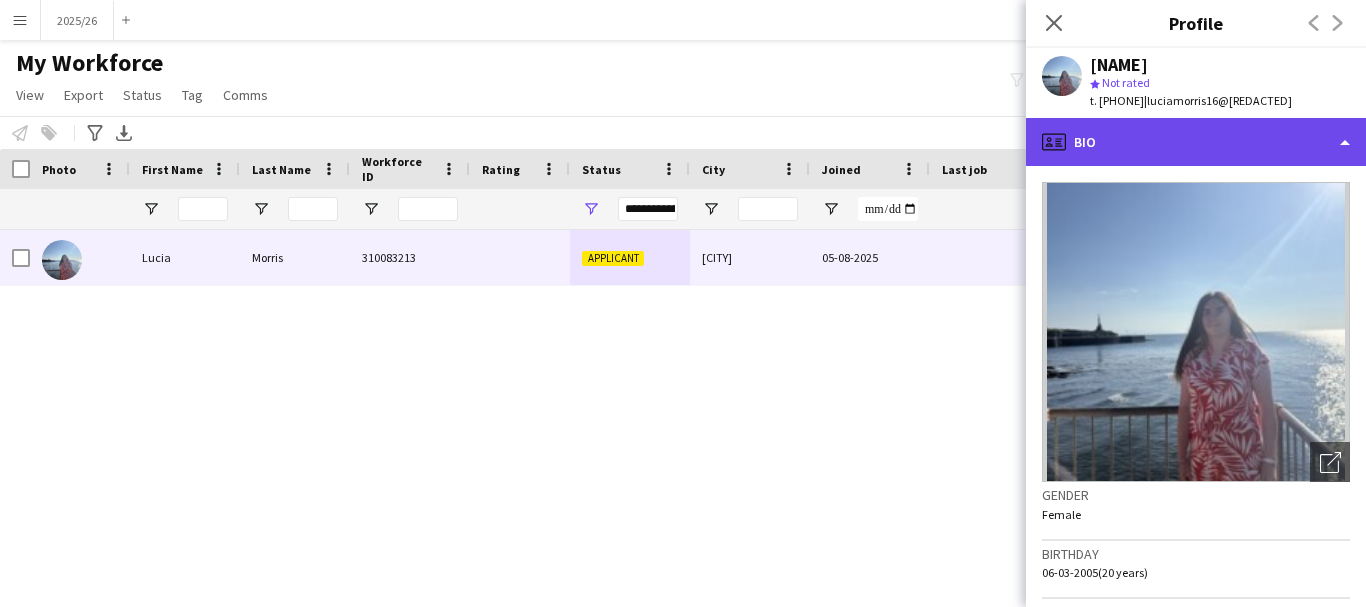 click on "profile
Bio" 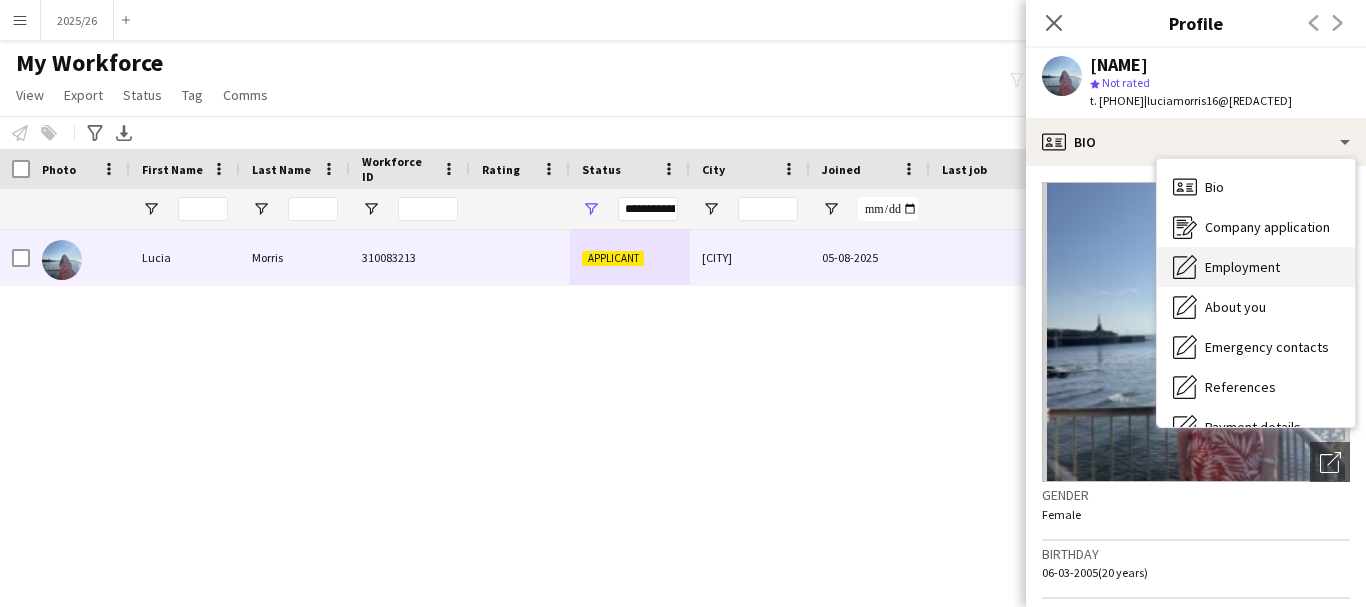 click on "Employment
Employment" at bounding box center [1256, 267] 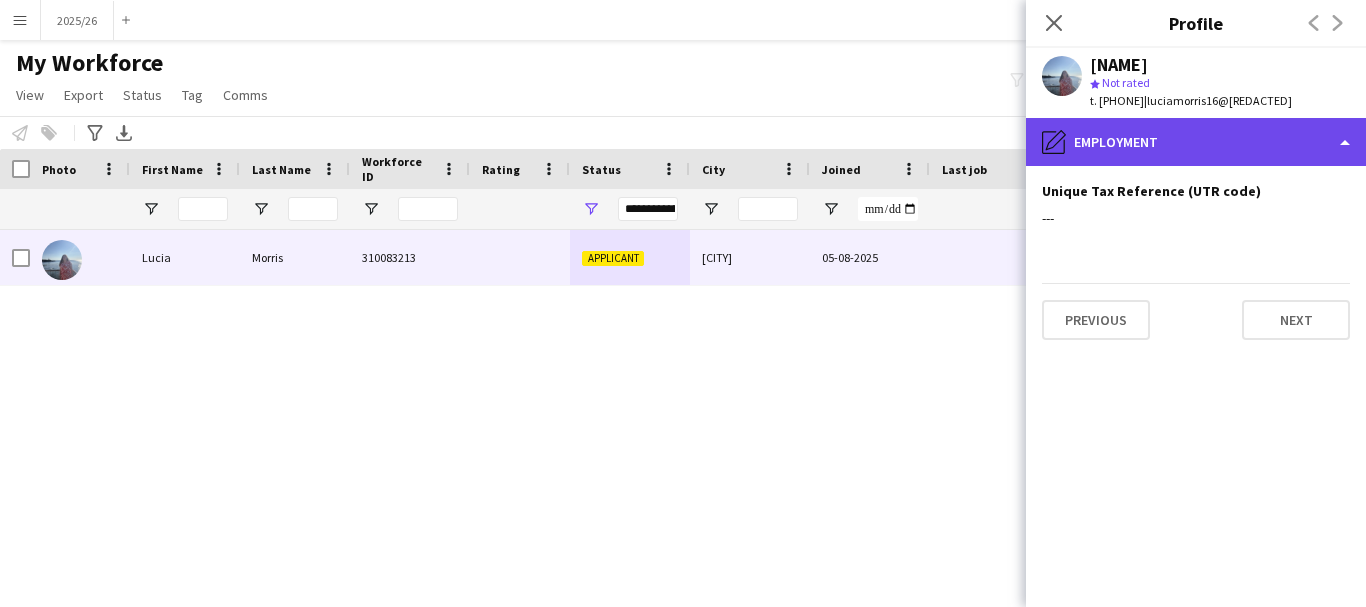 click on "pencil4
Employment" 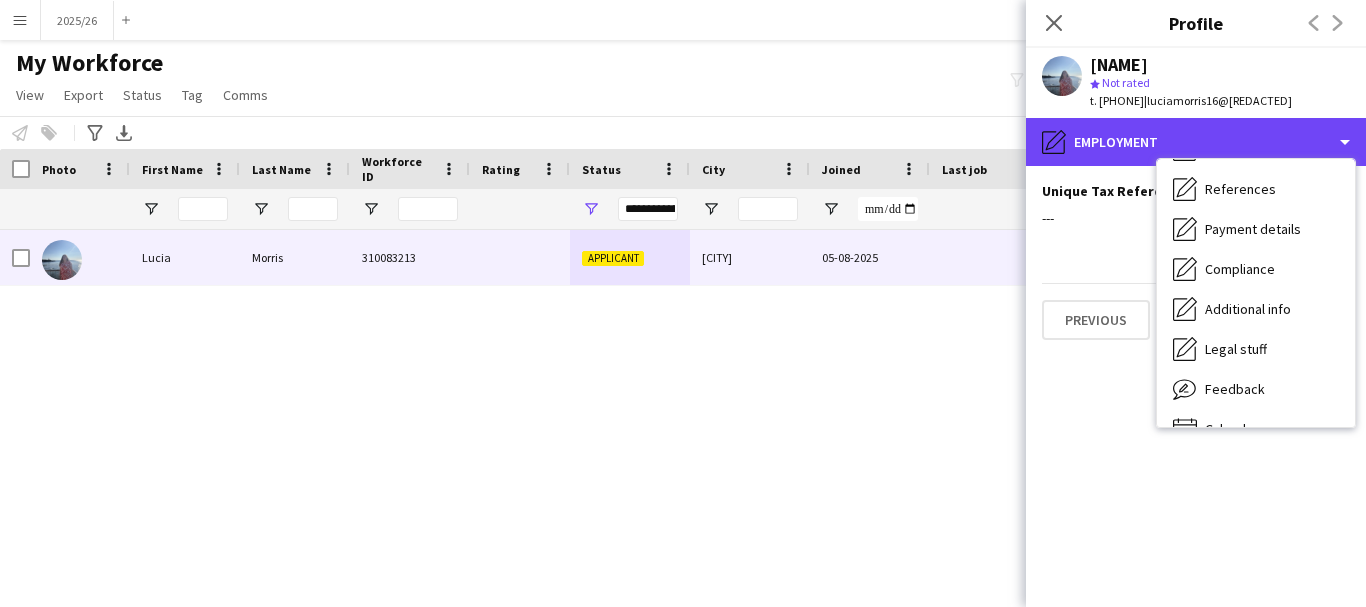 scroll, scrollTop: 228, scrollLeft: 0, axis: vertical 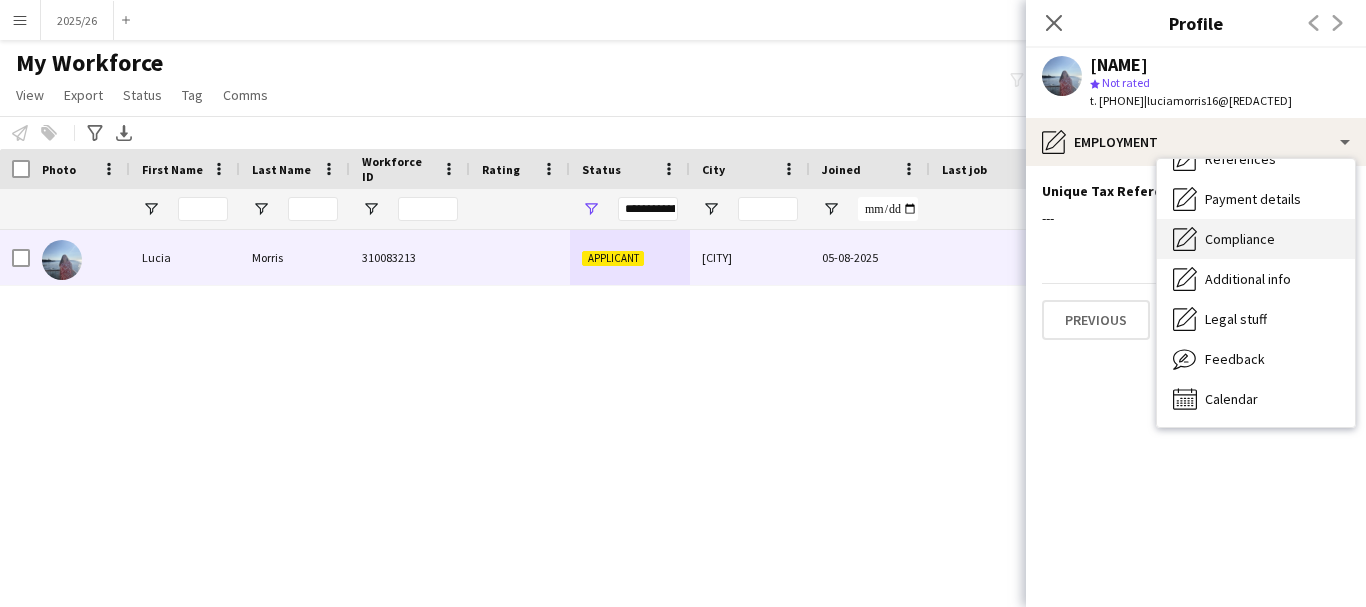 click on "Compliance" at bounding box center [1240, 239] 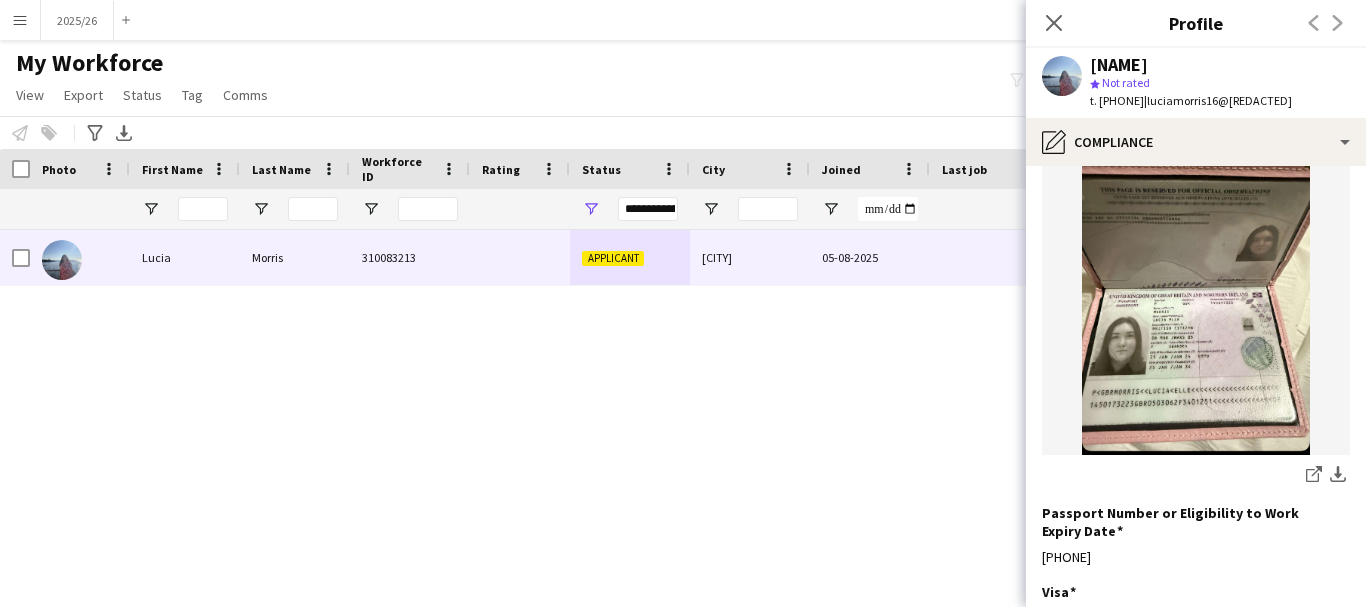 scroll, scrollTop: 170, scrollLeft: 0, axis: vertical 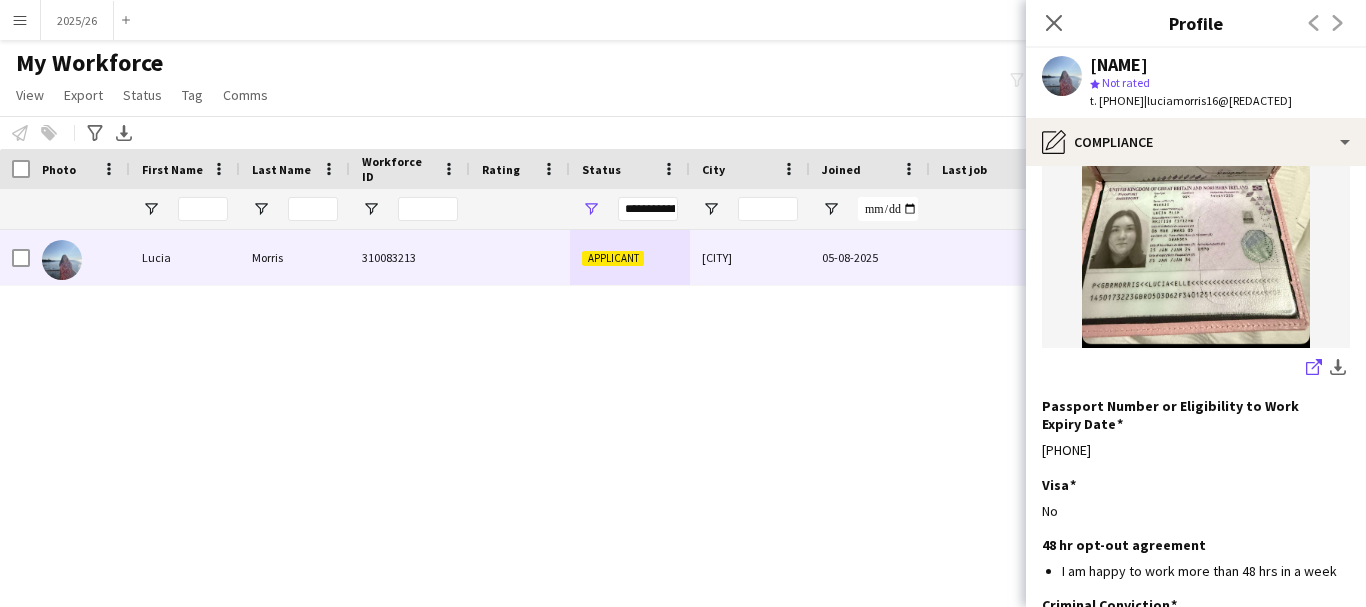 click on "share-external-link-1" 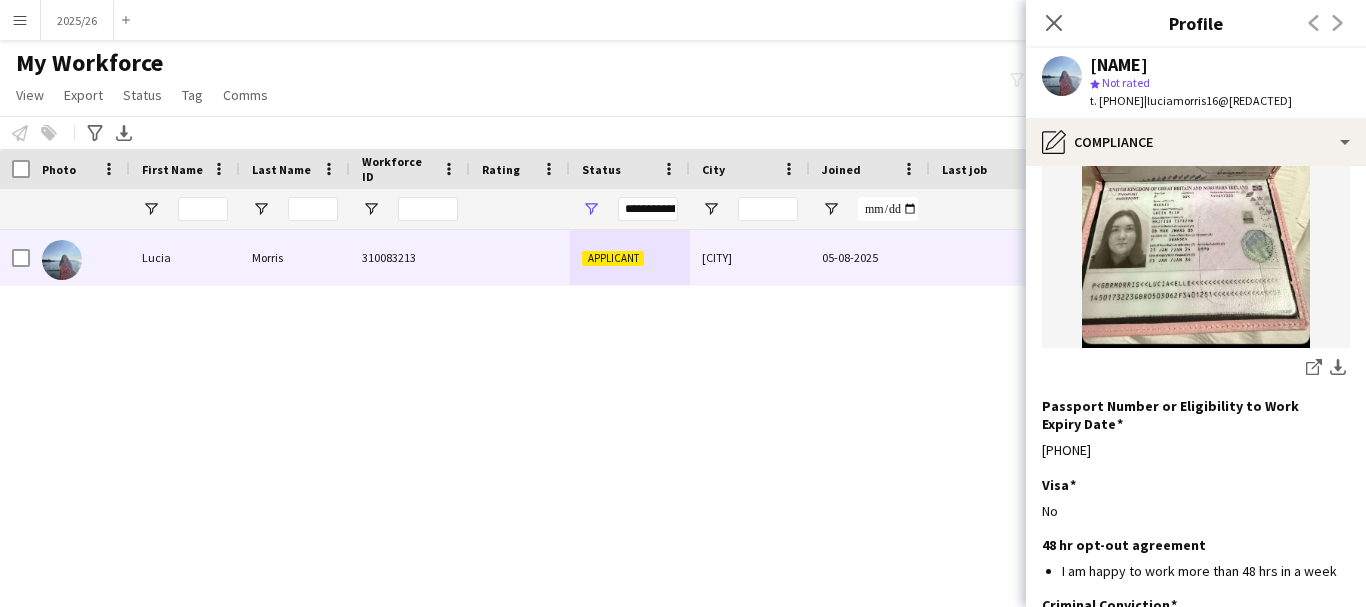 scroll, scrollTop: 436, scrollLeft: 0, axis: vertical 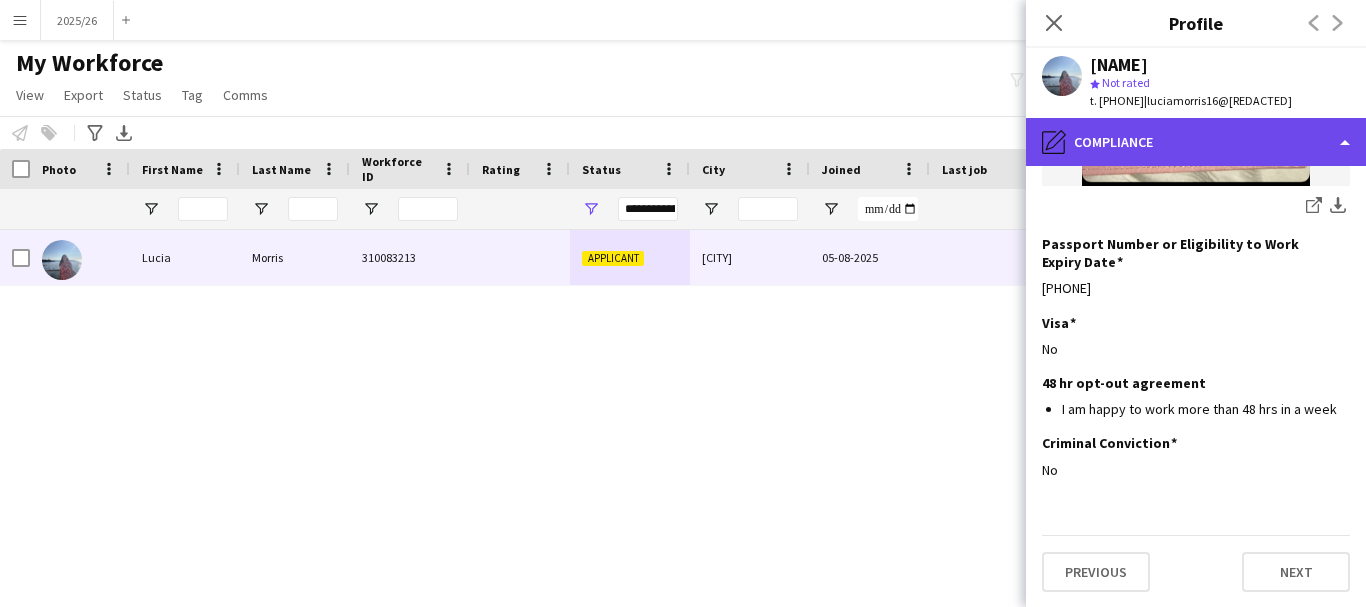 click on "pencil4
Compliance" 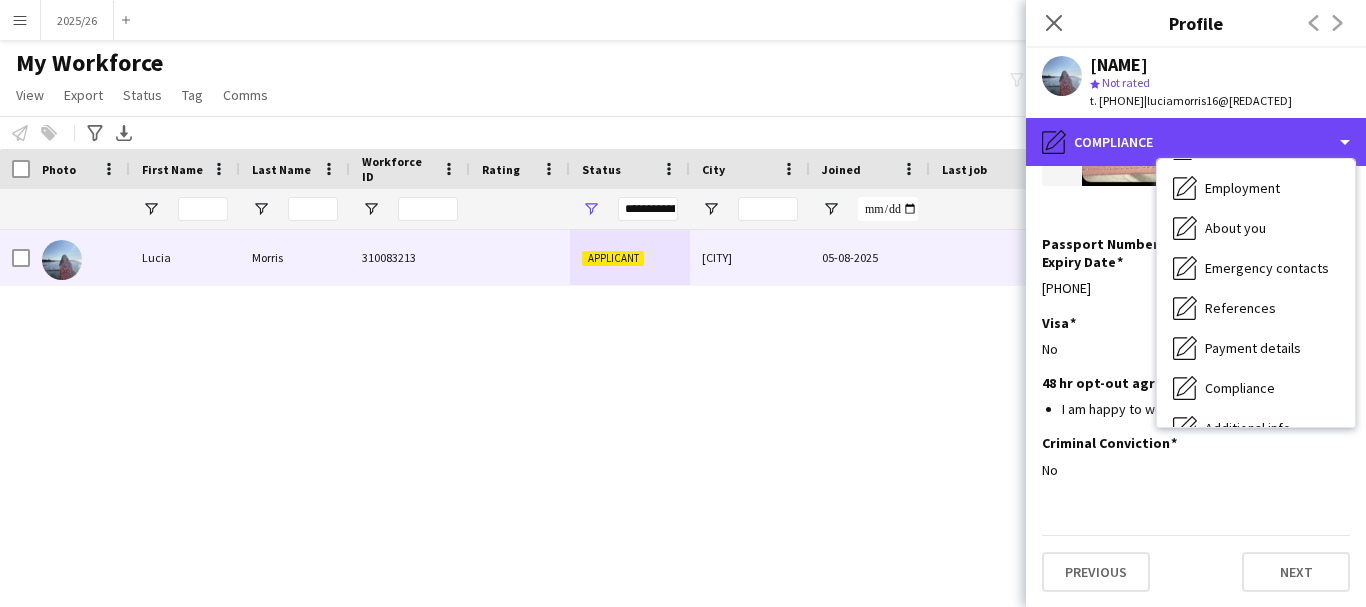 scroll, scrollTop: 0, scrollLeft: 0, axis: both 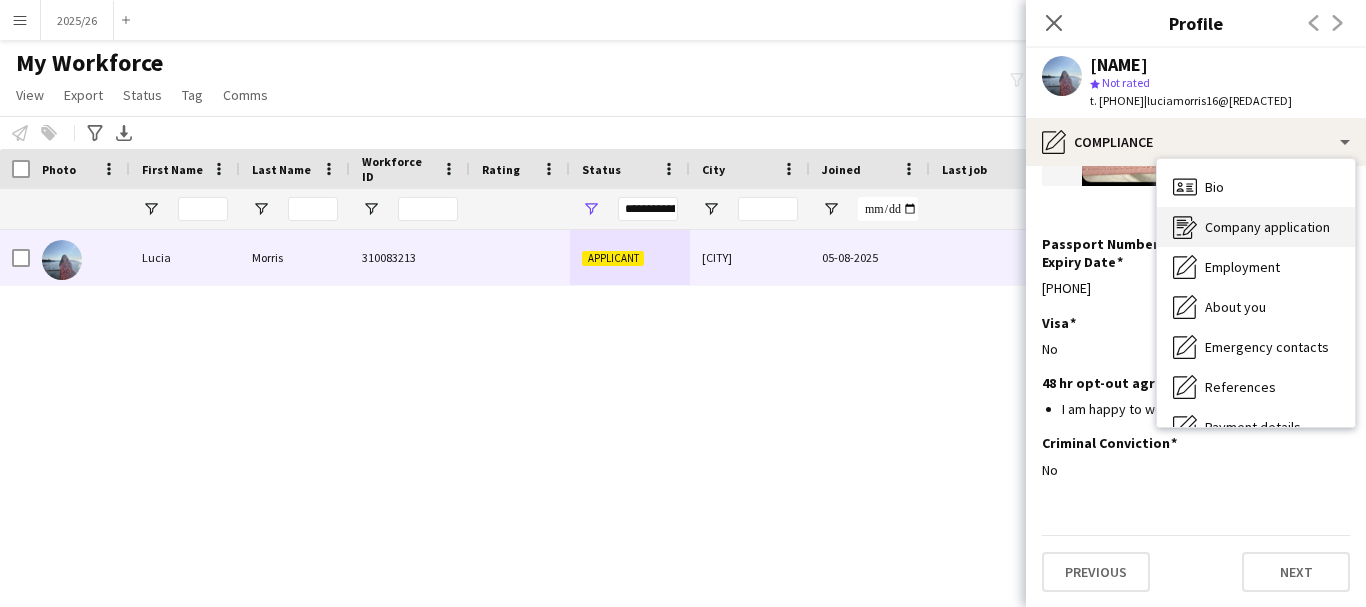 click on "Company application
Company application" at bounding box center [1256, 227] 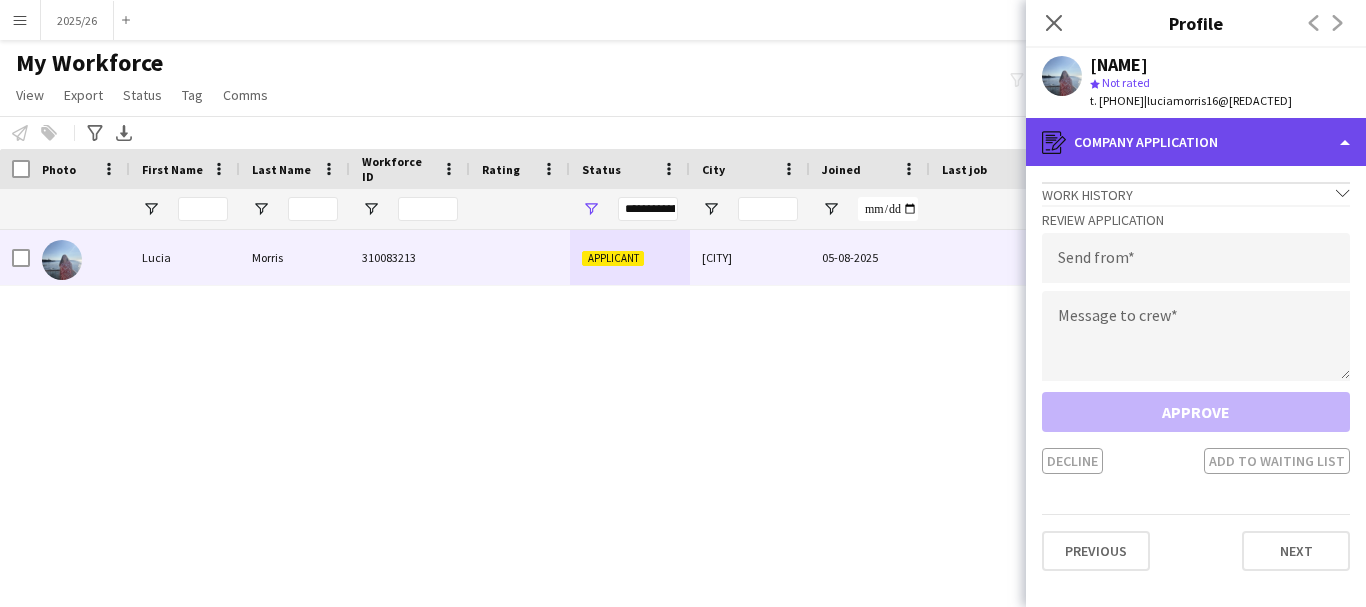 click on "register
Company application" 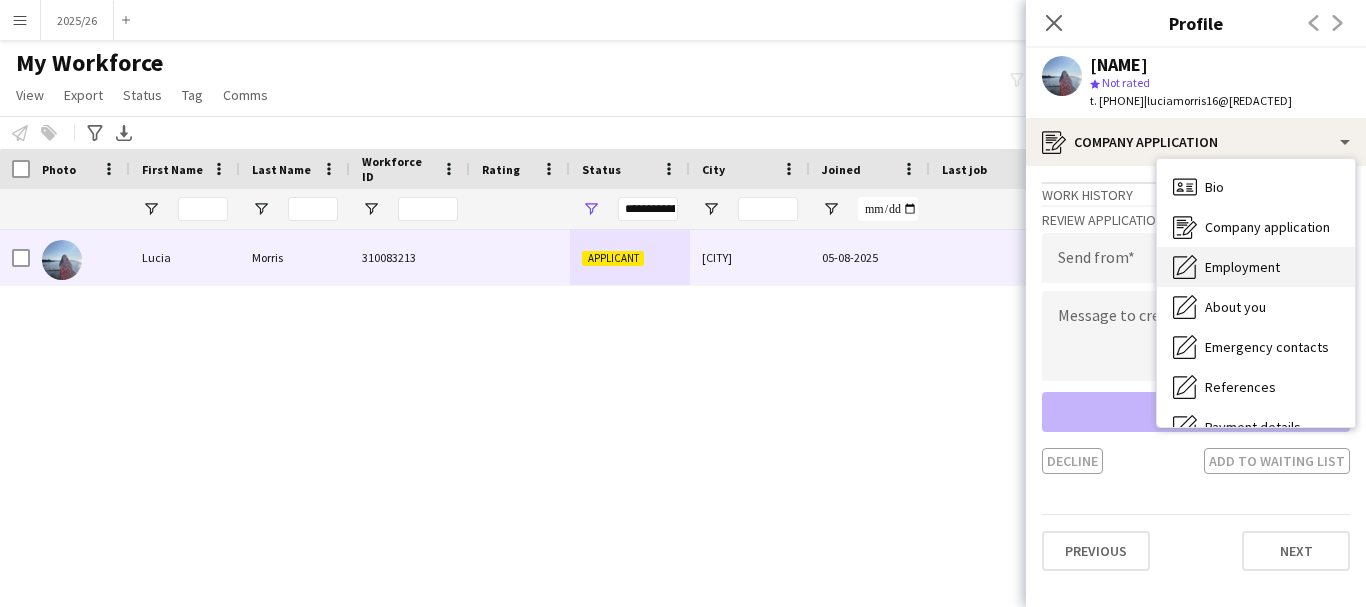 click on "Employment" at bounding box center [1242, 267] 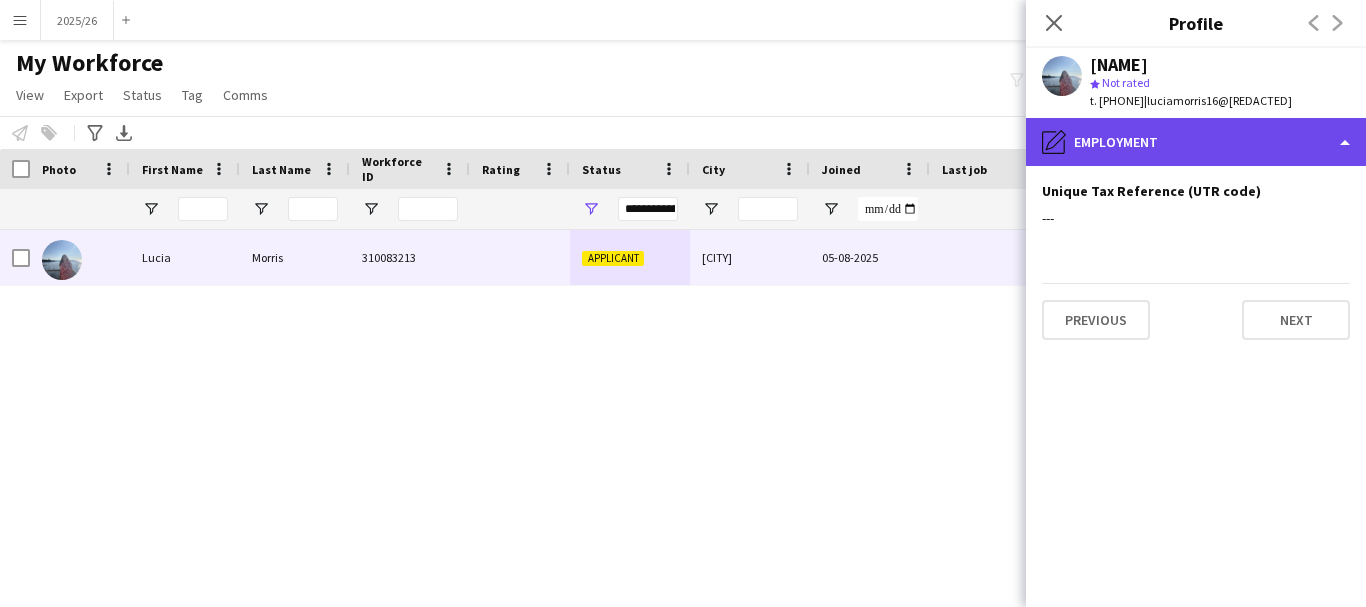 click on "pencil4
Employment" 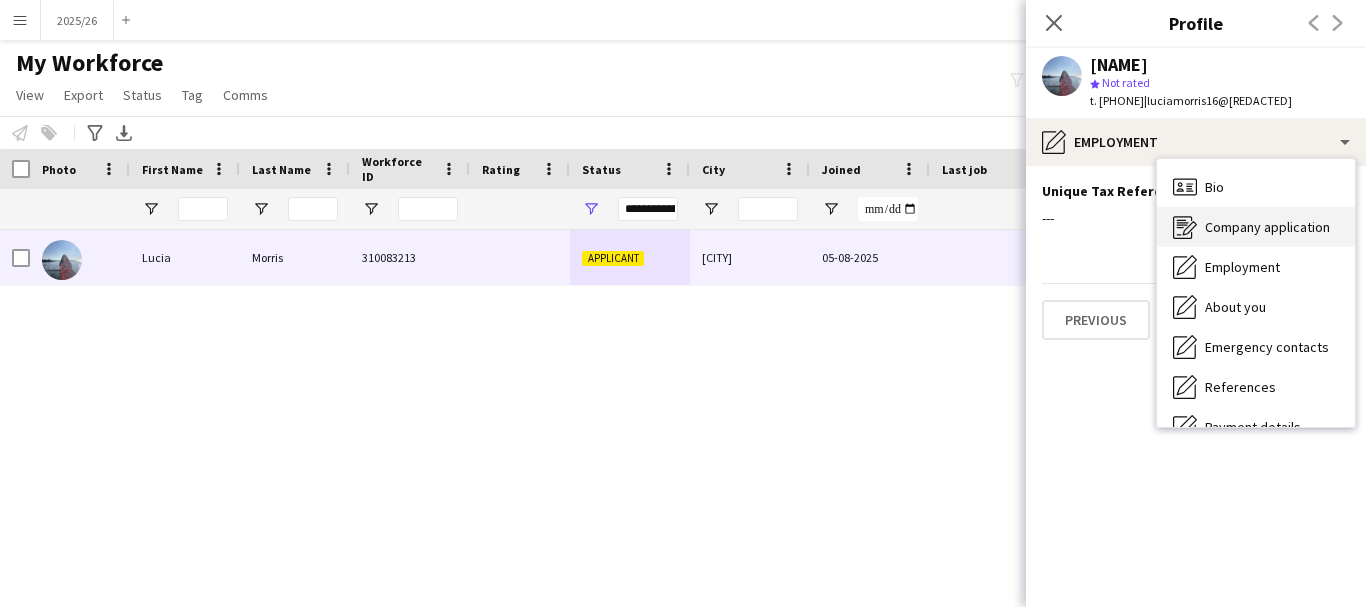 click on "Company application" at bounding box center (1267, 227) 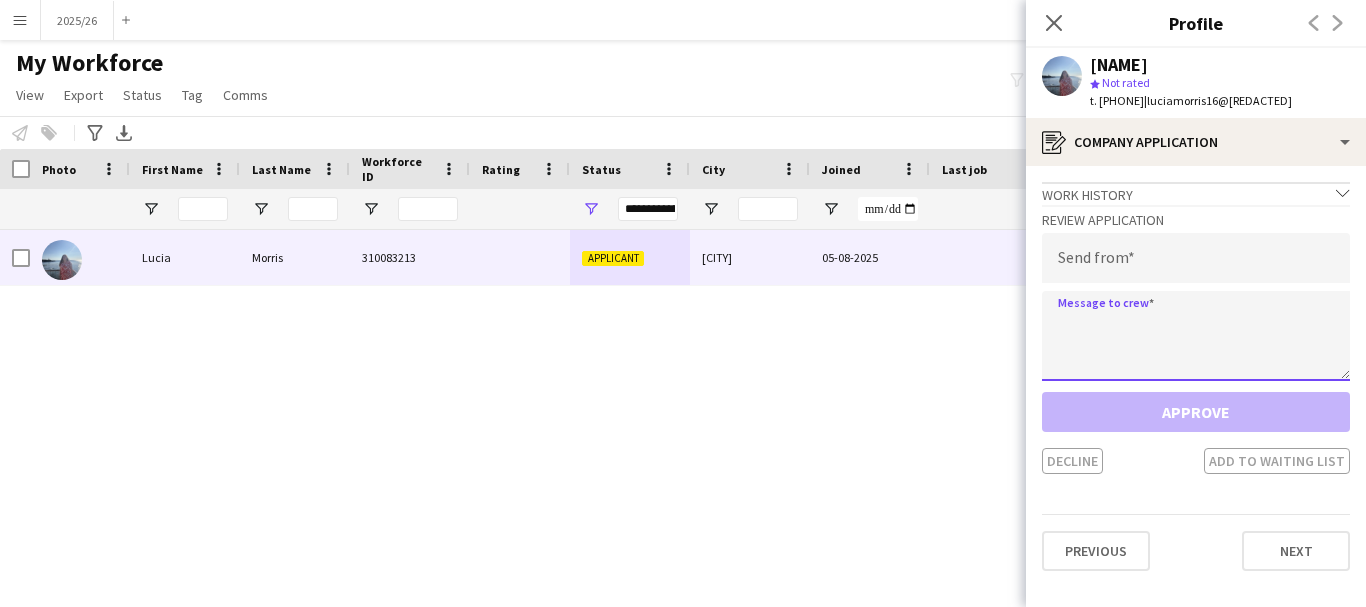click 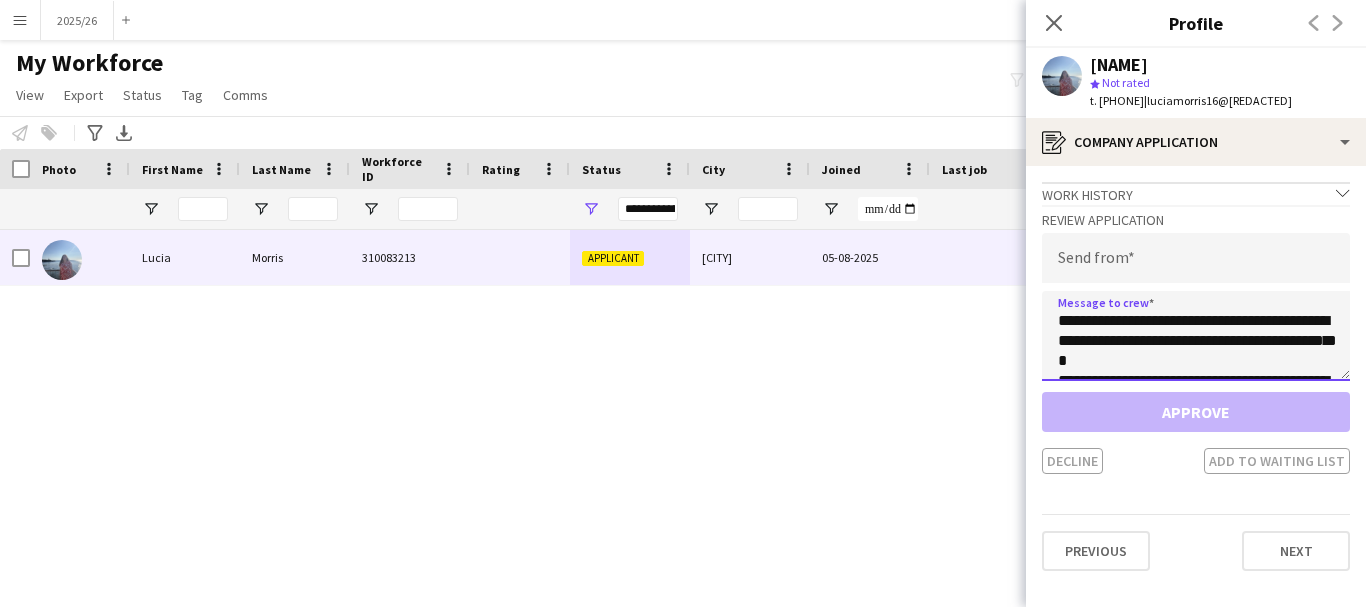 scroll, scrollTop: 392, scrollLeft: 0, axis: vertical 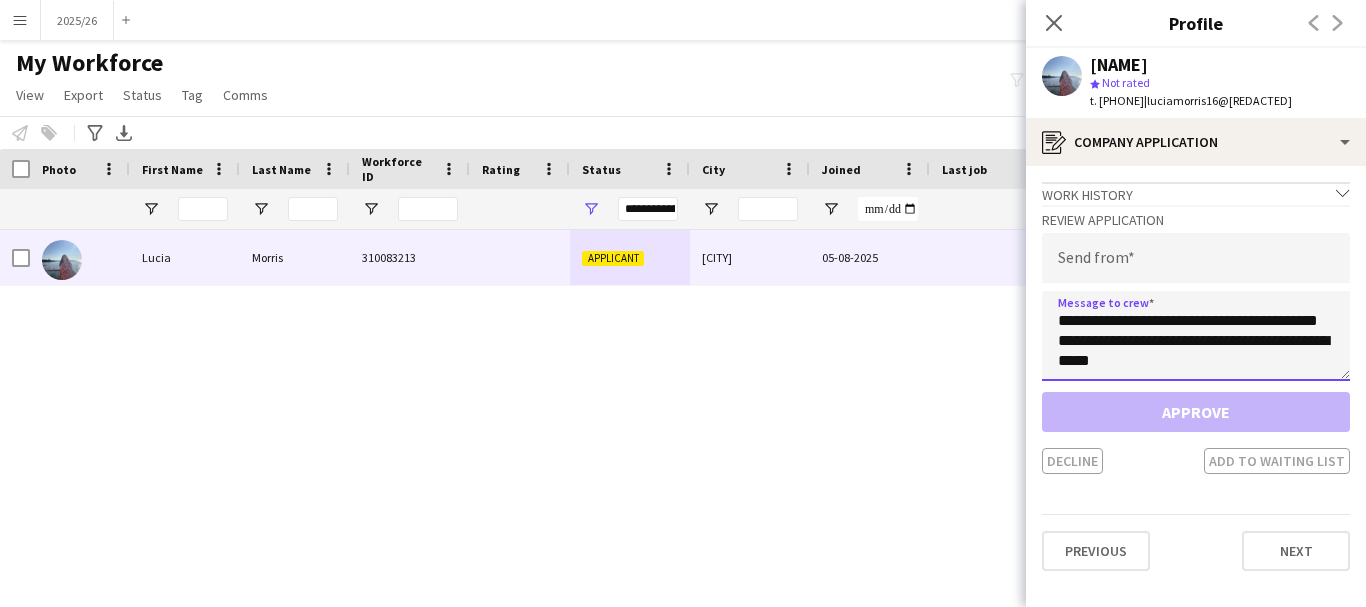 type on "**********" 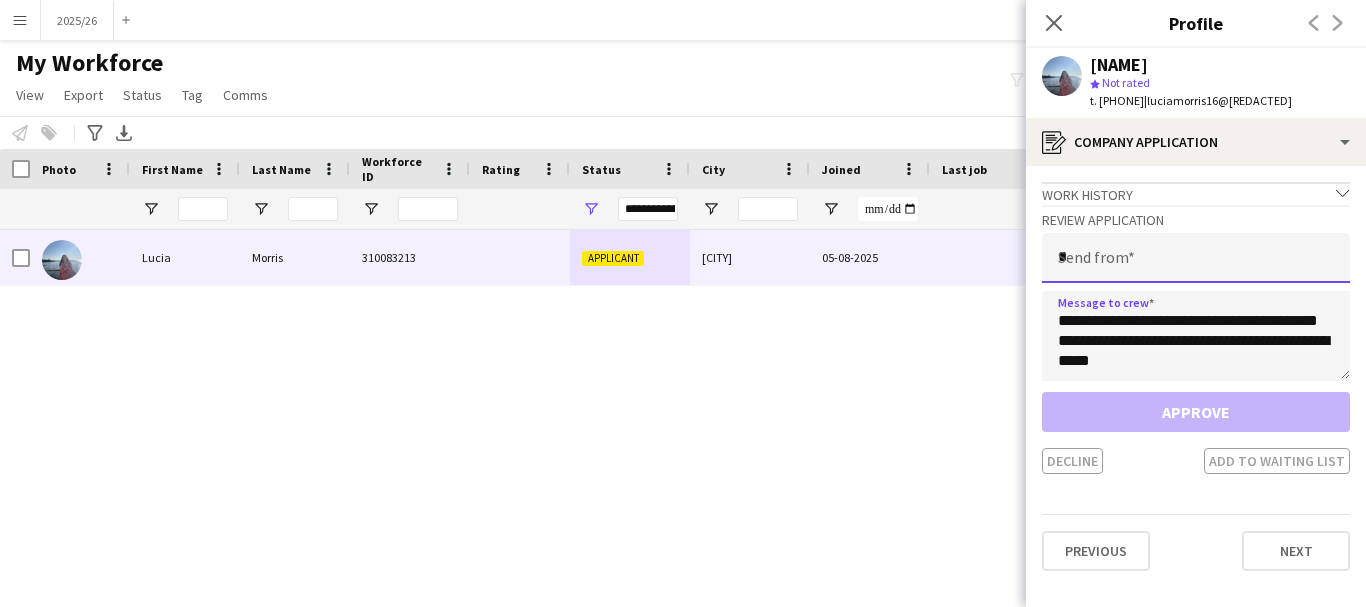 click on "*" 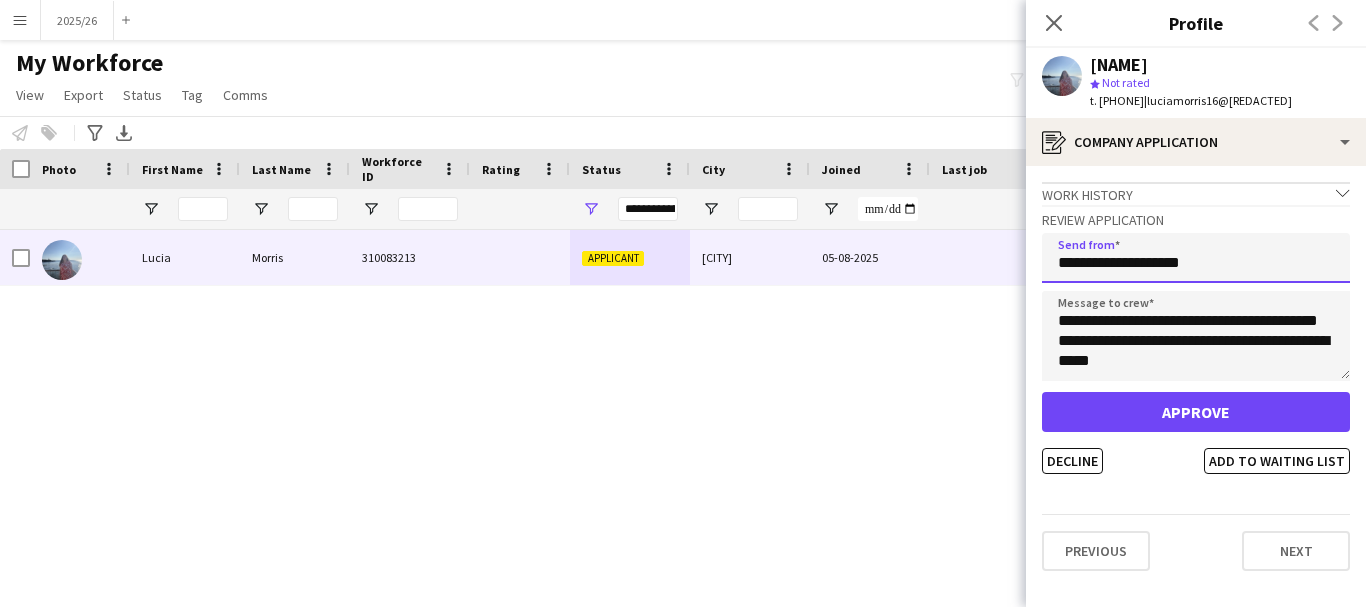 type on "**********" 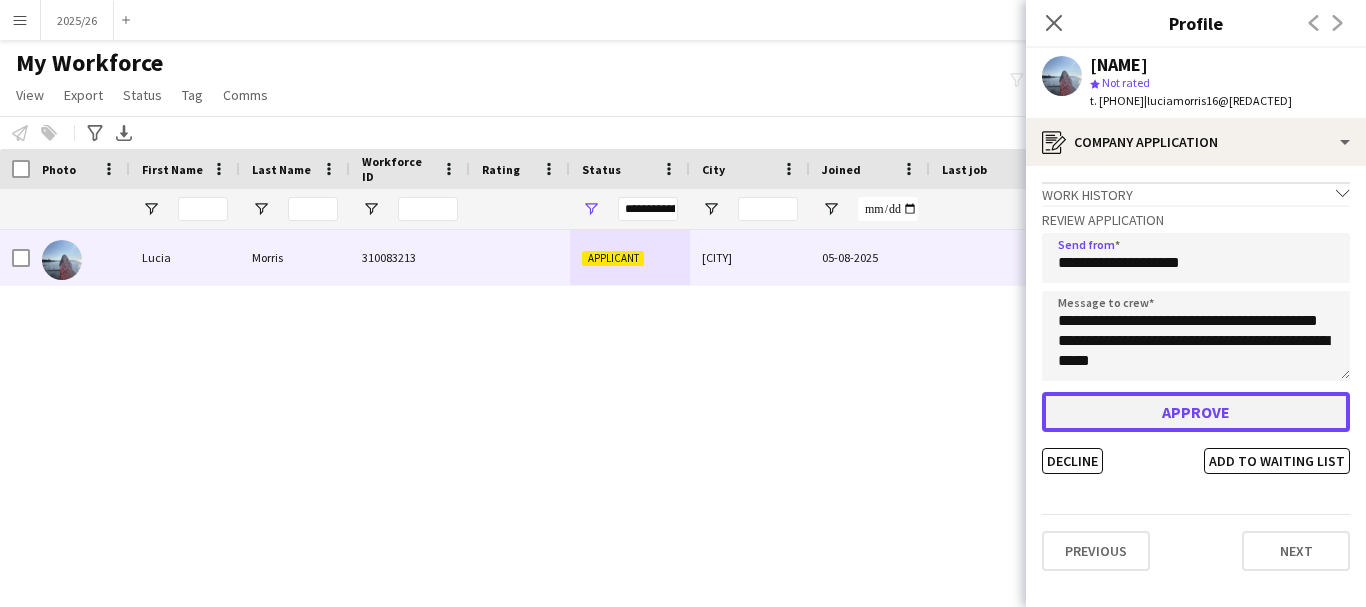 click on "Approve" 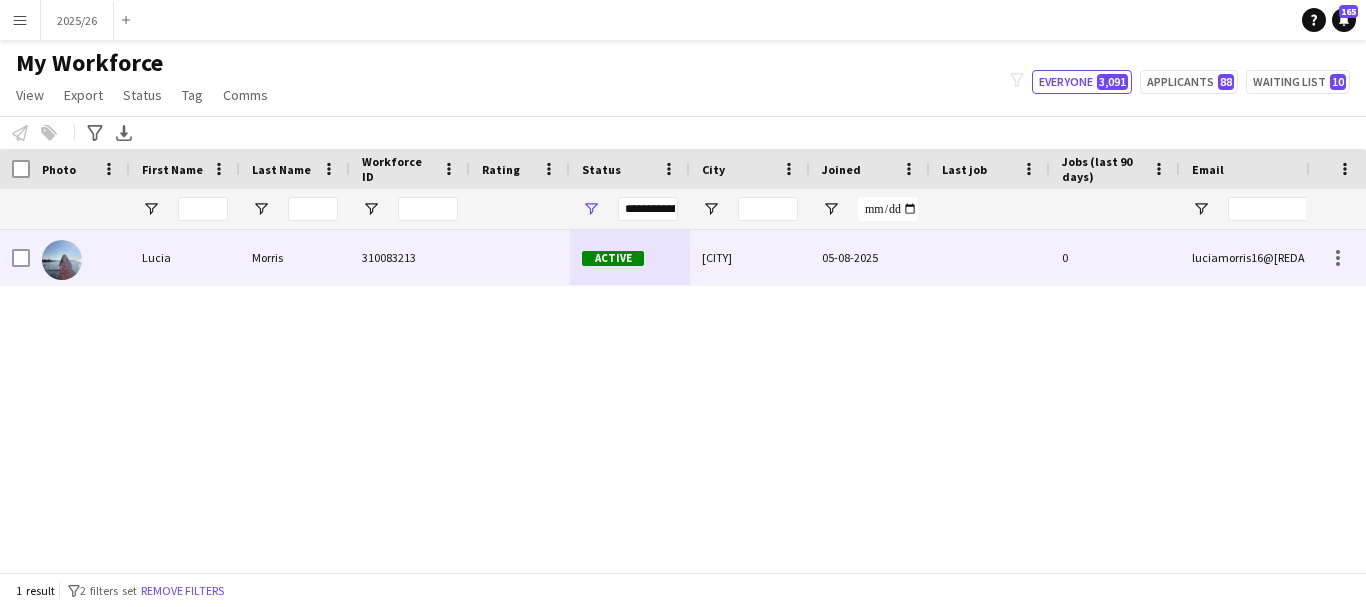 click on "Porthcawl" at bounding box center [750, 257] 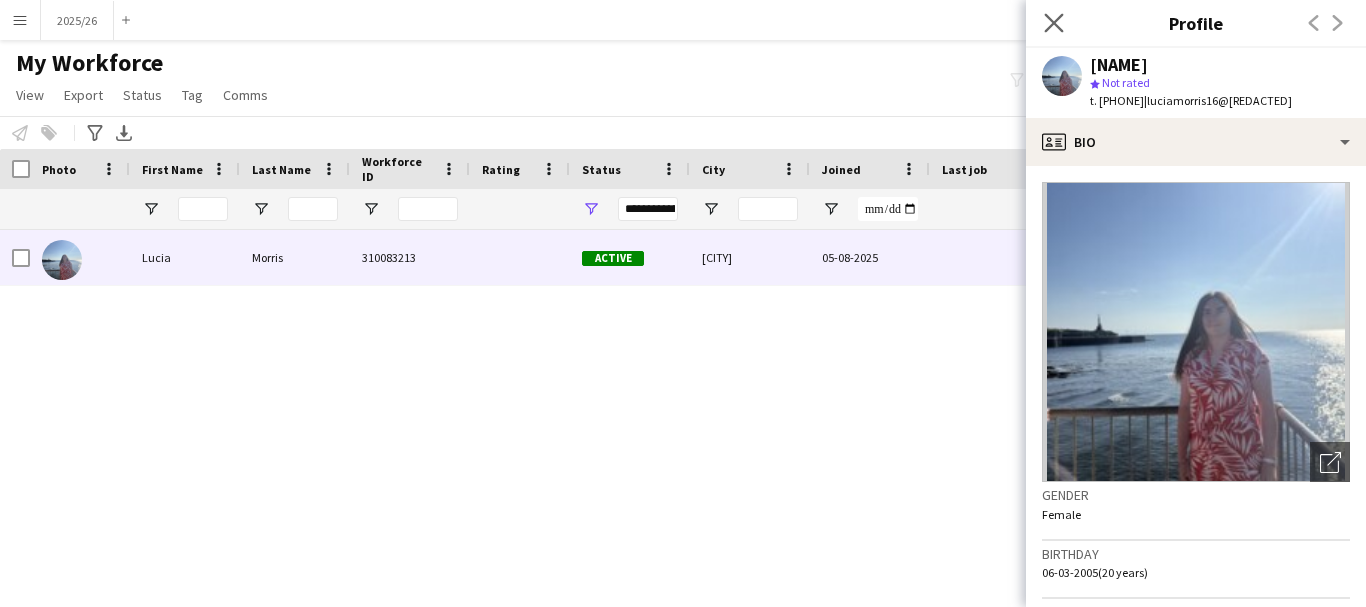click on "Close pop-in" 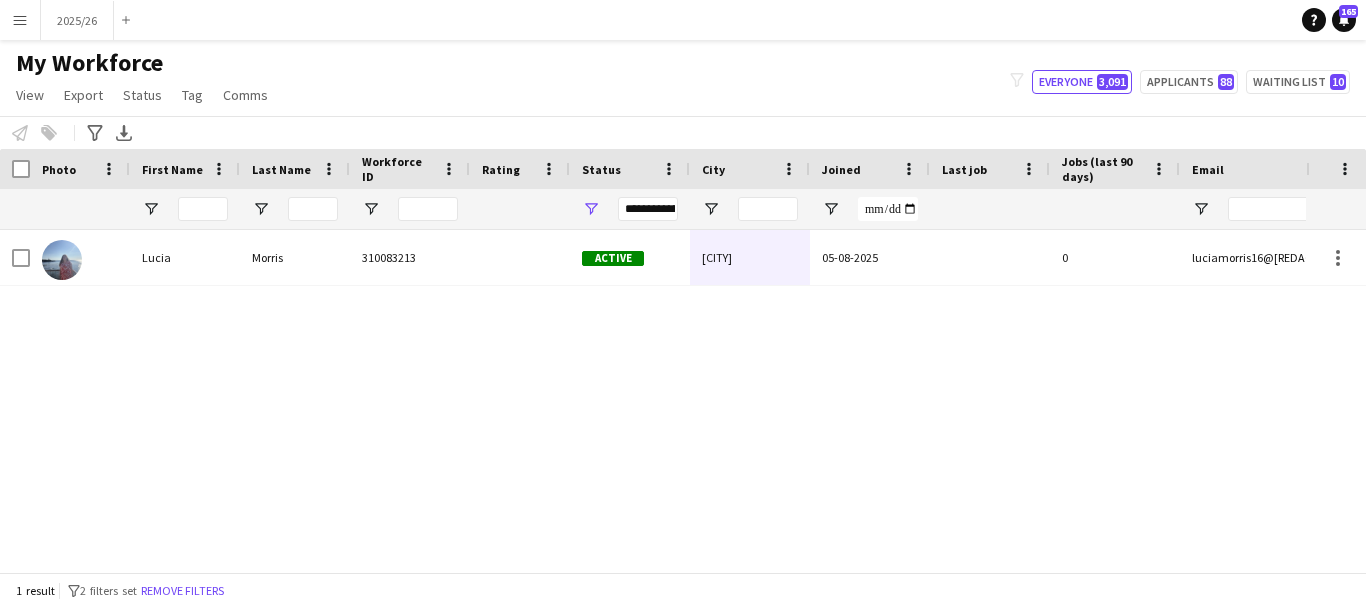 scroll, scrollTop: 0, scrollLeft: 387, axis: horizontal 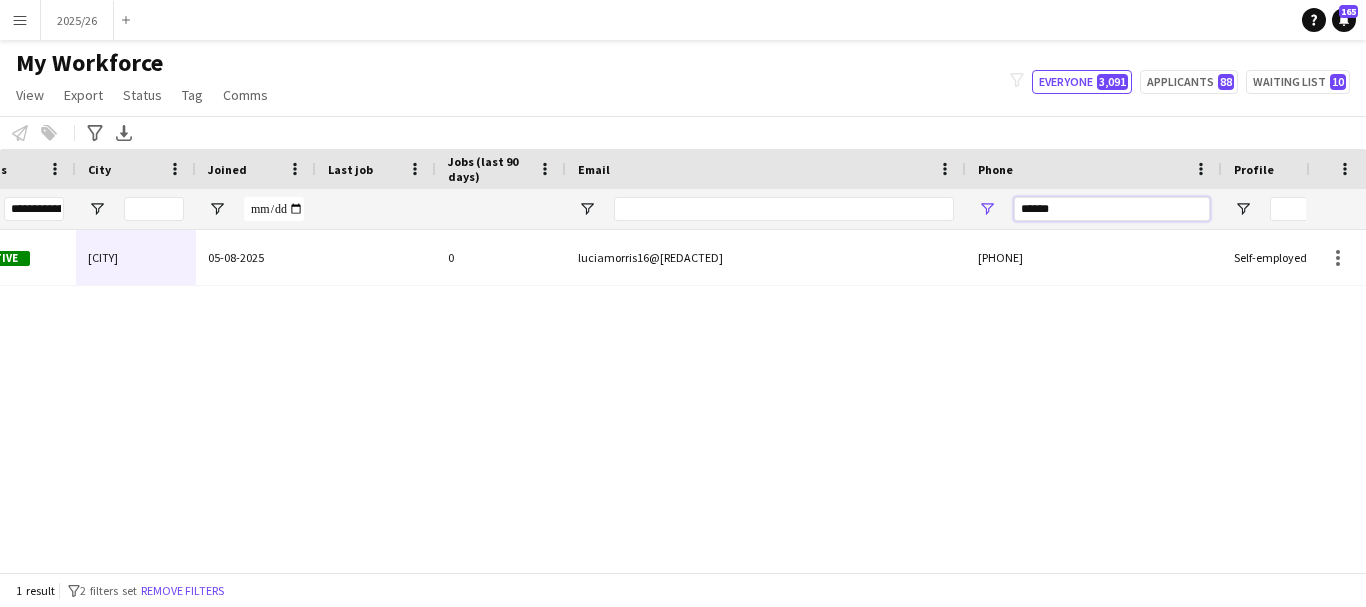 drag, startPoint x: 1095, startPoint y: 205, endPoint x: 807, endPoint y: 213, distance: 288.11108 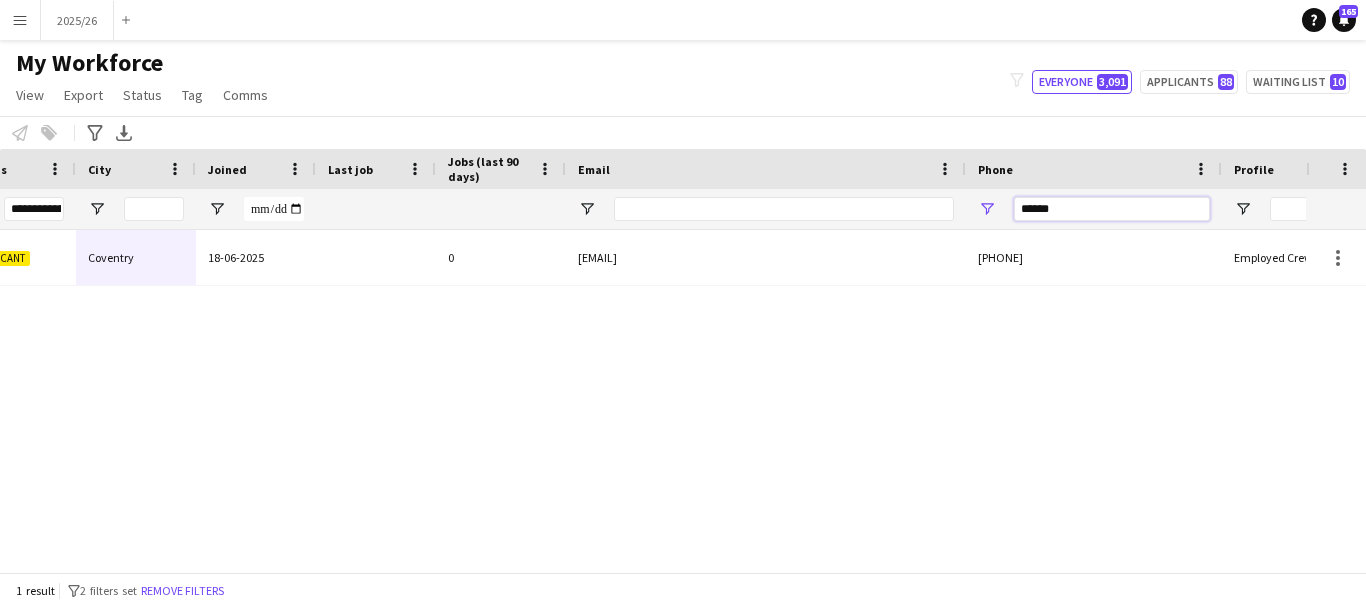 type on "******" 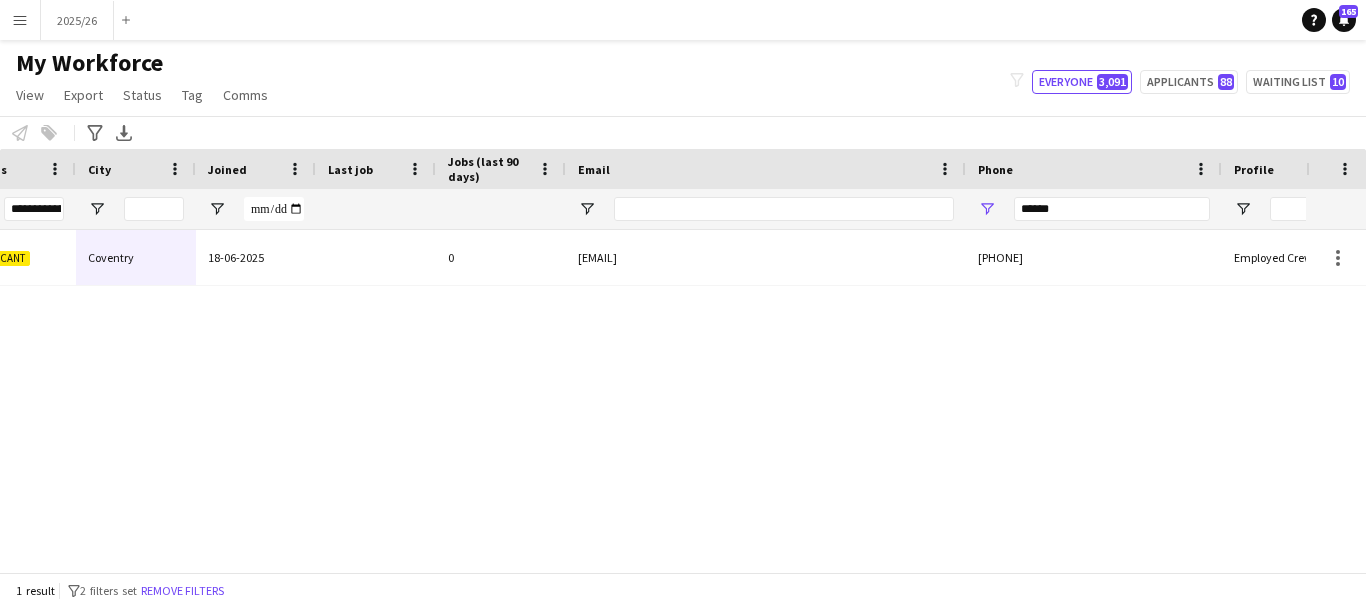 click on "310082855 Applicant Coventry 18-06-2025 0 amannn.preet312@gmail.com +447723222637 Employed Crew 19" at bounding box center (653, 393) 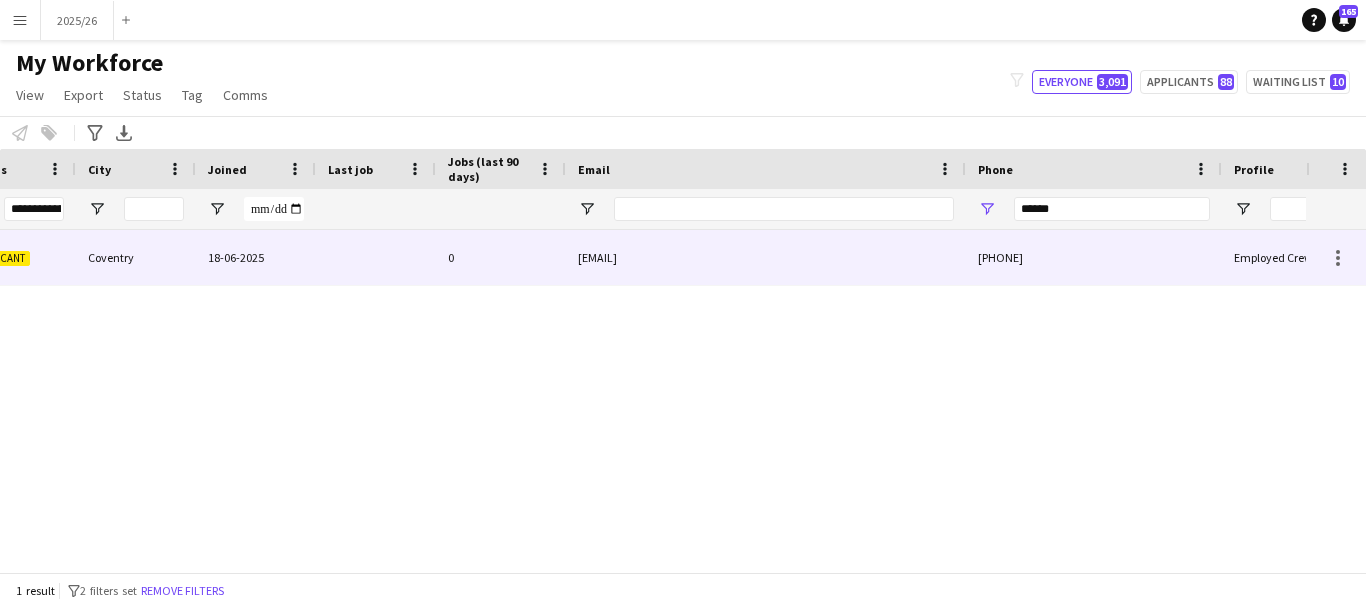 click on "0" at bounding box center (501, 257) 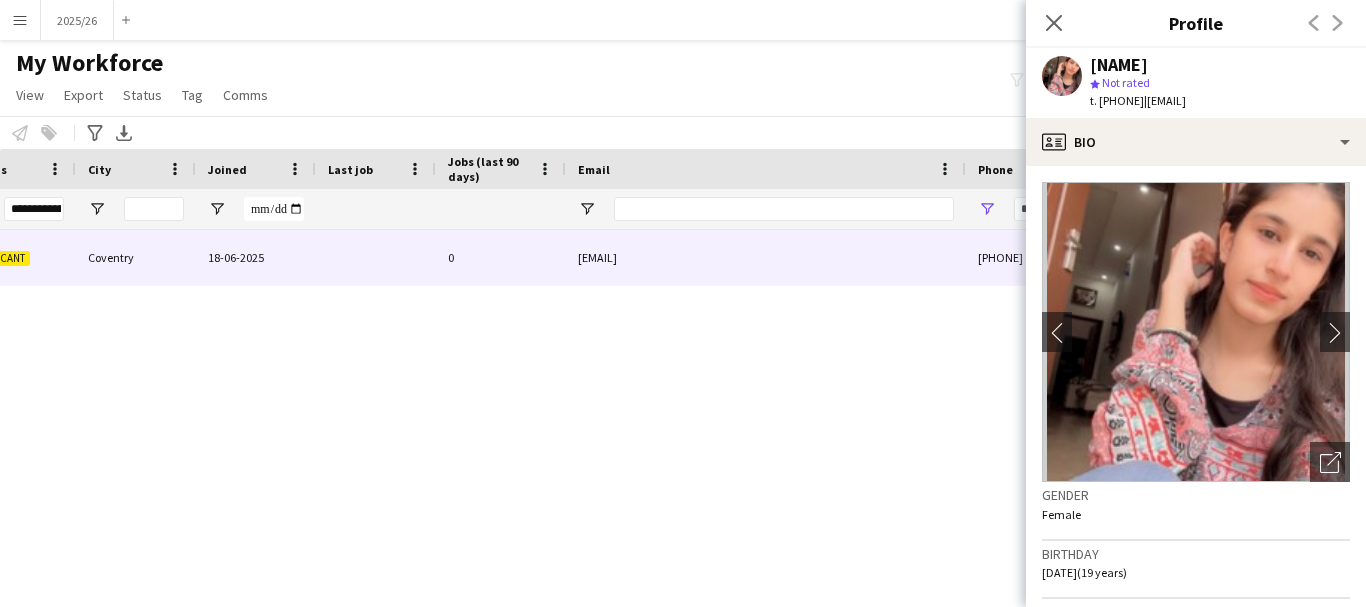 scroll, scrollTop: 385, scrollLeft: 0, axis: vertical 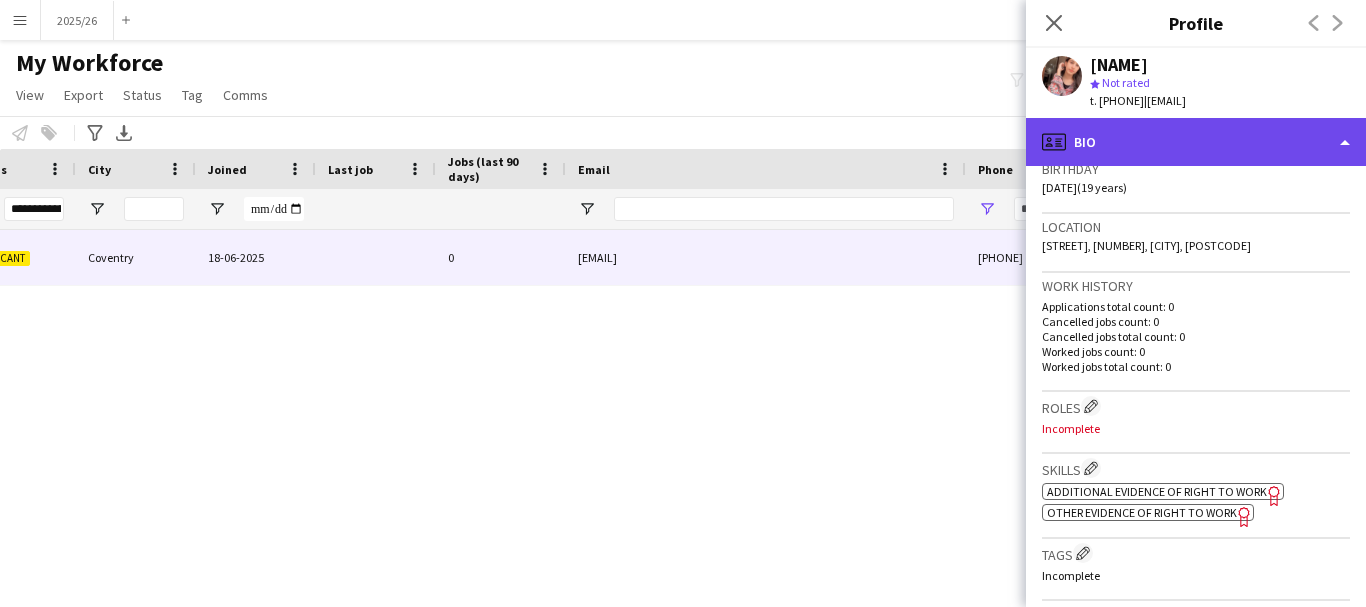 click on "profile
Bio" 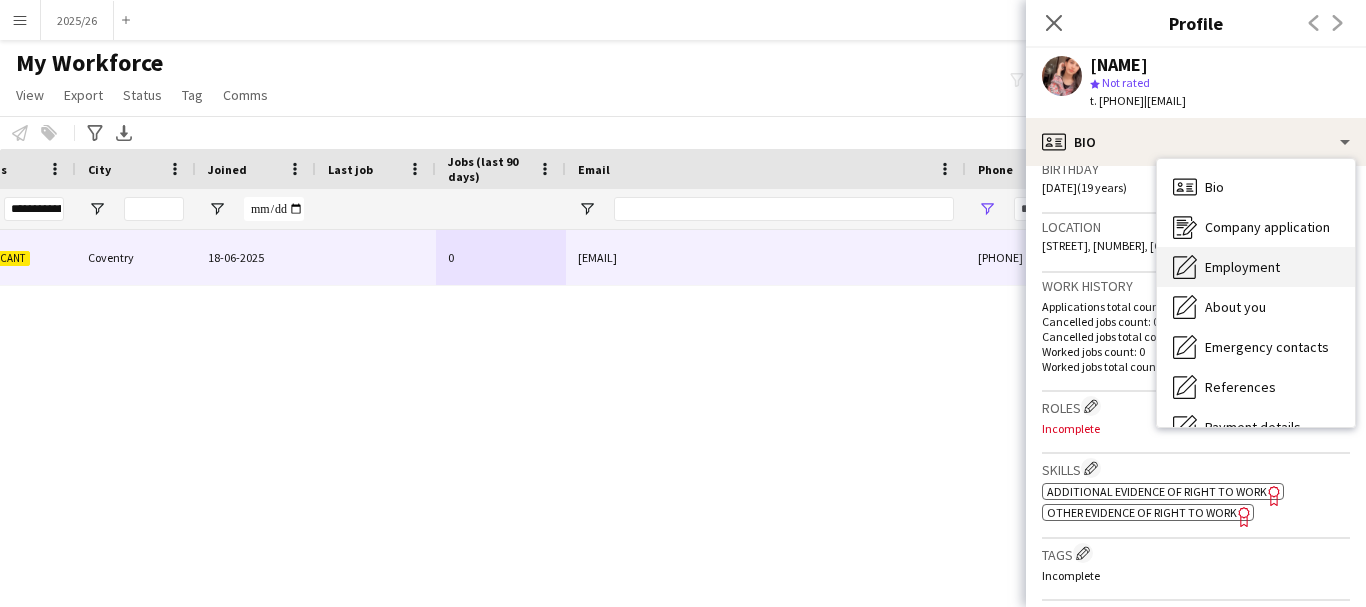 click on "Employment
Employment" at bounding box center [1256, 267] 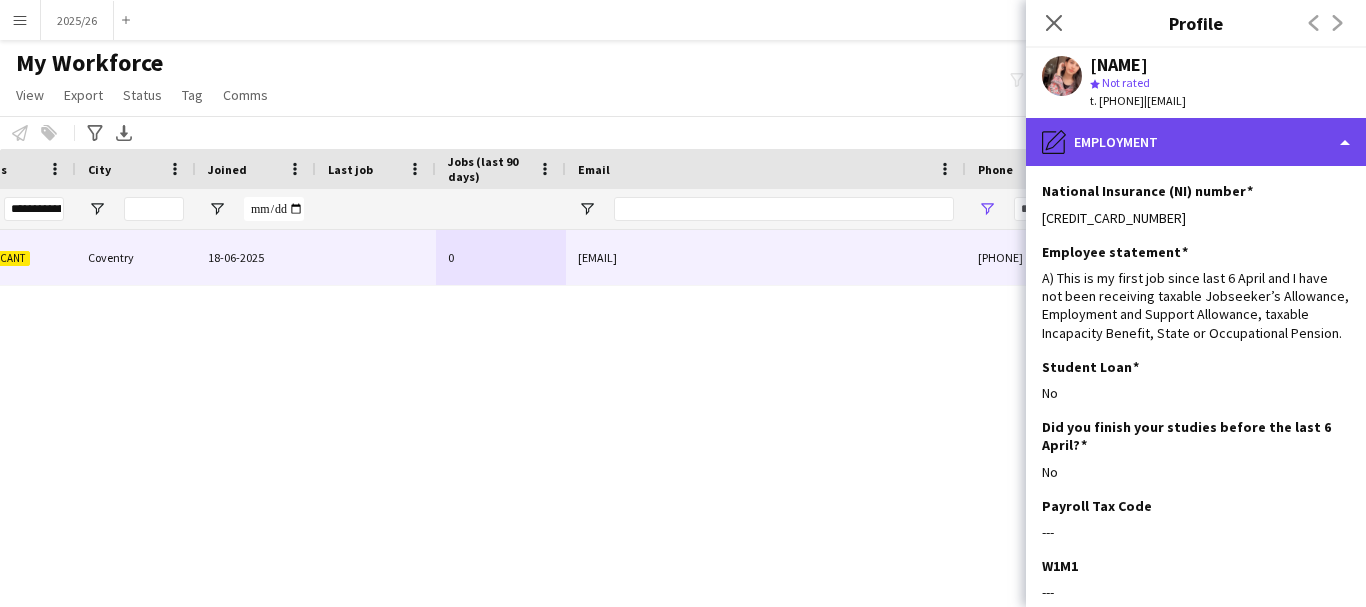 click on "pencil4
Employment" 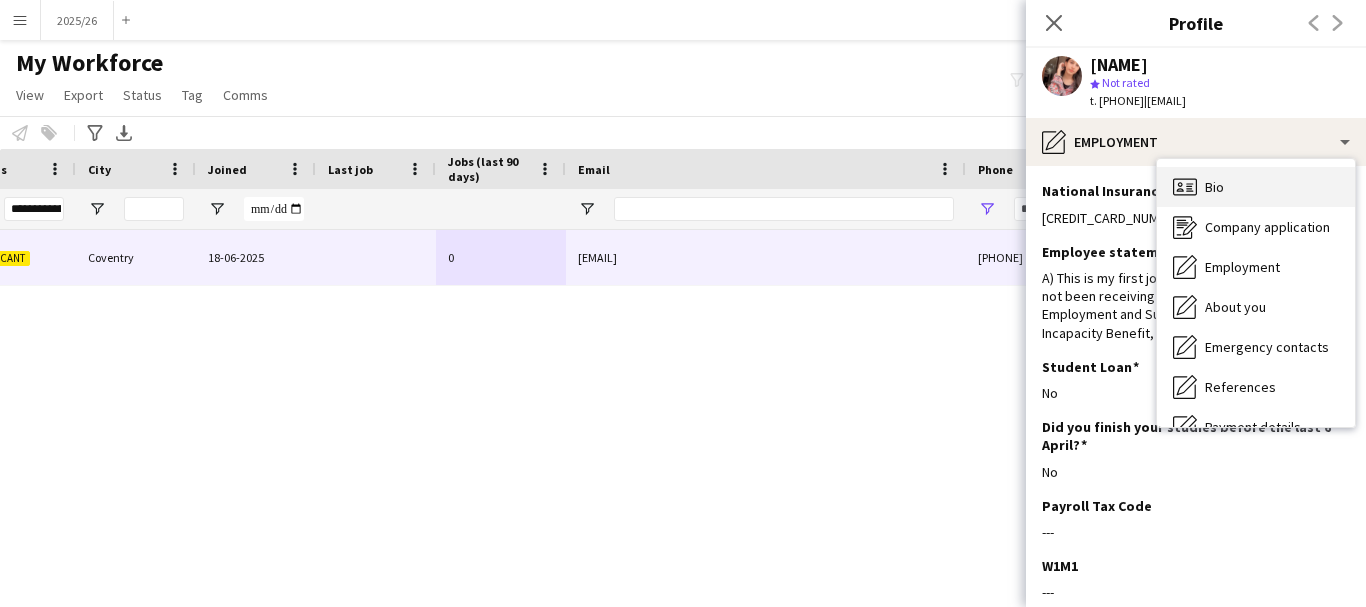 click on "Bio
Bio" at bounding box center (1256, 187) 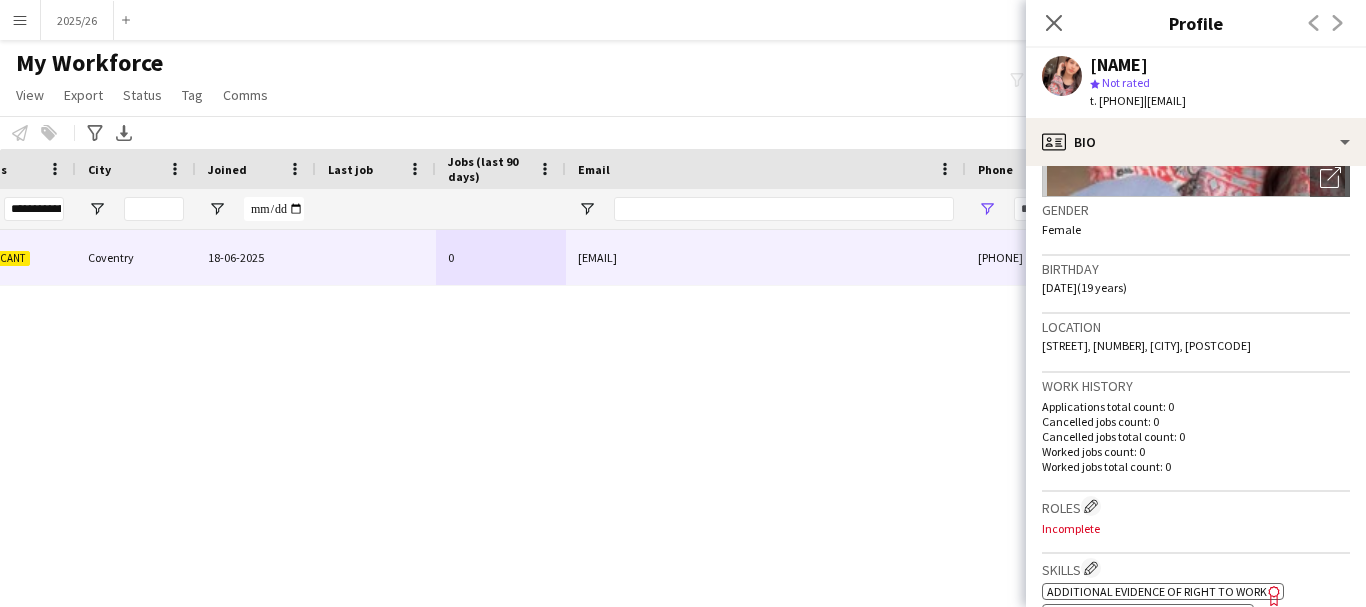 scroll, scrollTop: 292, scrollLeft: 0, axis: vertical 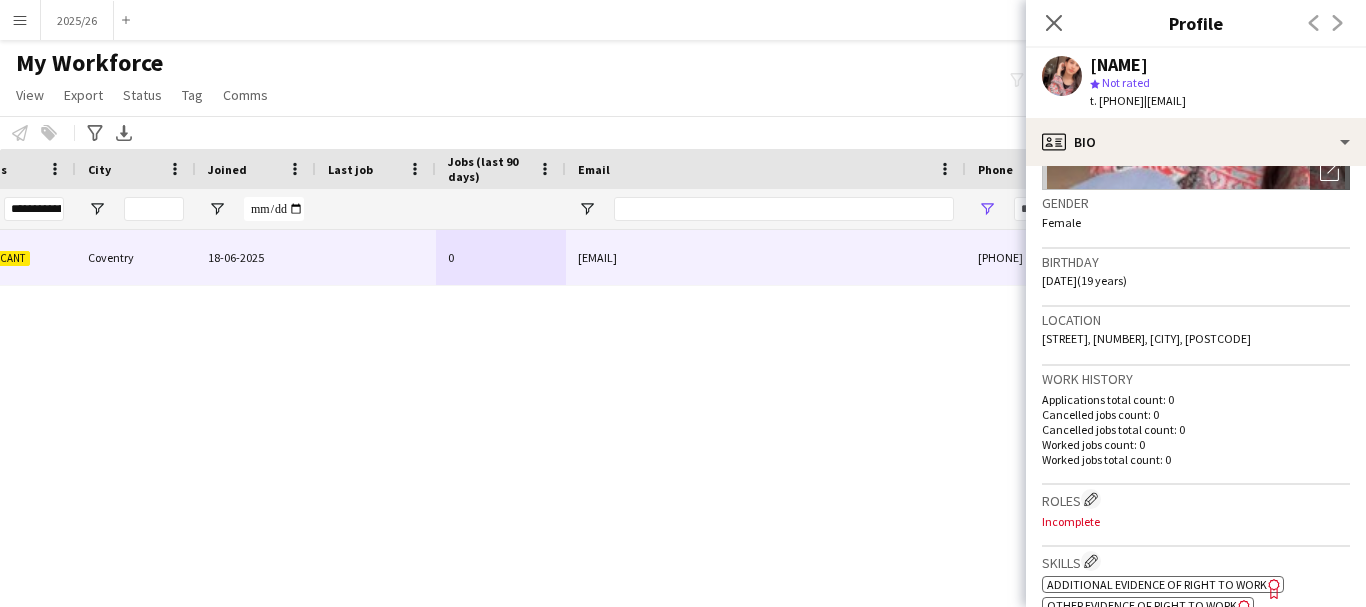 click on "Additional evidence of Right to Work" 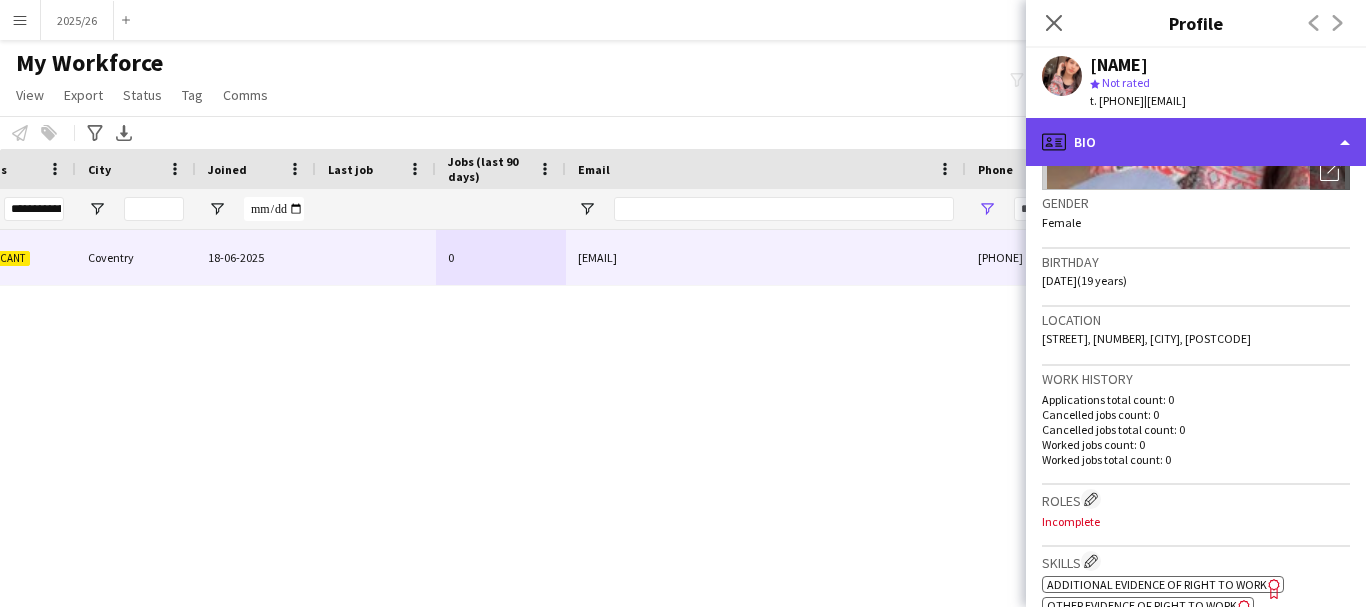 click on "profile
Bio" 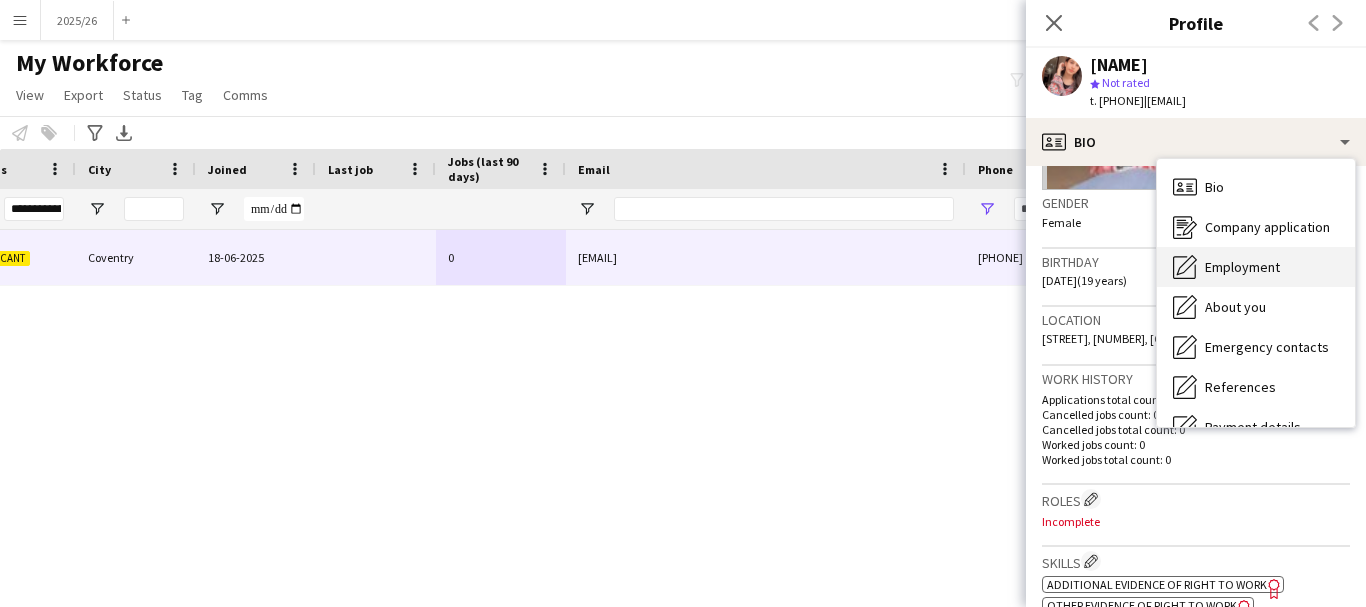 click on "Employment" at bounding box center (1242, 267) 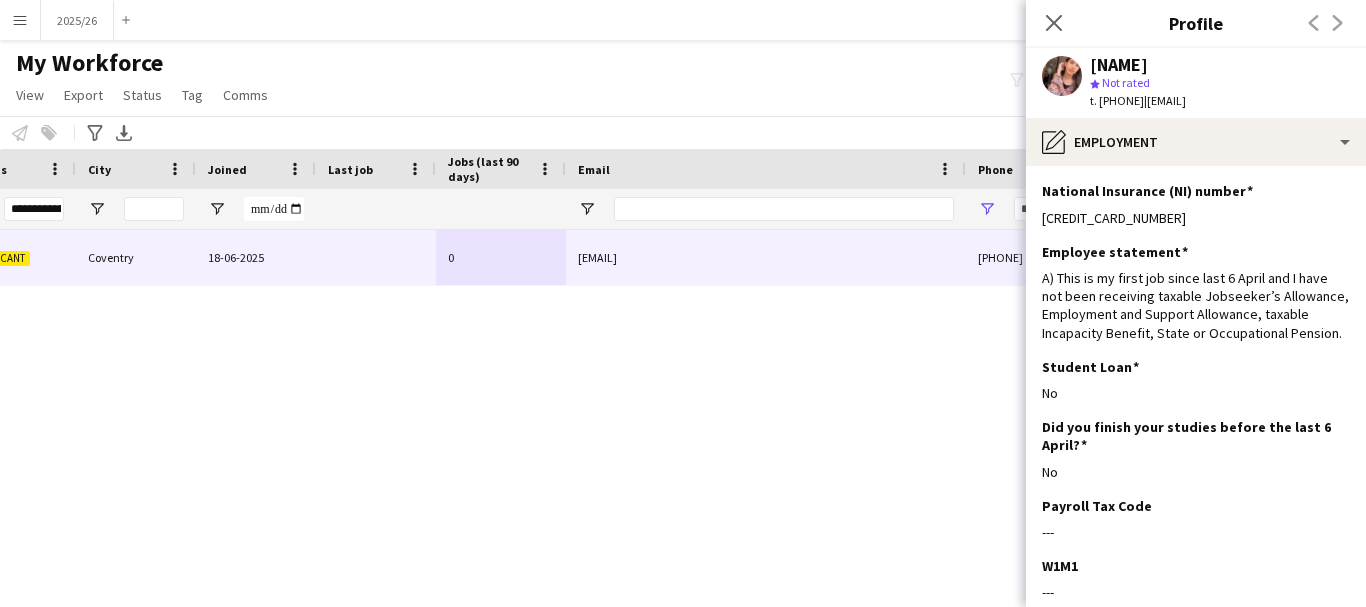 click on "t. +447723222637   |   amannn.preet312@gmail.com" 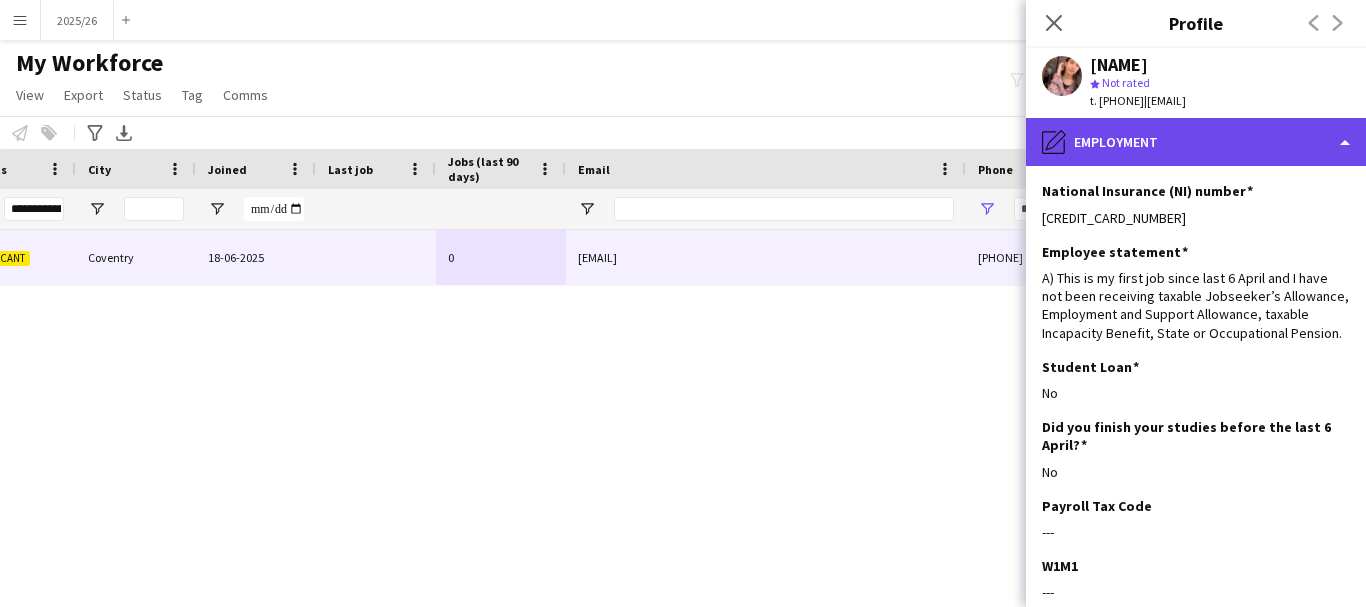 click on "pencil4
Employment" 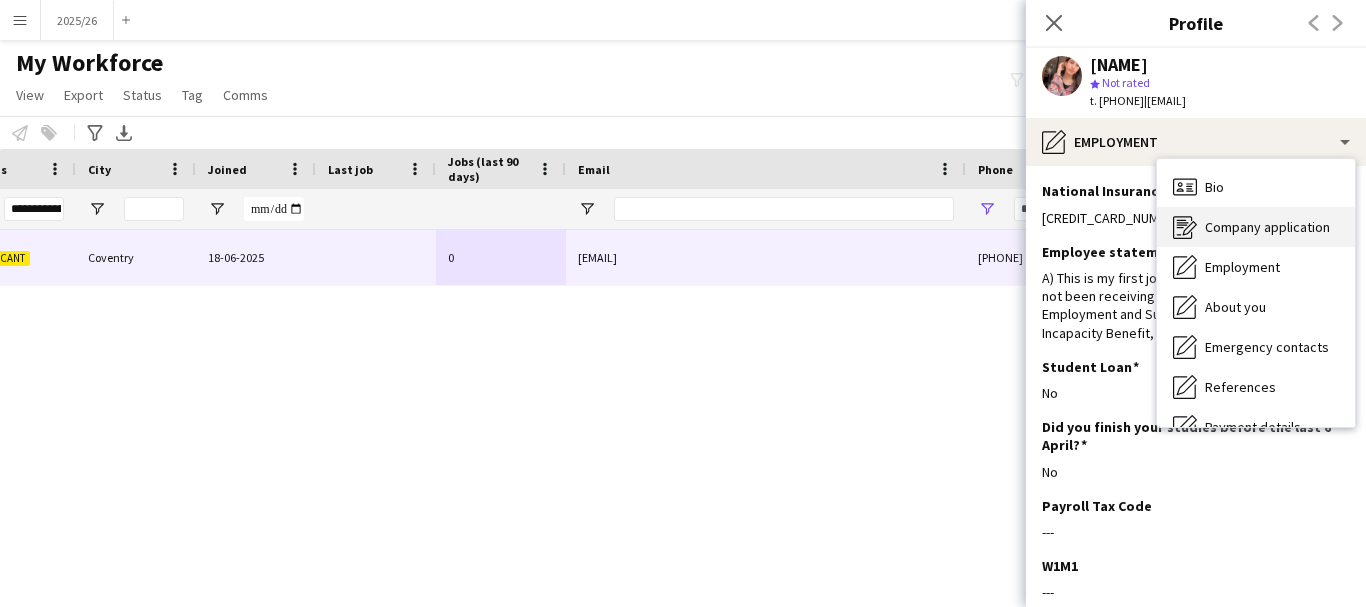 click on "Company application
Company application" at bounding box center (1256, 227) 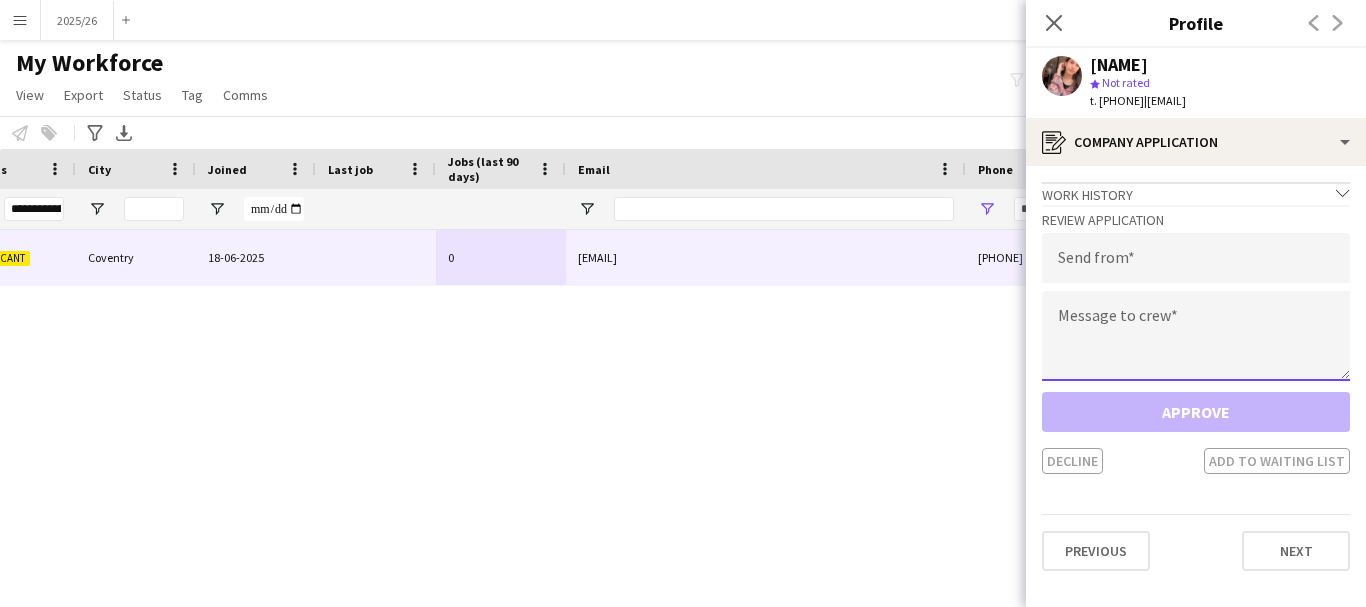 click 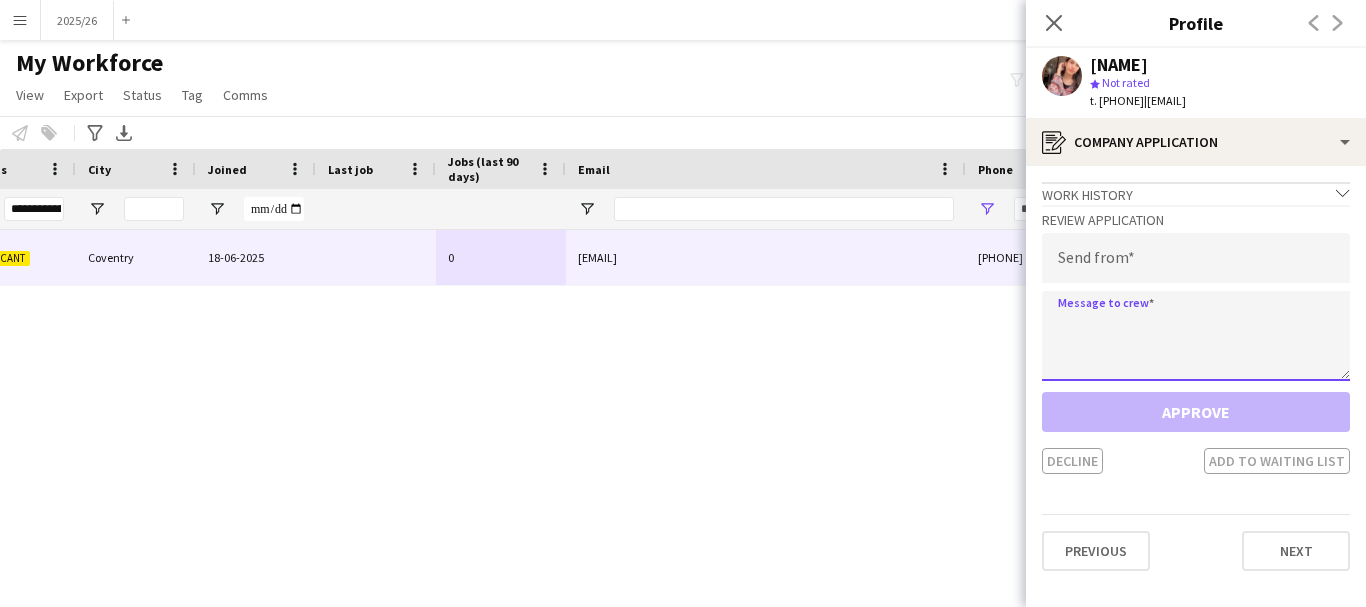 paste on "**********" 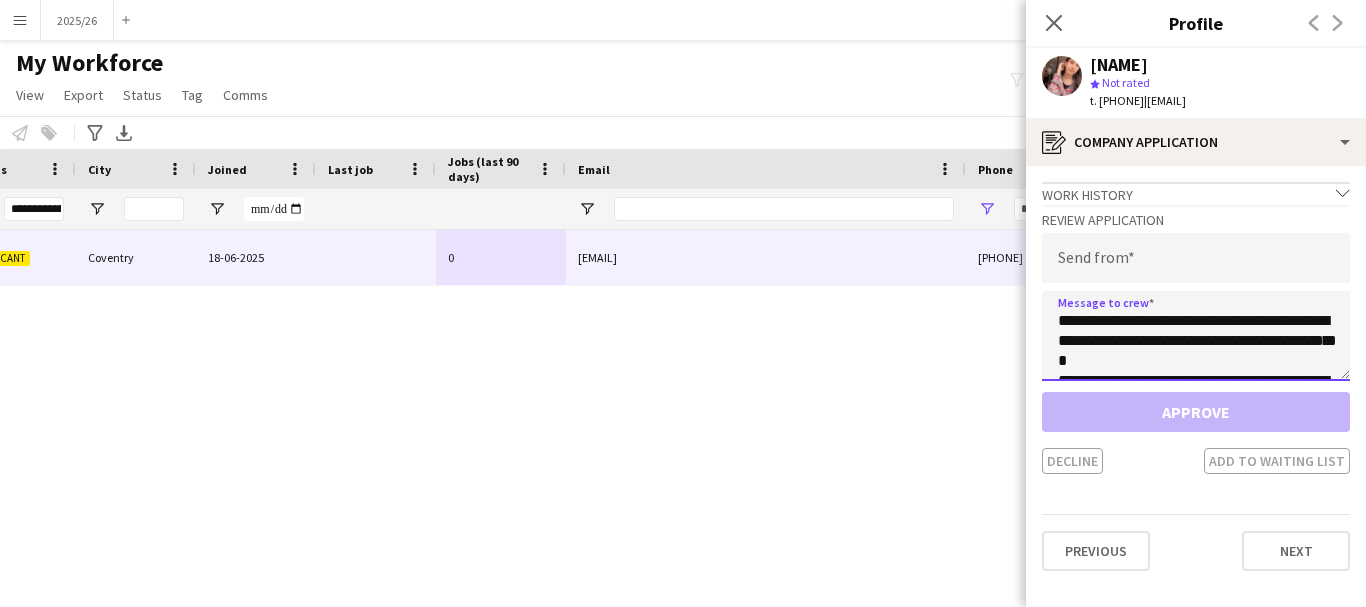scroll, scrollTop: 392, scrollLeft: 0, axis: vertical 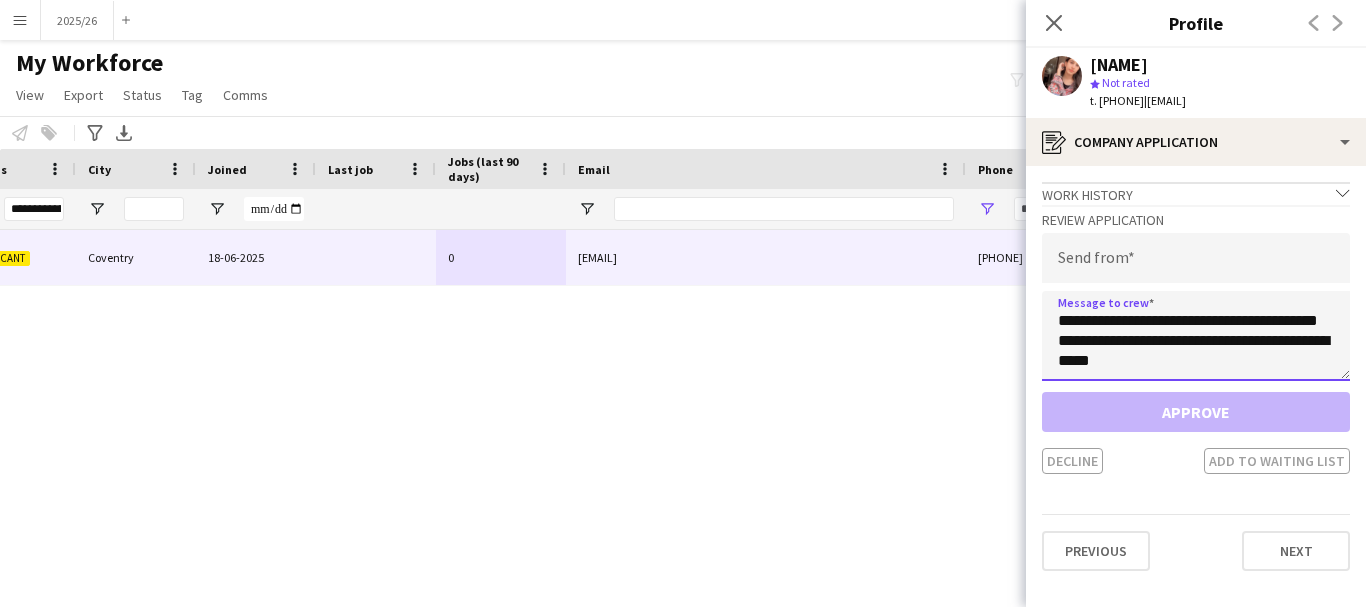 type on "**********" 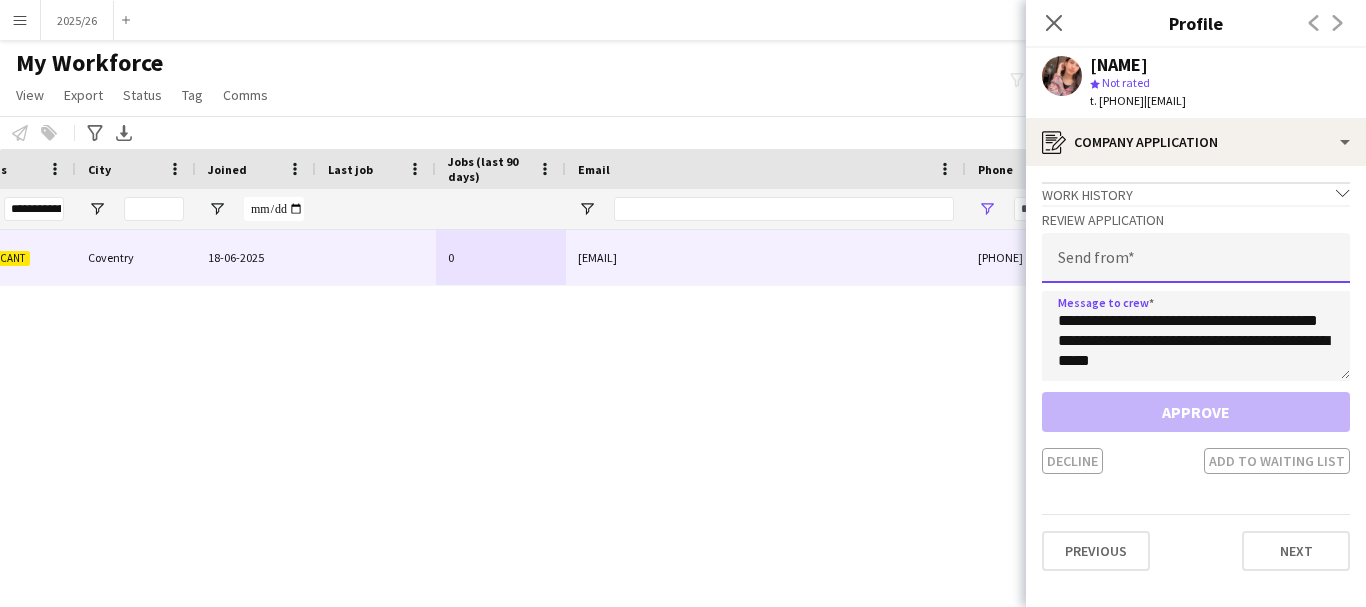 click 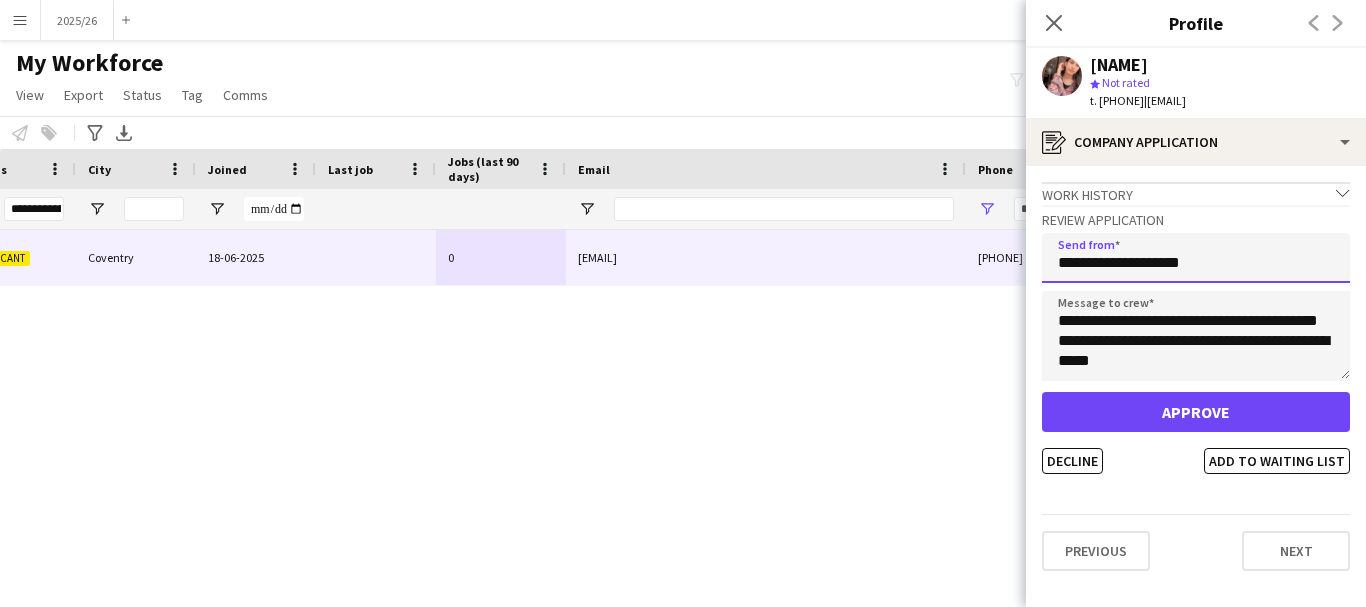 type on "**********" 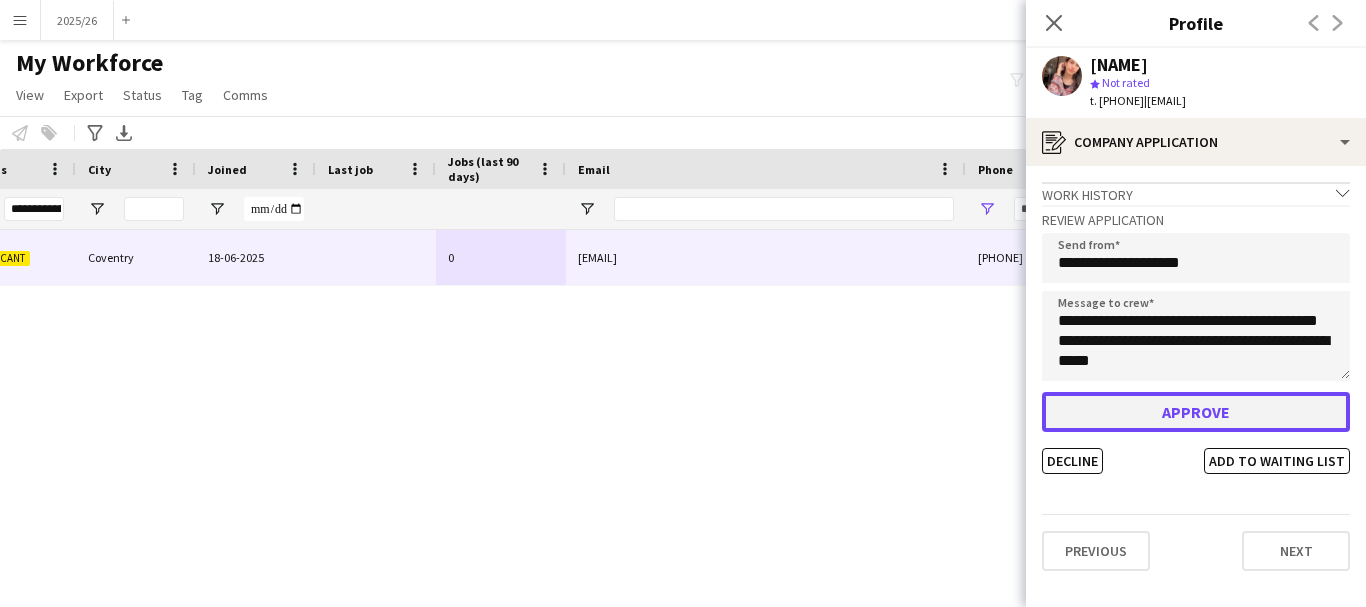 click on "Approve" 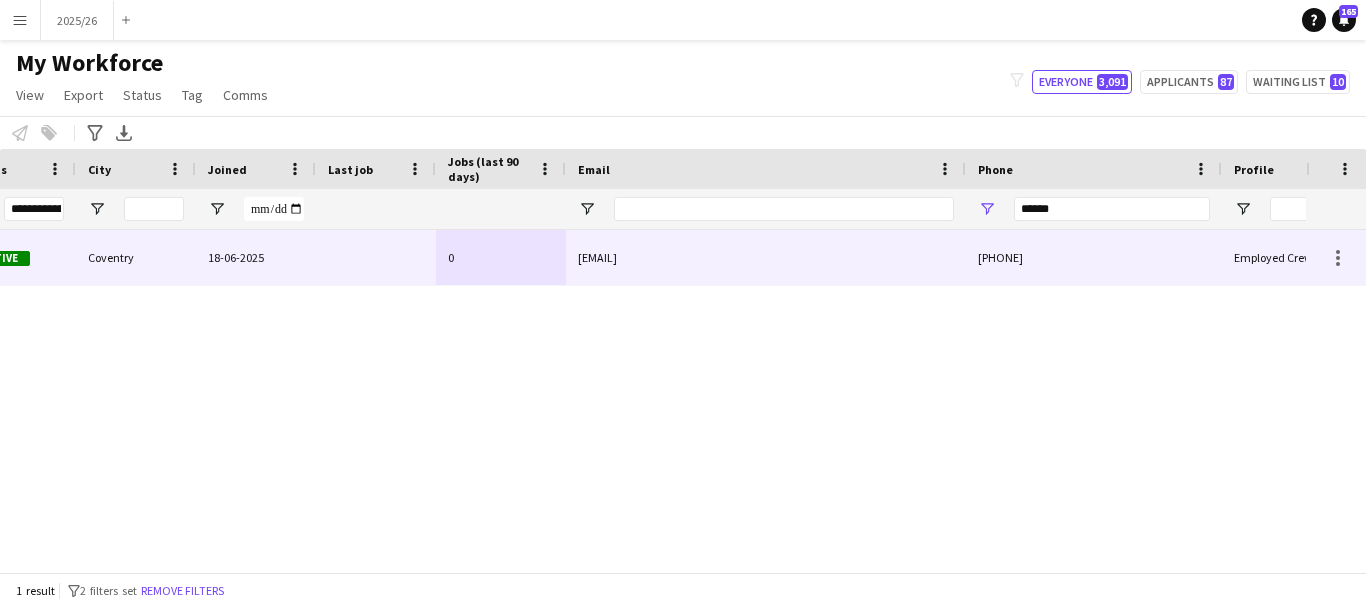 click on "[EMAIL]" at bounding box center (766, 257) 